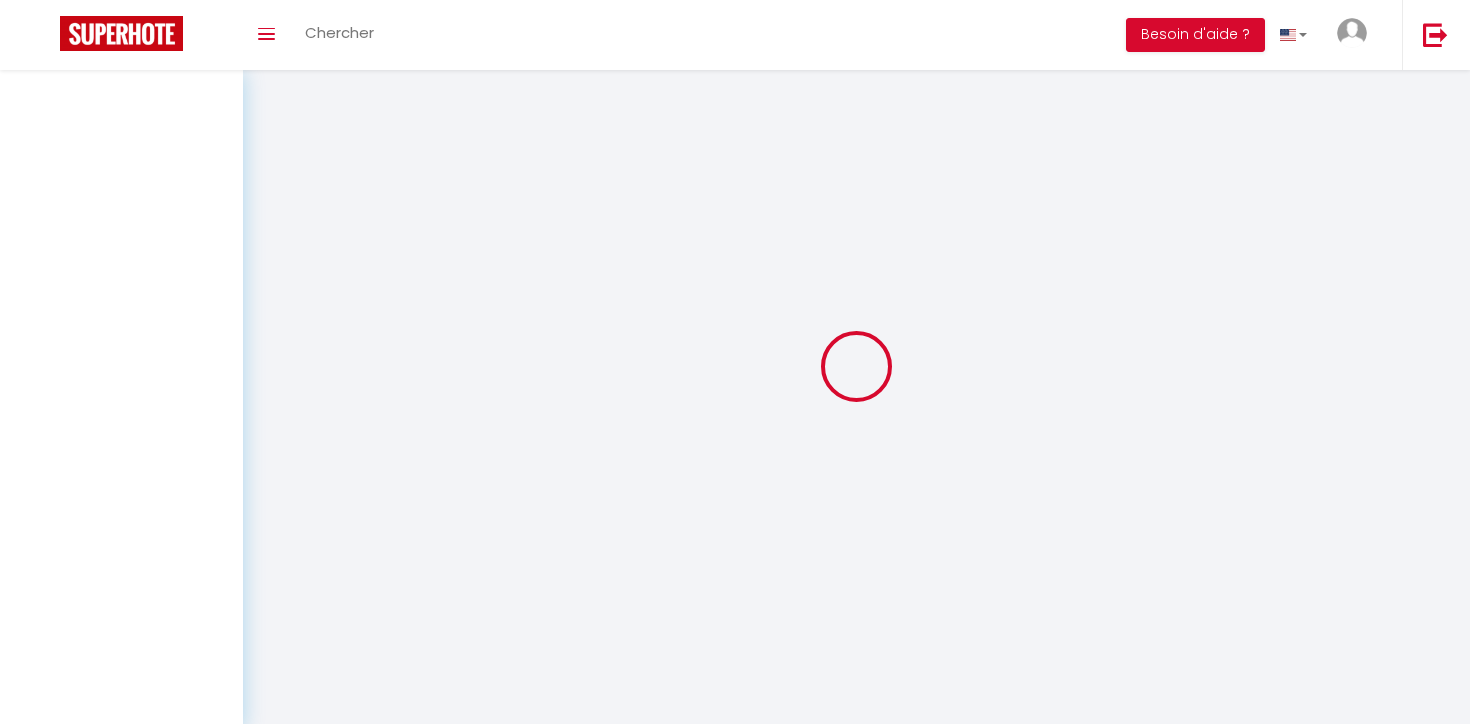 scroll, scrollTop: 0, scrollLeft: 0, axis: both 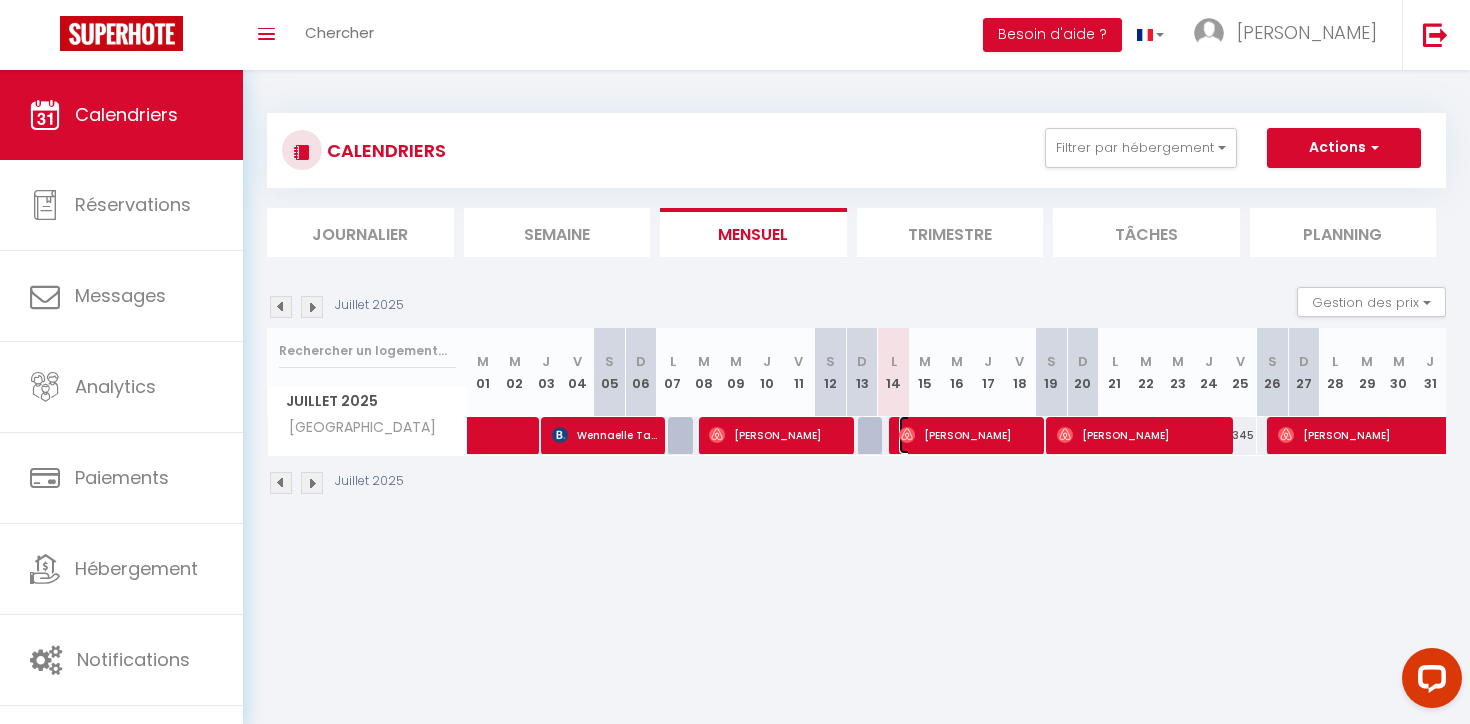 click on "[PERSON_NAME]" at bounding box center (968, 435) 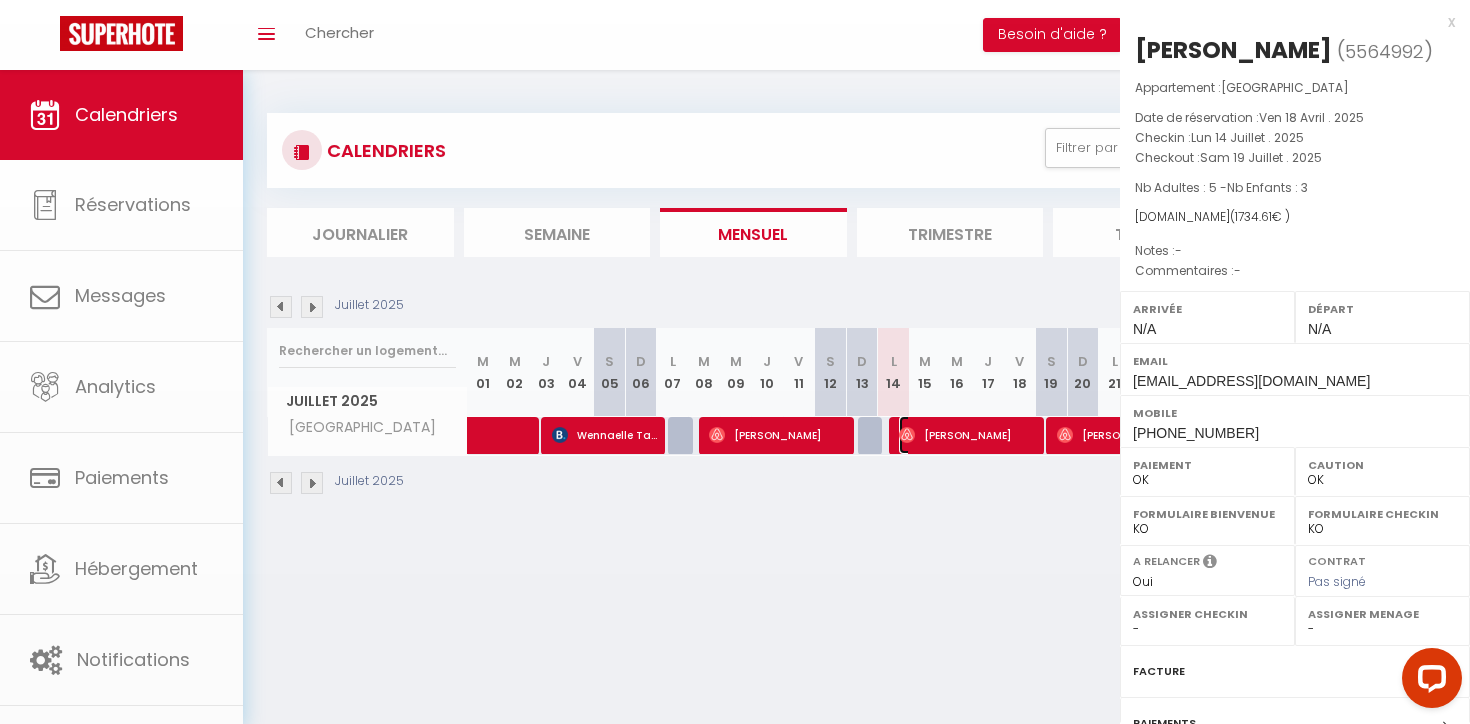 select on "35181" 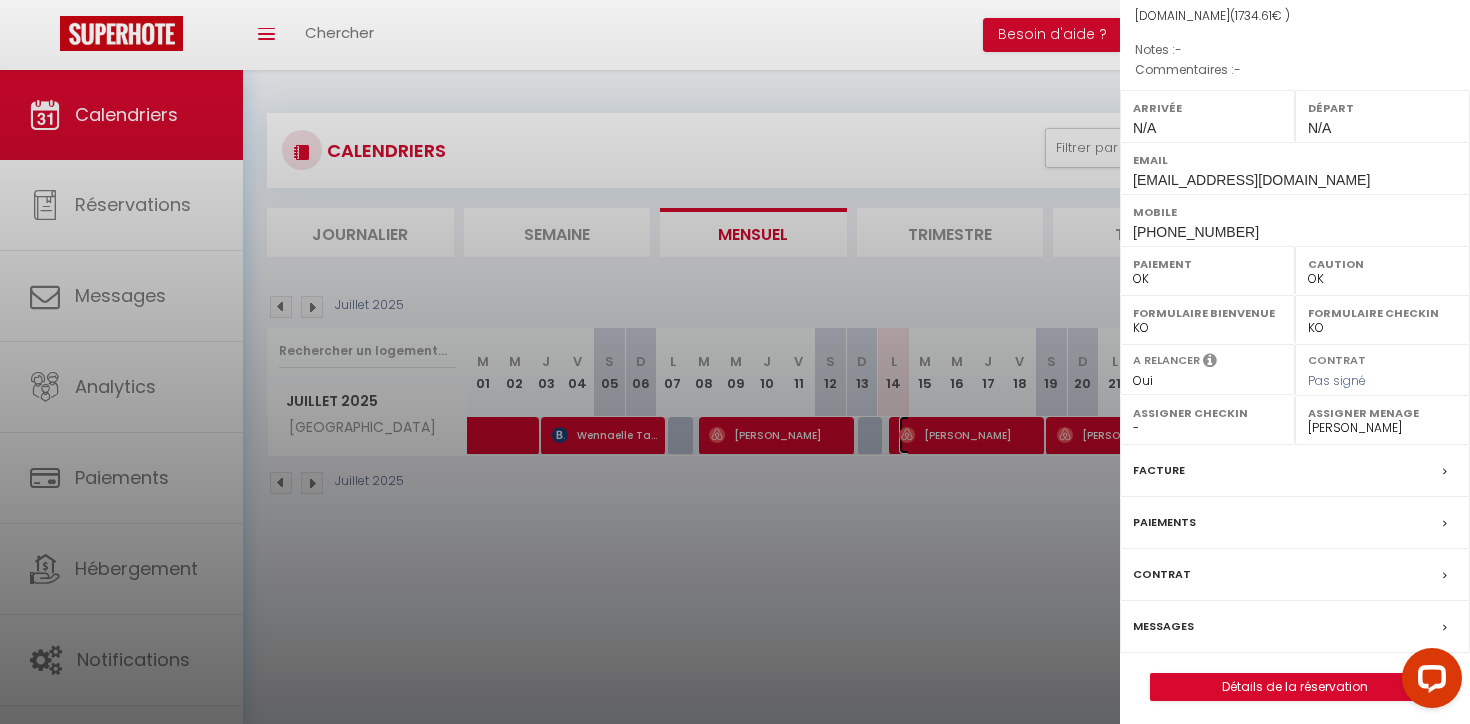 scroll, scrollTop: 208, scrollLeft: 0, axis: vertical 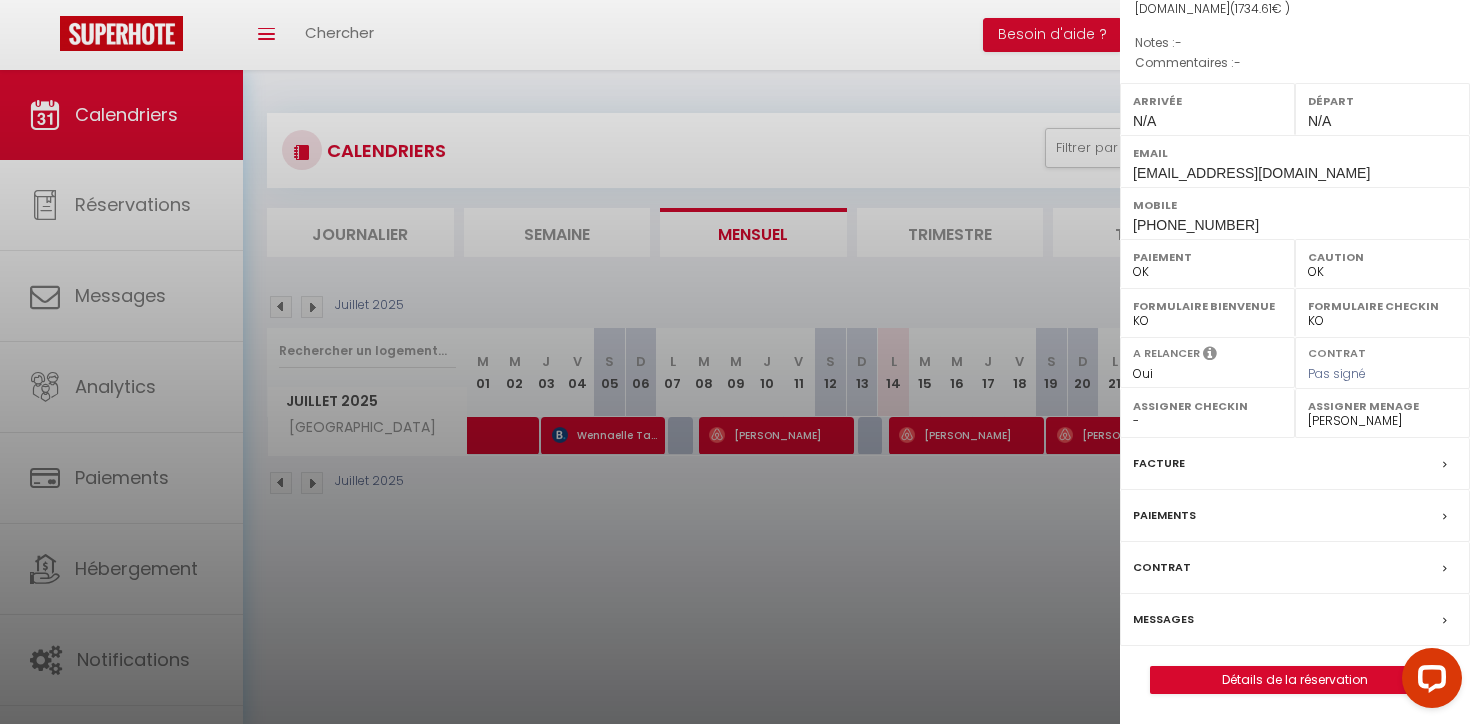 click on "Paiements" at bounding box center [1164, 515] 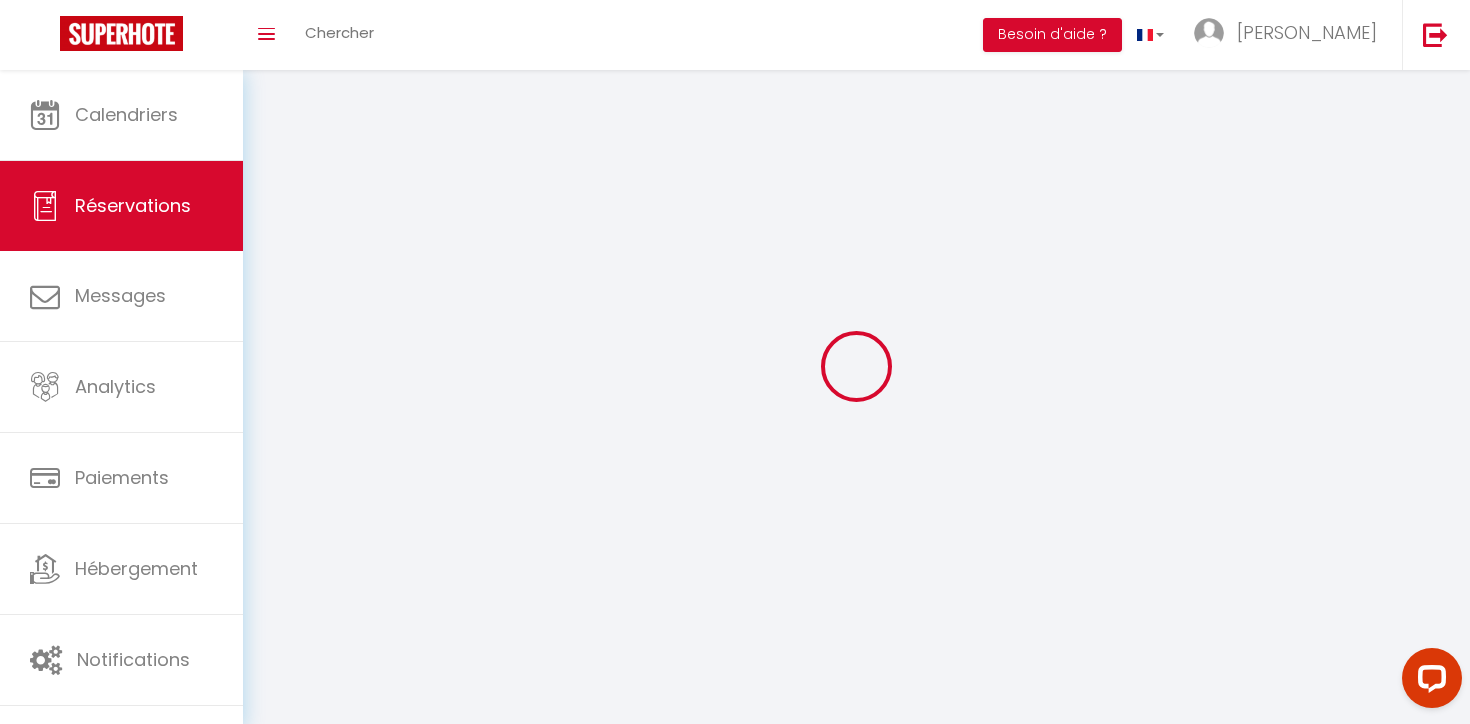 select 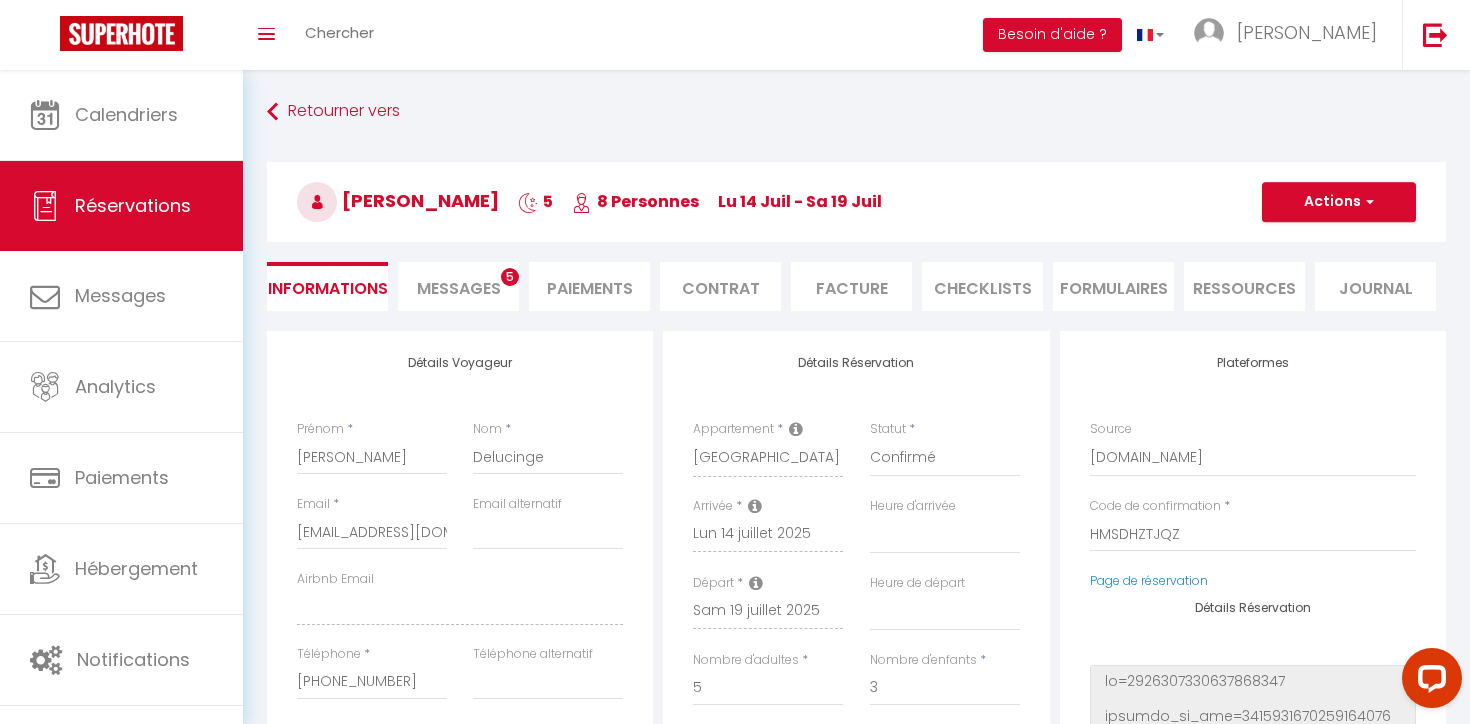 select 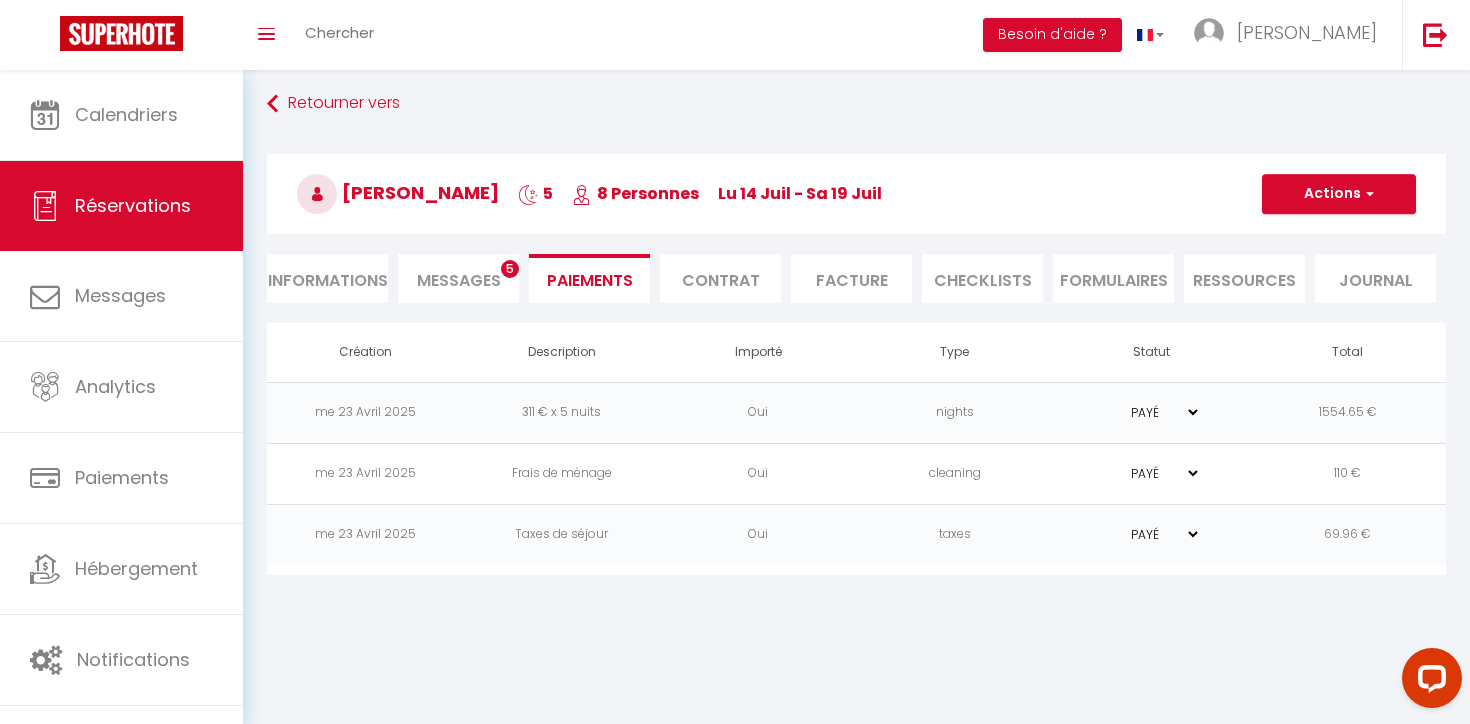 scroll, scrollTop: 5, scrollLeft: 0, axis: vertical 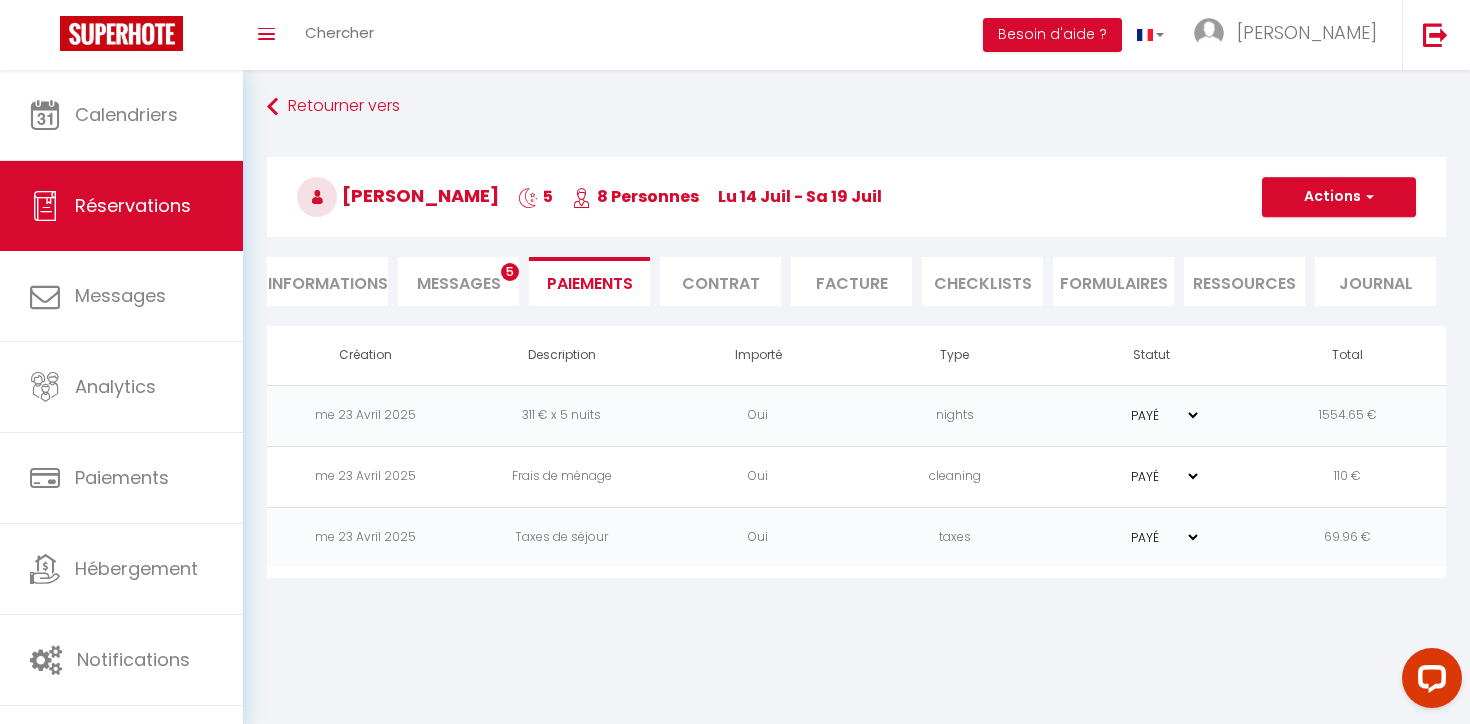 click on "Messages" at bounding box center (459, 283) 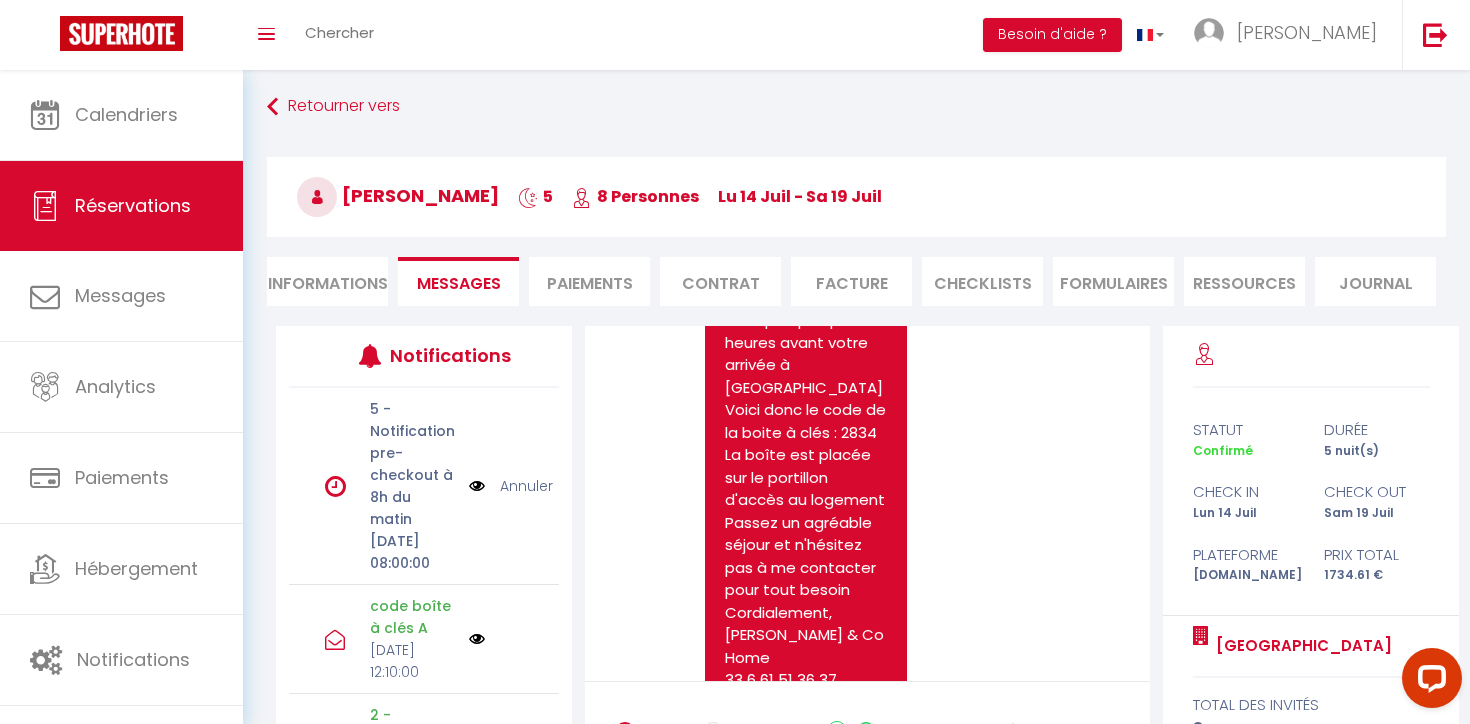 scroll, scrollTop: 4610, scrollLeft: 0, axis: vertical 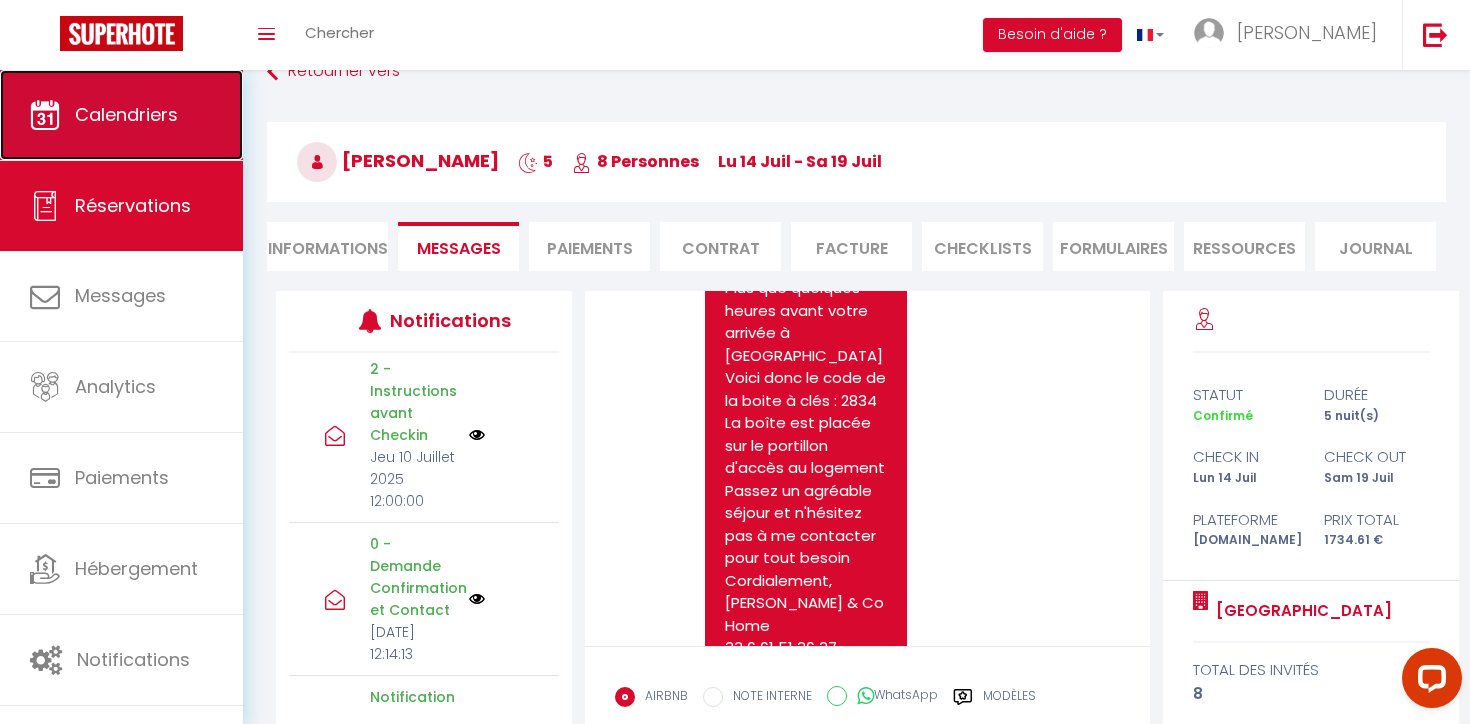 click on "Calendriers" at bounding box center [121, 115] 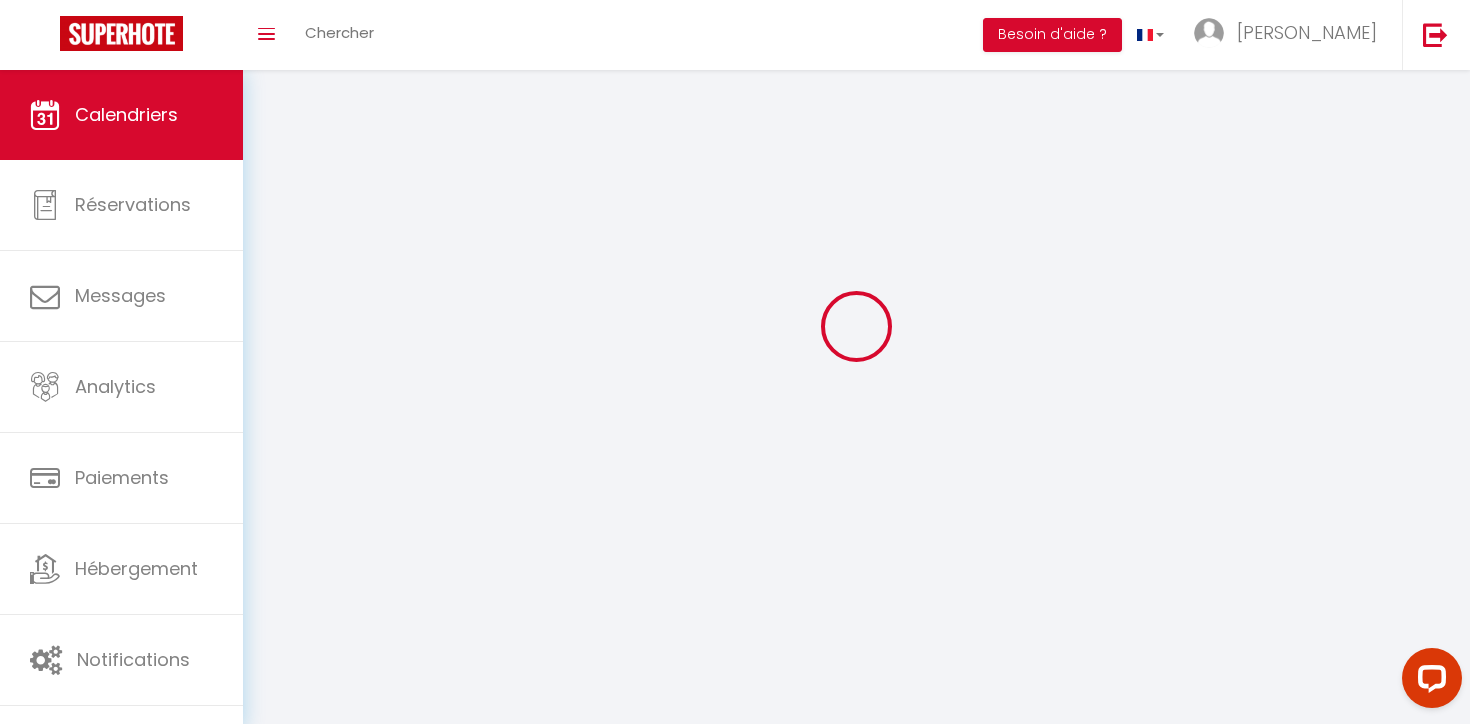 scroll, scrollTop: 0, scrollLeft: 0, axis: both 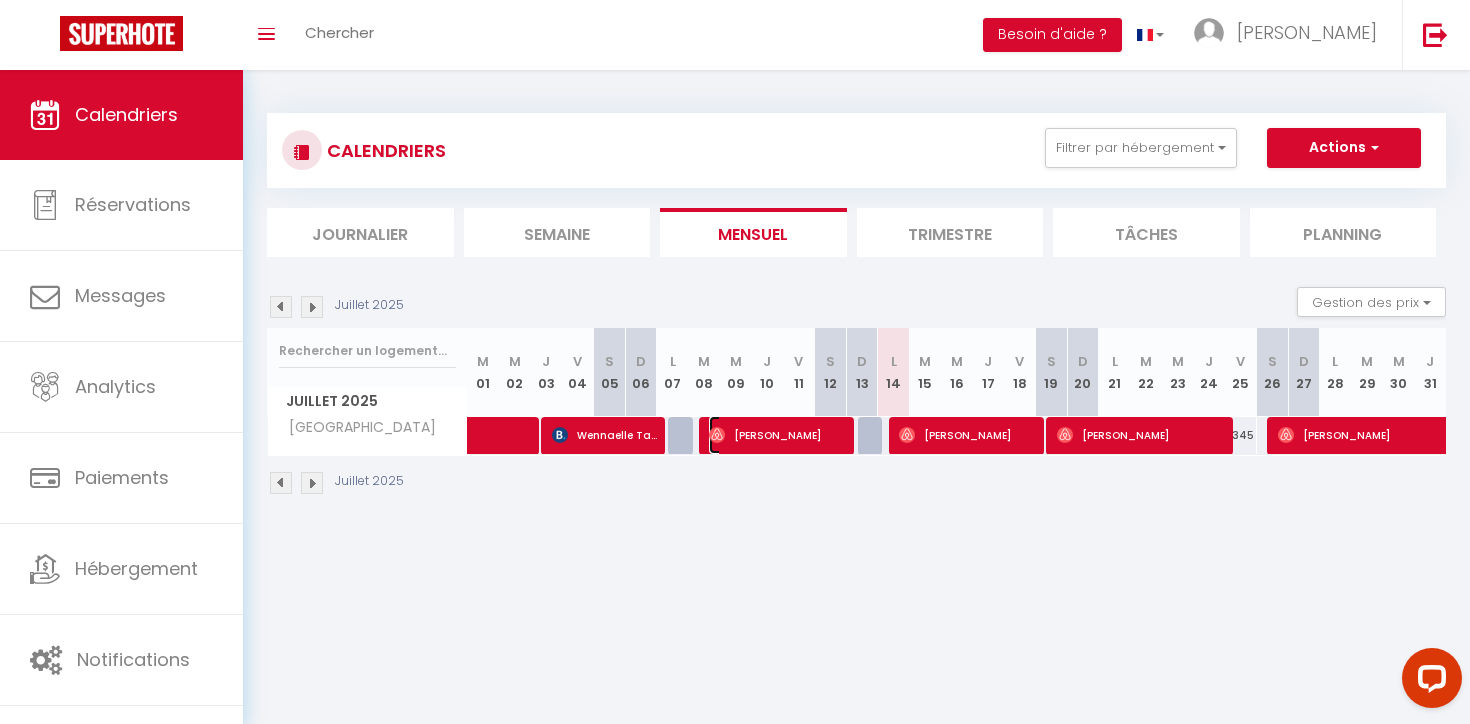 click on "[PERSON_NAME]" at bounding box center (778, 435) 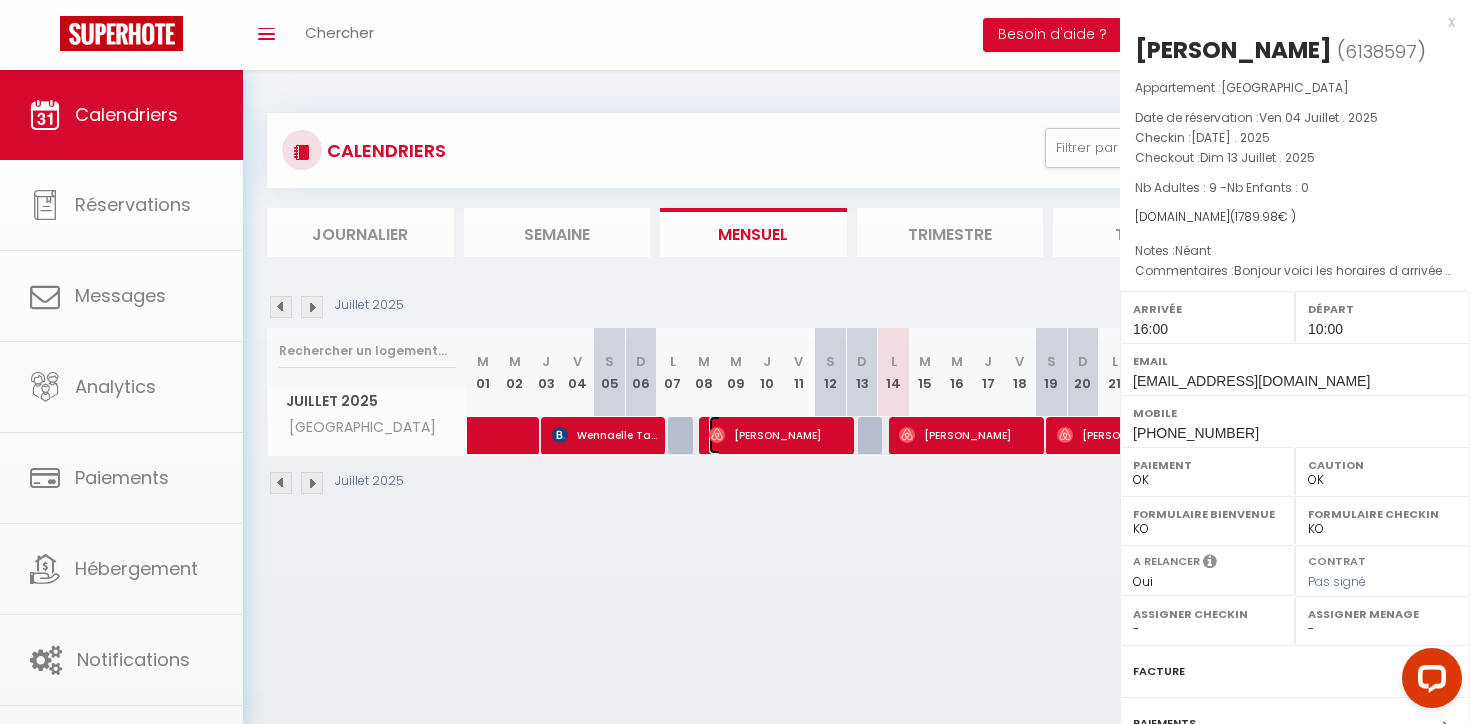 select on "35181" 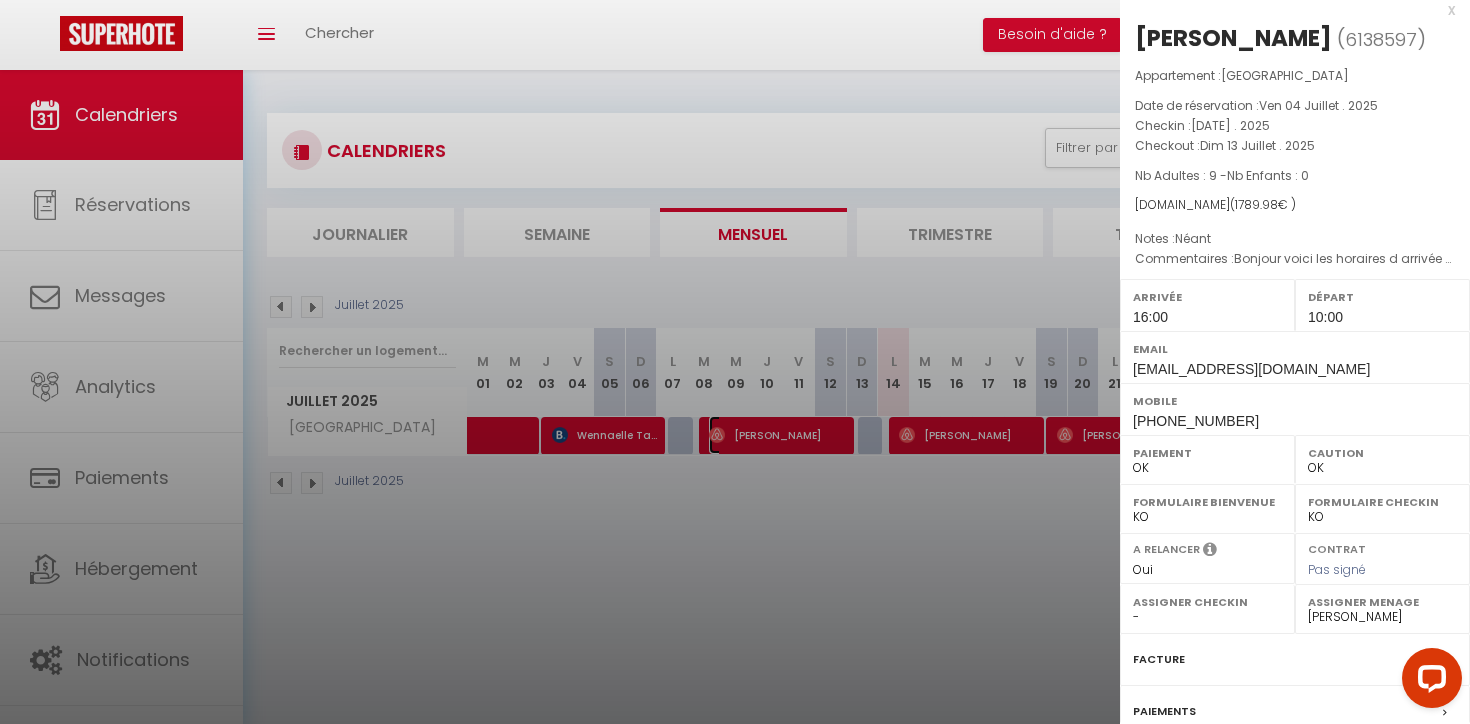 scroll, scrollTop: 6, scrollLeft: 0, axis: vertical 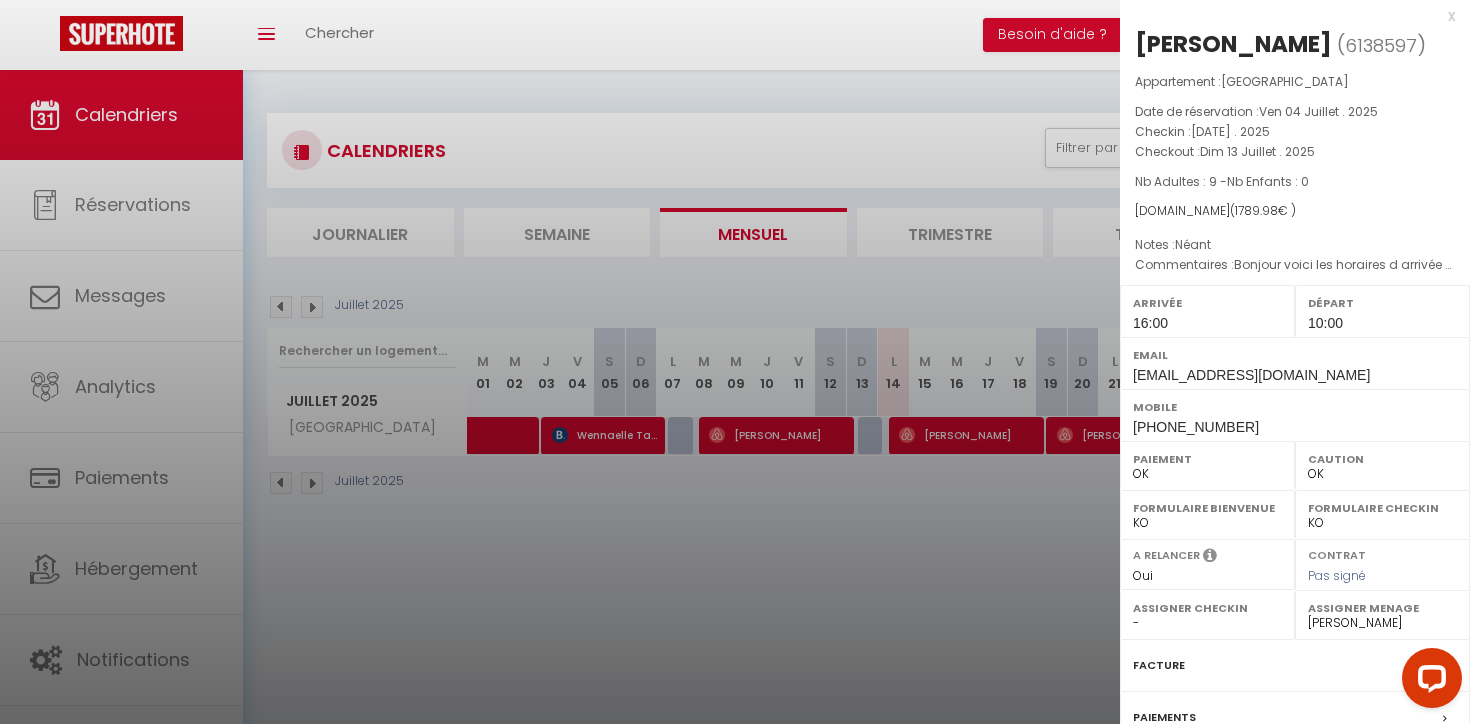 click at bounding box center [735, 362] 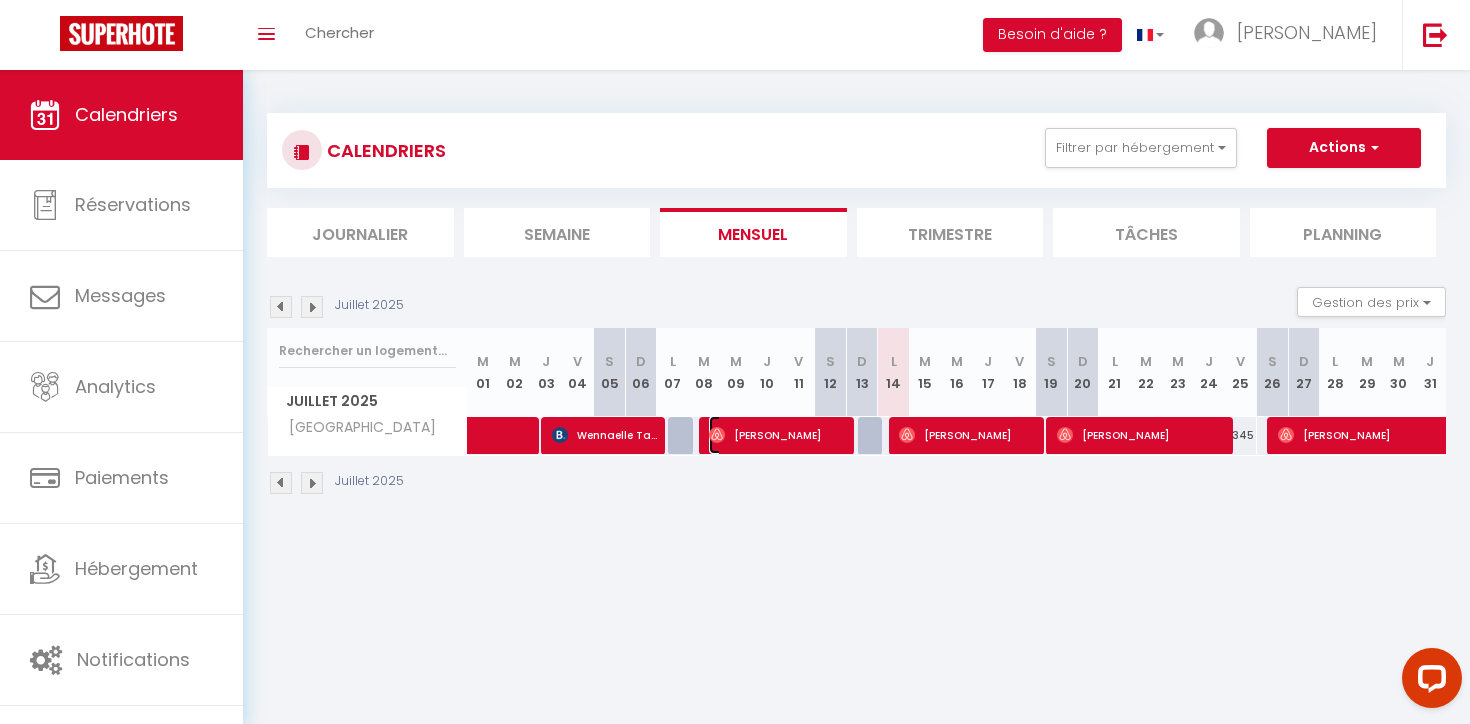 click on "[PERSON_NAME]" at bounding box center (778, 435) 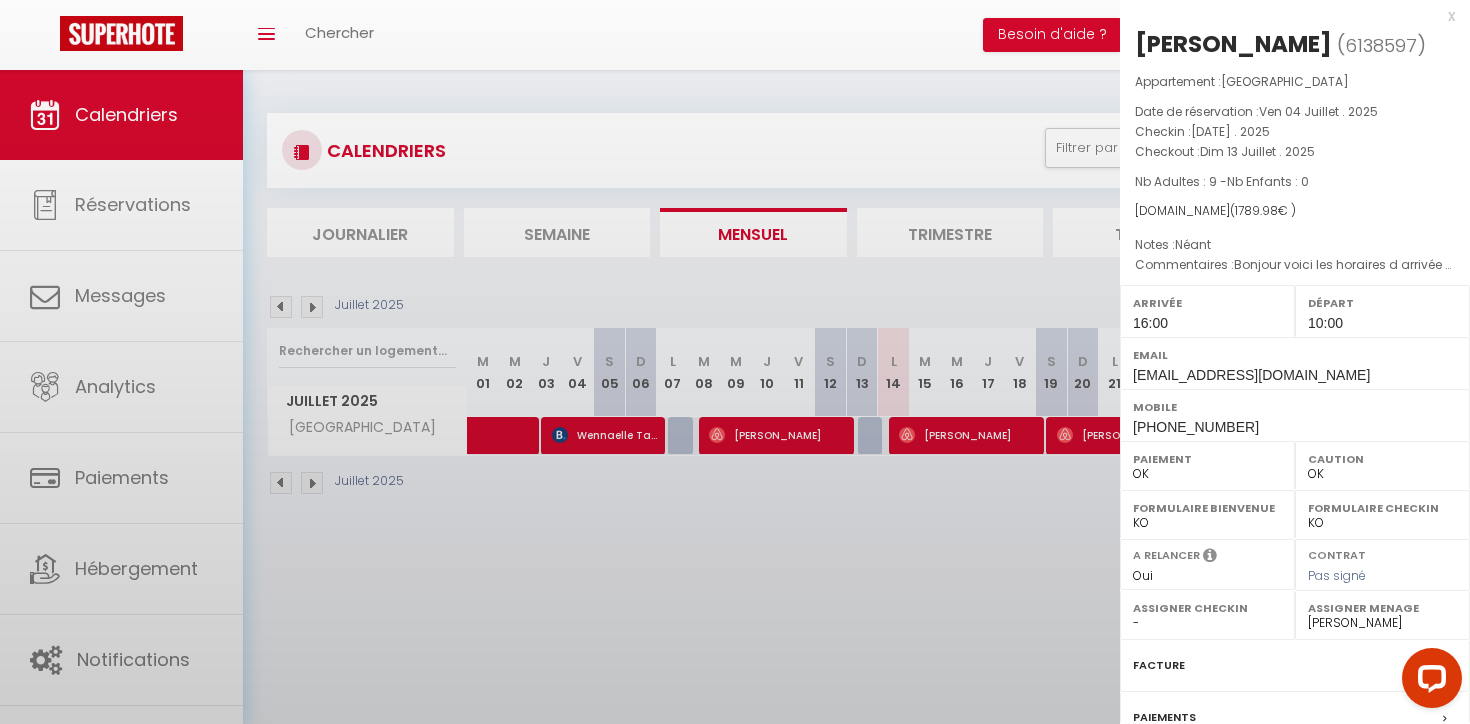 click at bounding box center (735, 362) 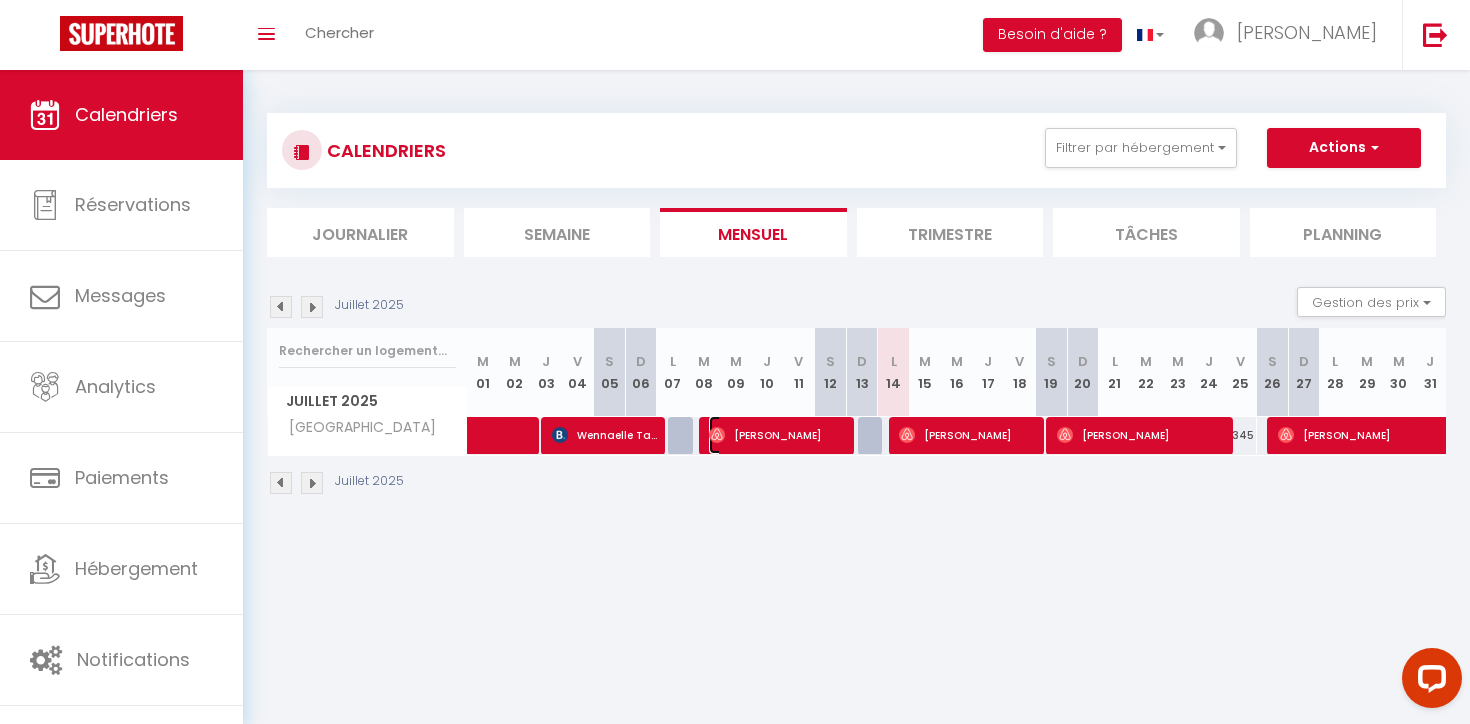 click on "[PERSON_NAME]" at bounding box center [778, 435] 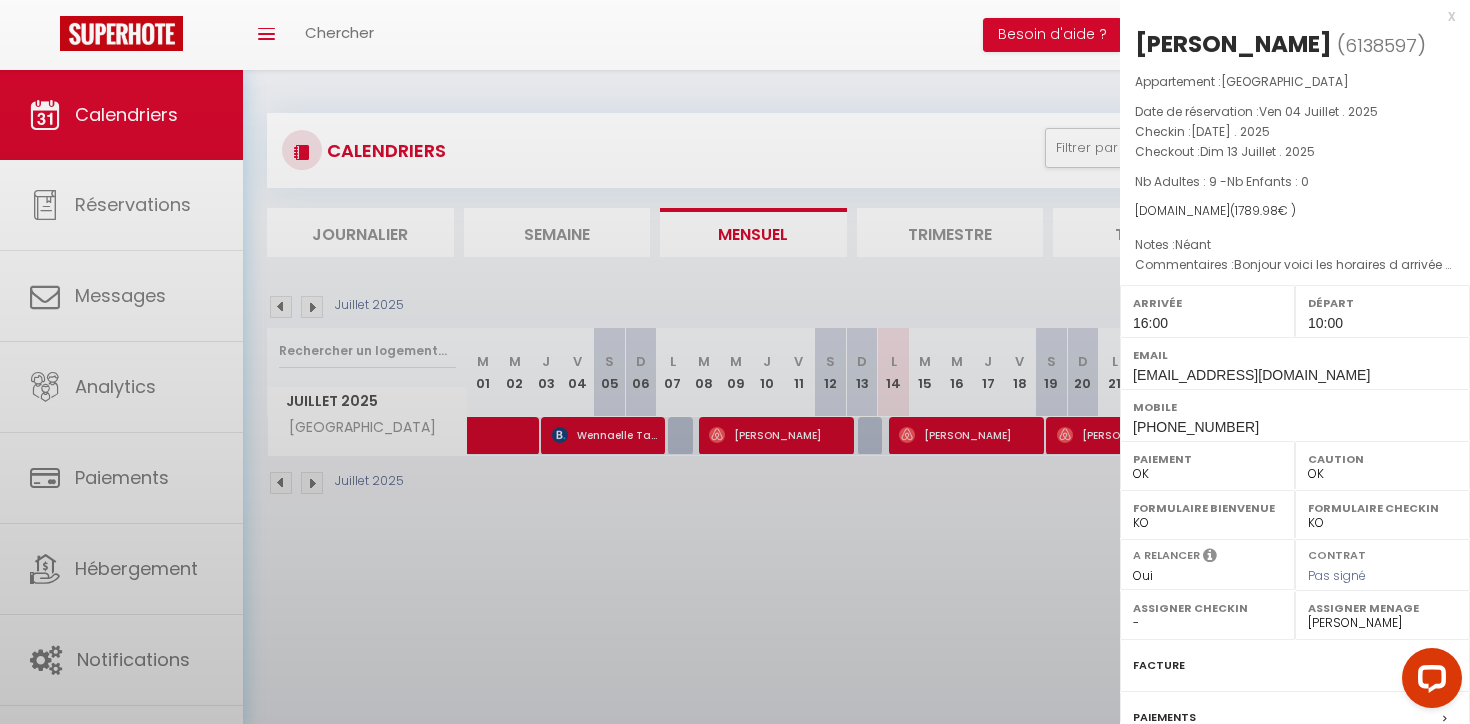 click at bounding box center [735, 362] 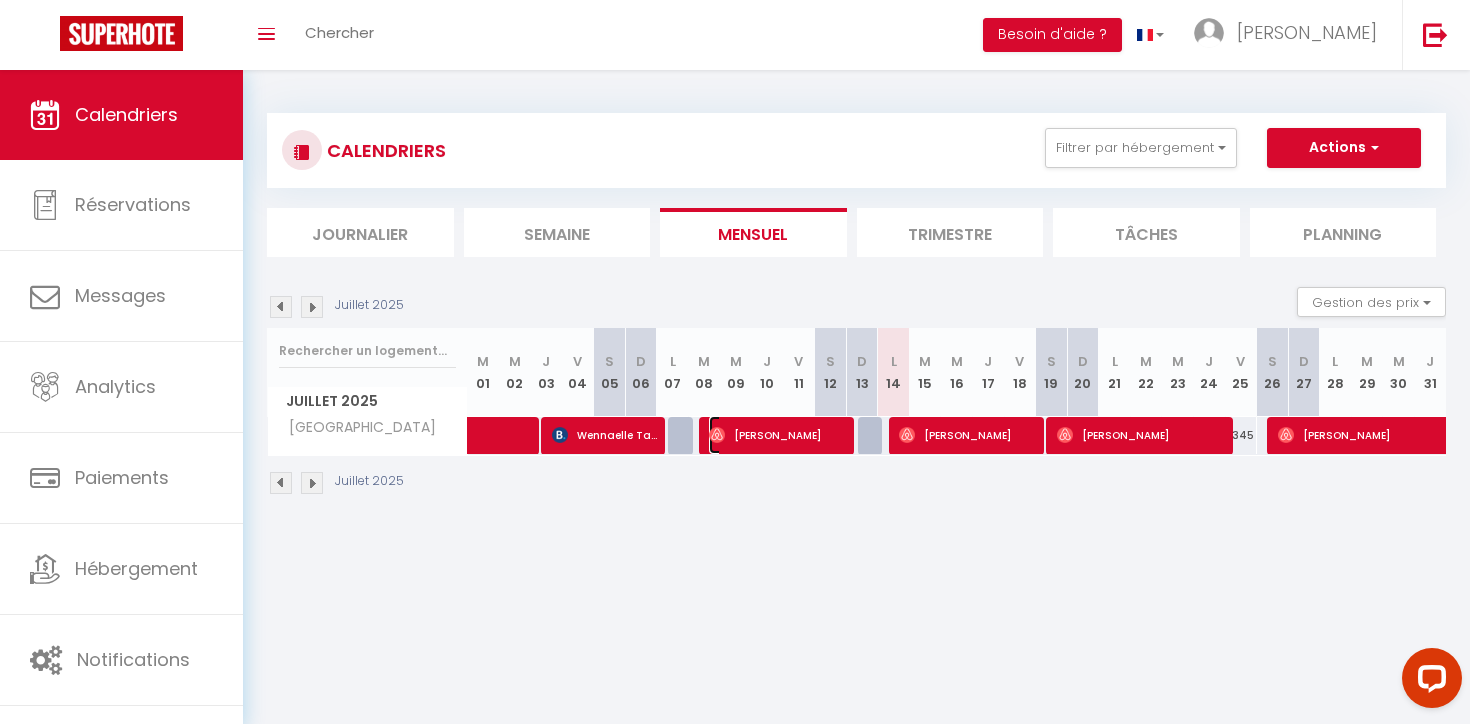 click on "[PERSON_NAME]" at bounding box center (778, 435) 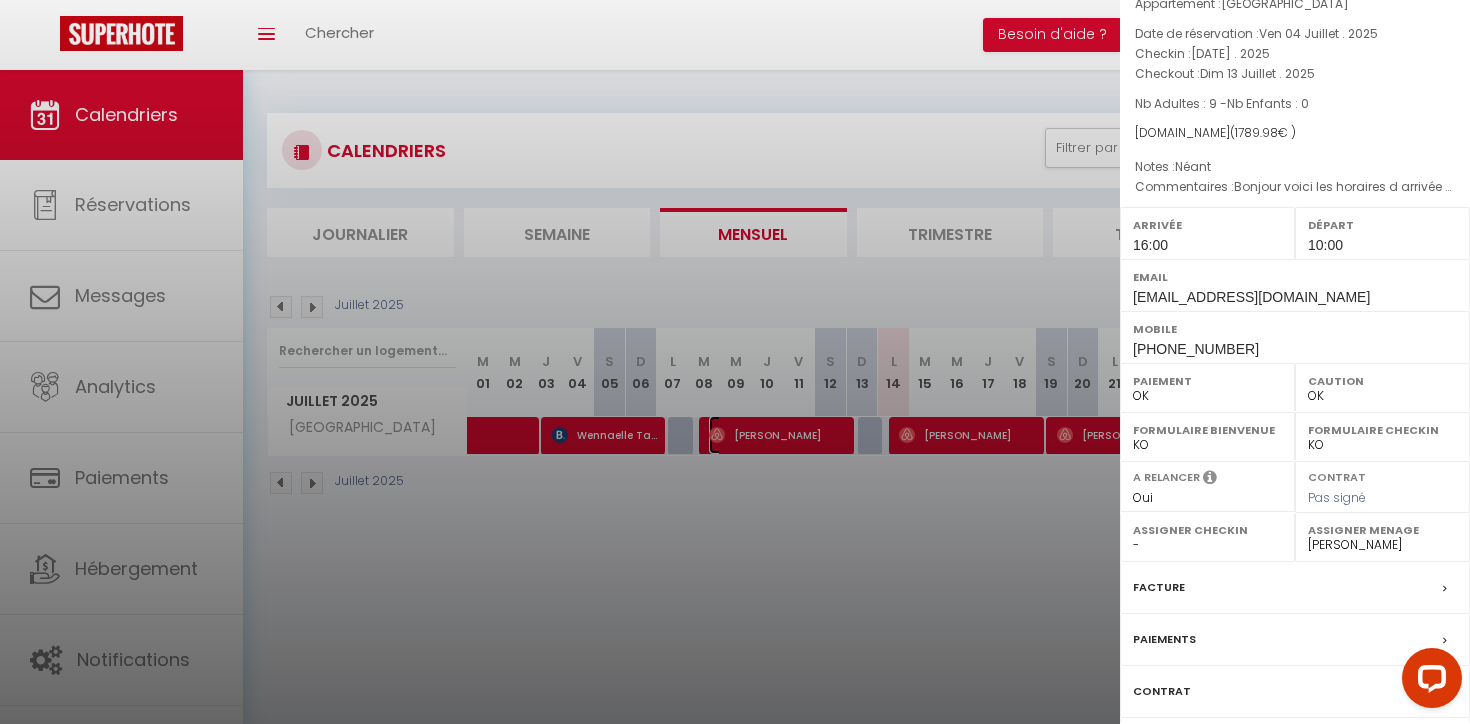 scroll, scrollTop: 208, scrollLeft: 0, axis: vertical 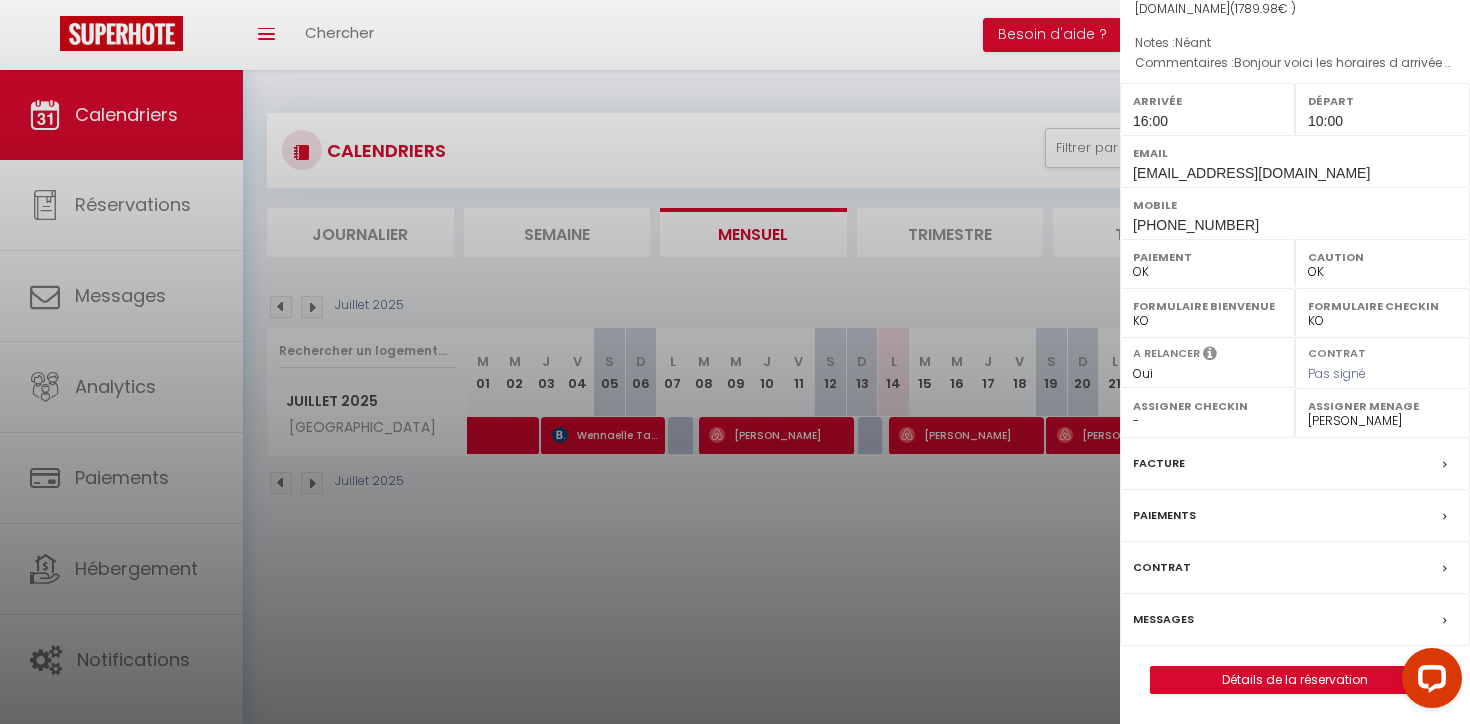 click at bounding box center (735, 362) 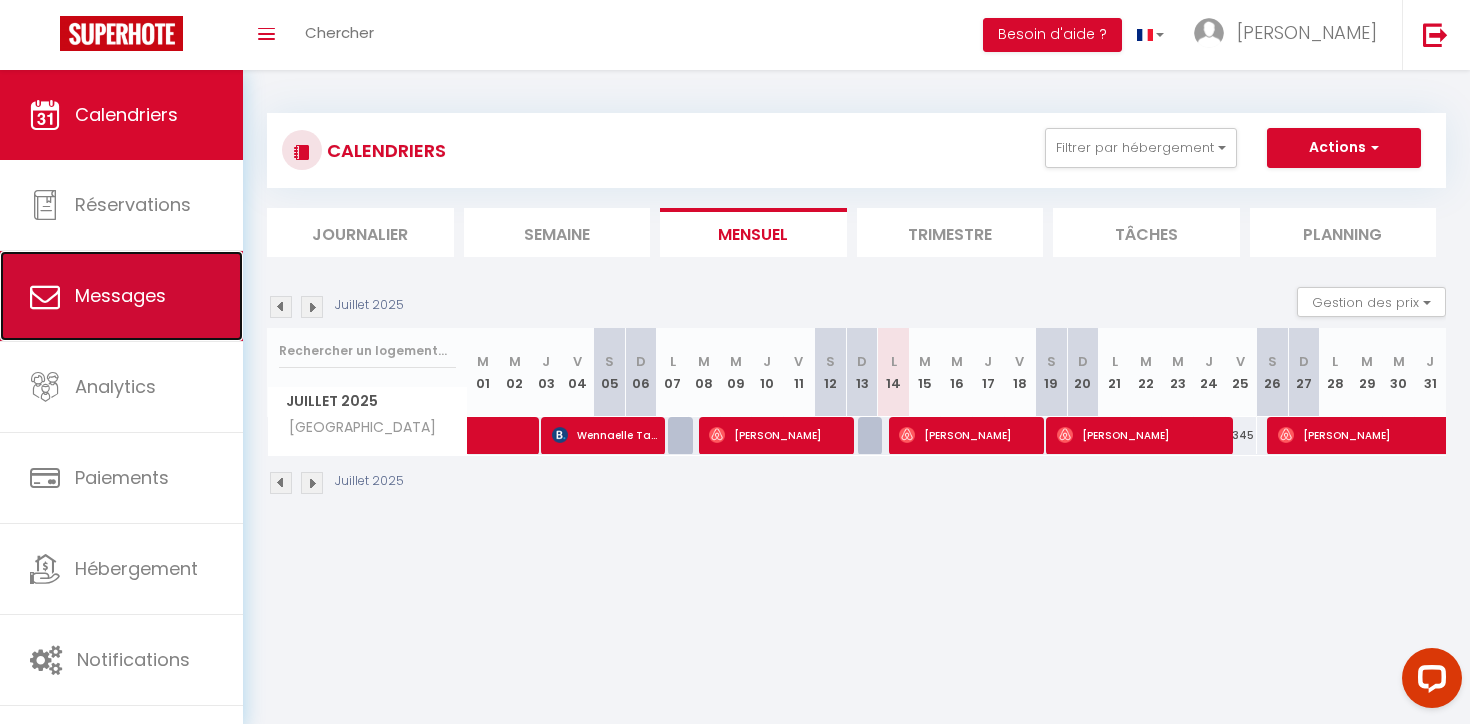 click on "Messages" at bounding box center (120, 295) 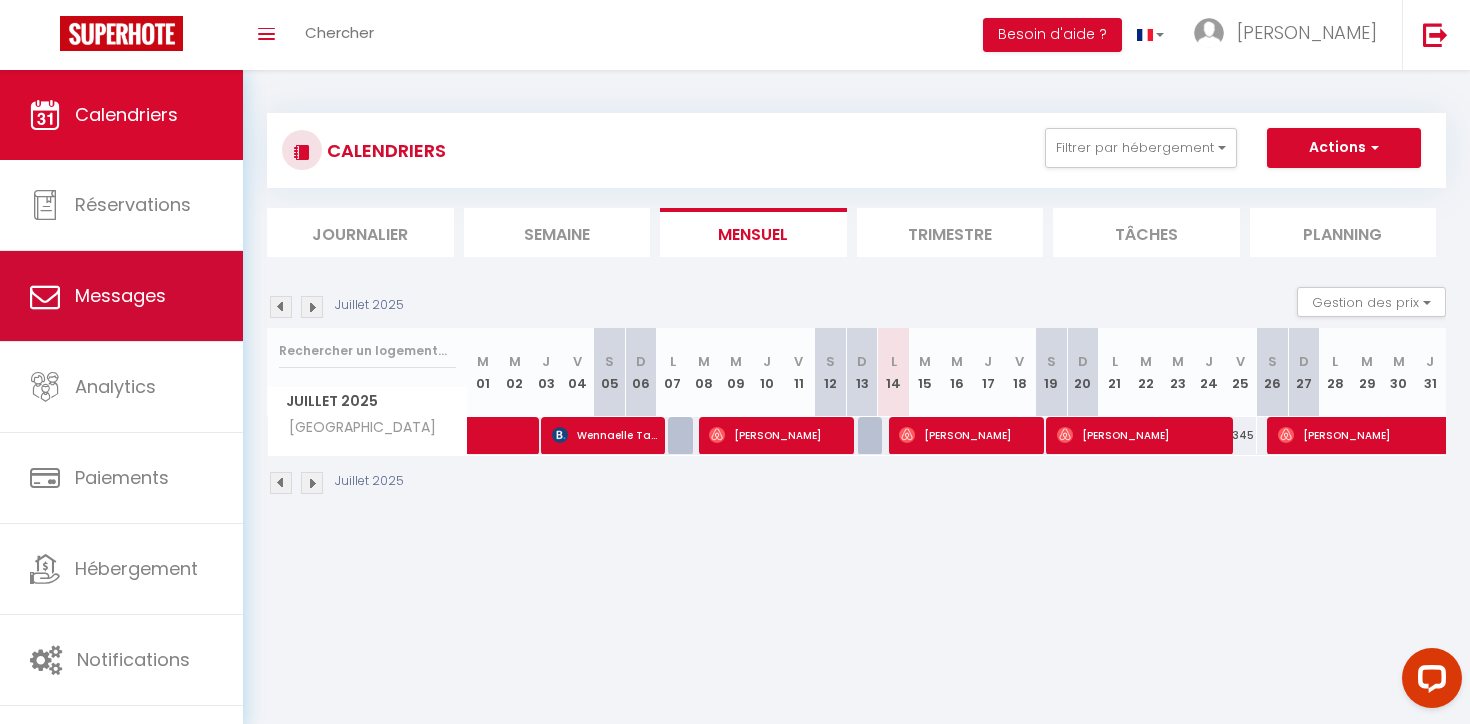 select on "message" 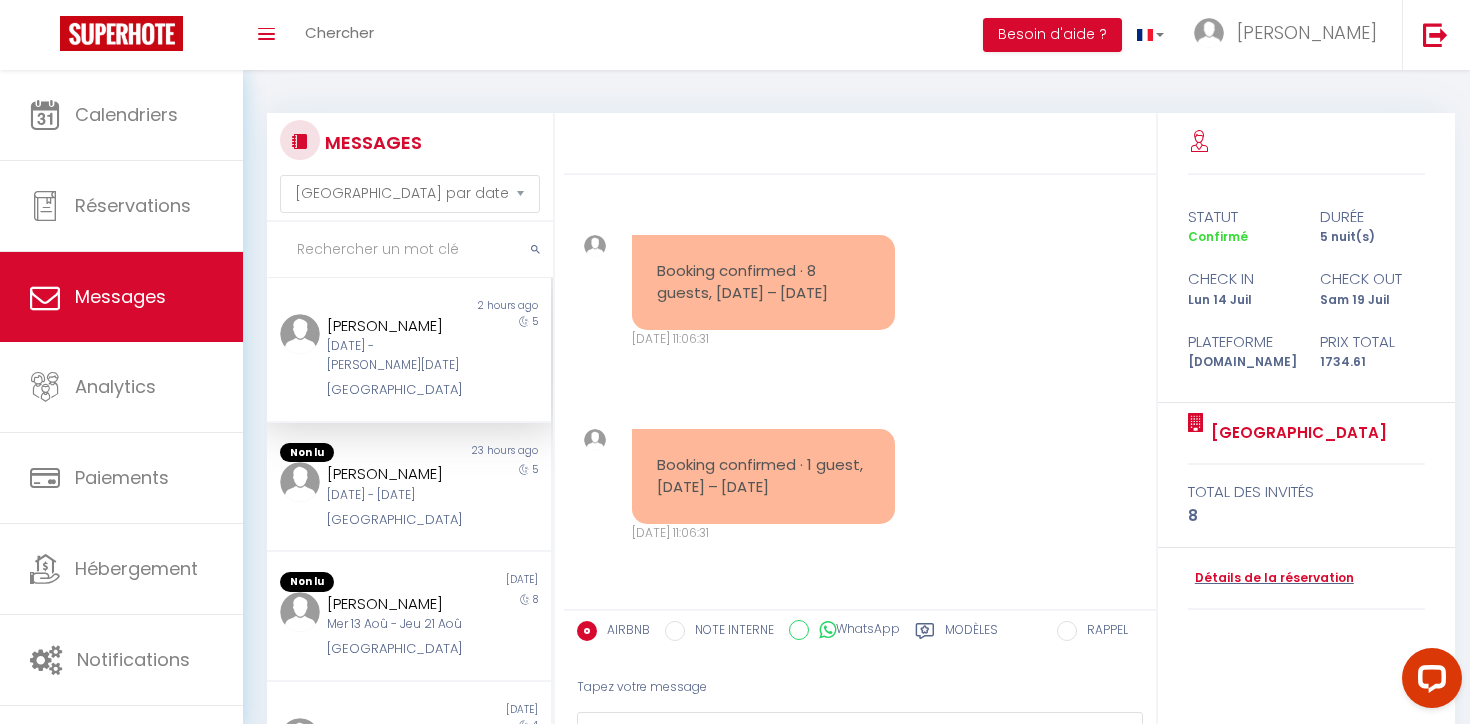 scroll, scrollTop: 5179, scrollLeft: 0, axis: vertical 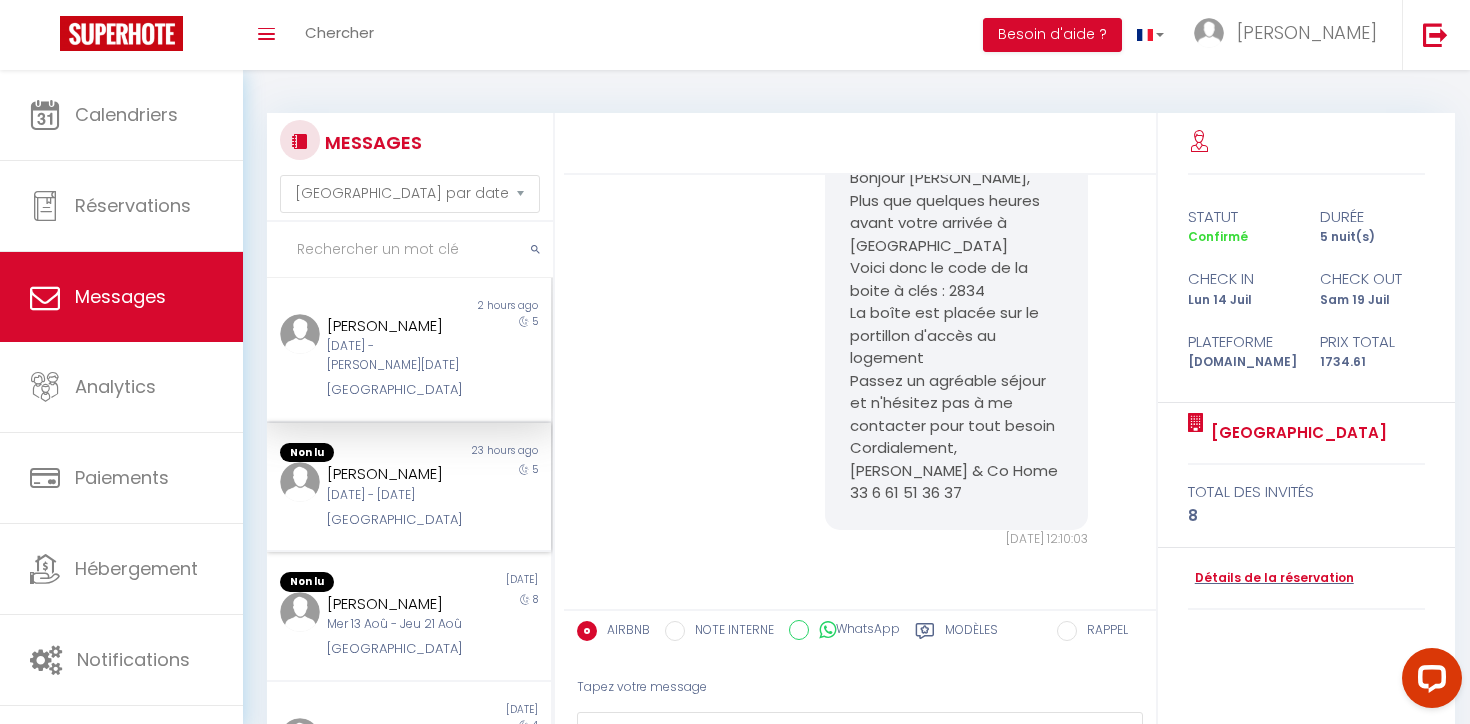 click on "[PERSON_NAME]" at bounding box center [397, 474] 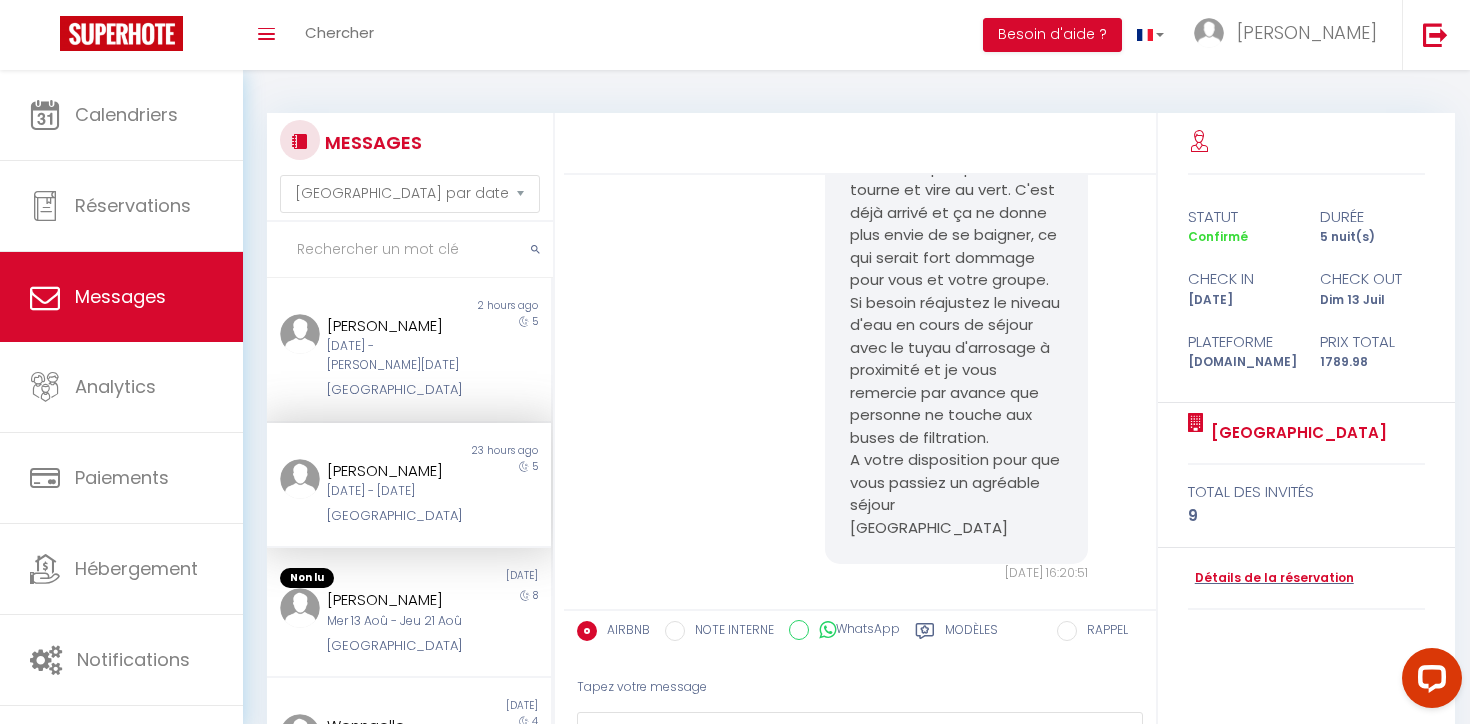 scroll, scrollTop: 4086, scrollLeft: 0, axis: vertical 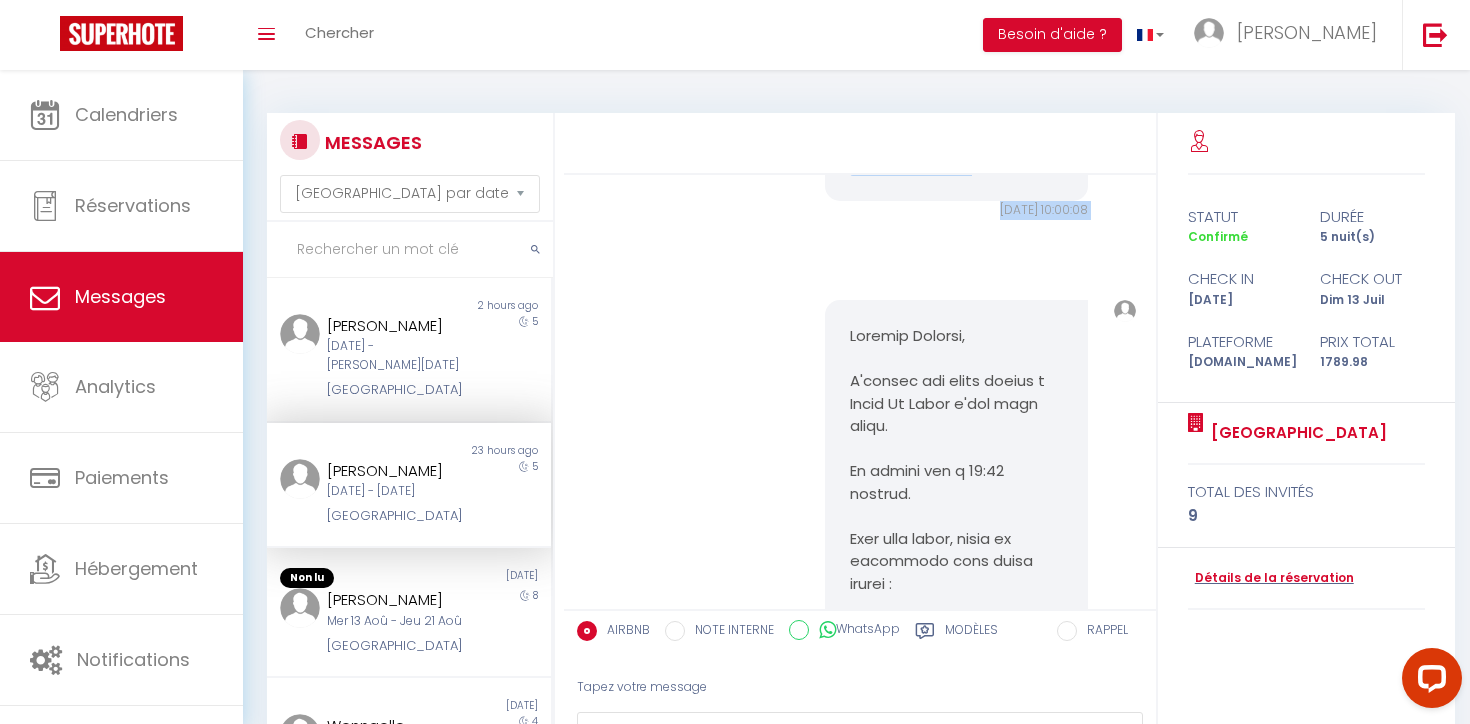 drag, startPoint x: 851, startPoint y: 341, endPoint x: 1001, endPoint y: 522, distance: 235.07658 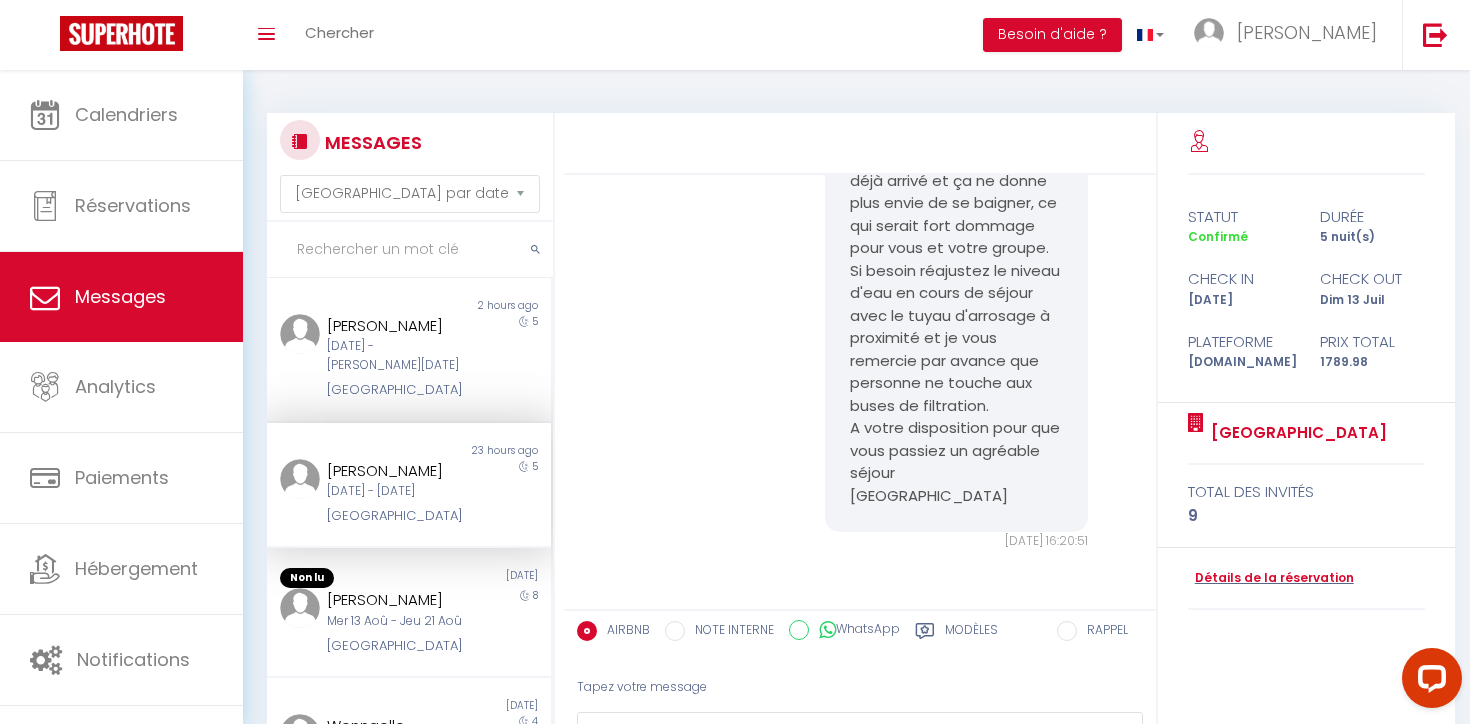 scroll, scrollTop: 4103, scrollLeft: 0, axis: vertical 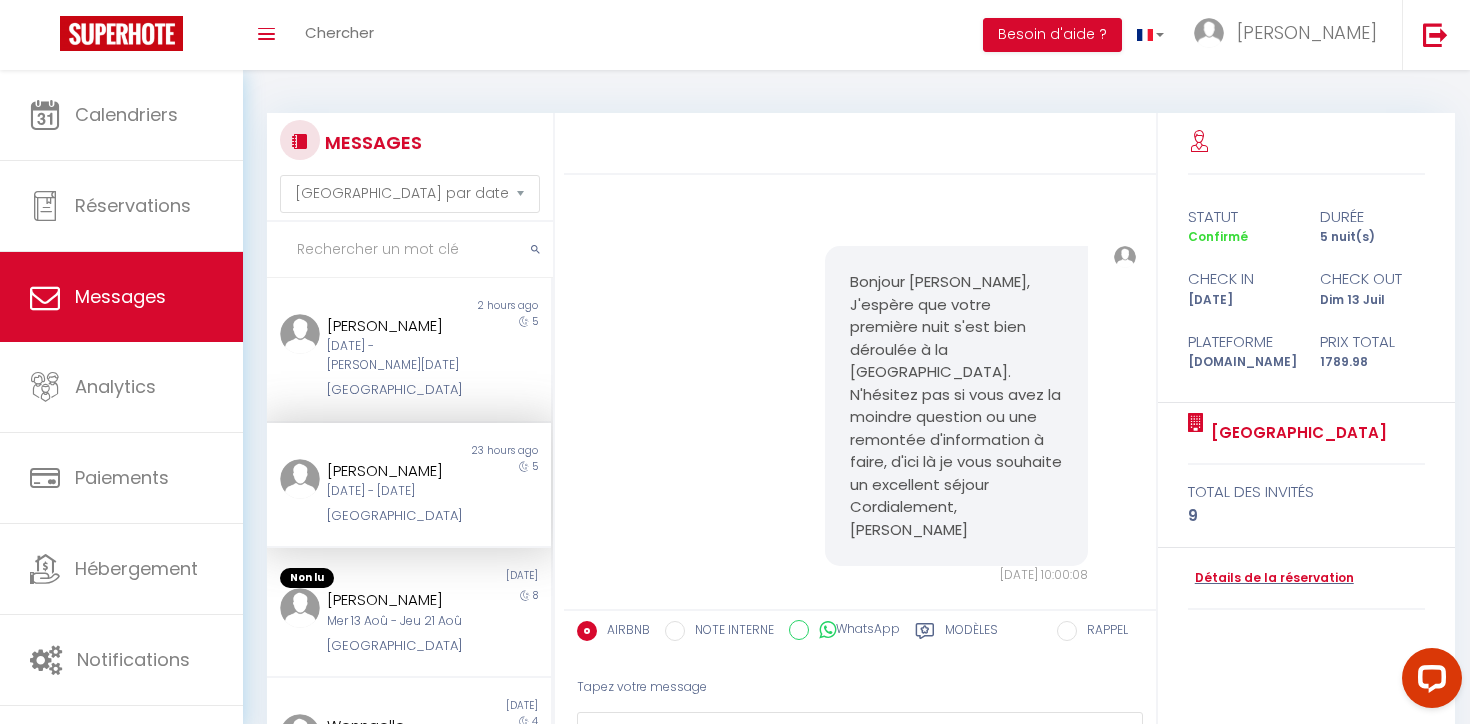 drag, startPoint x: 852, startPoint y: 322, endPoint x: 927, endPoint y: 434, distance: 134.79243 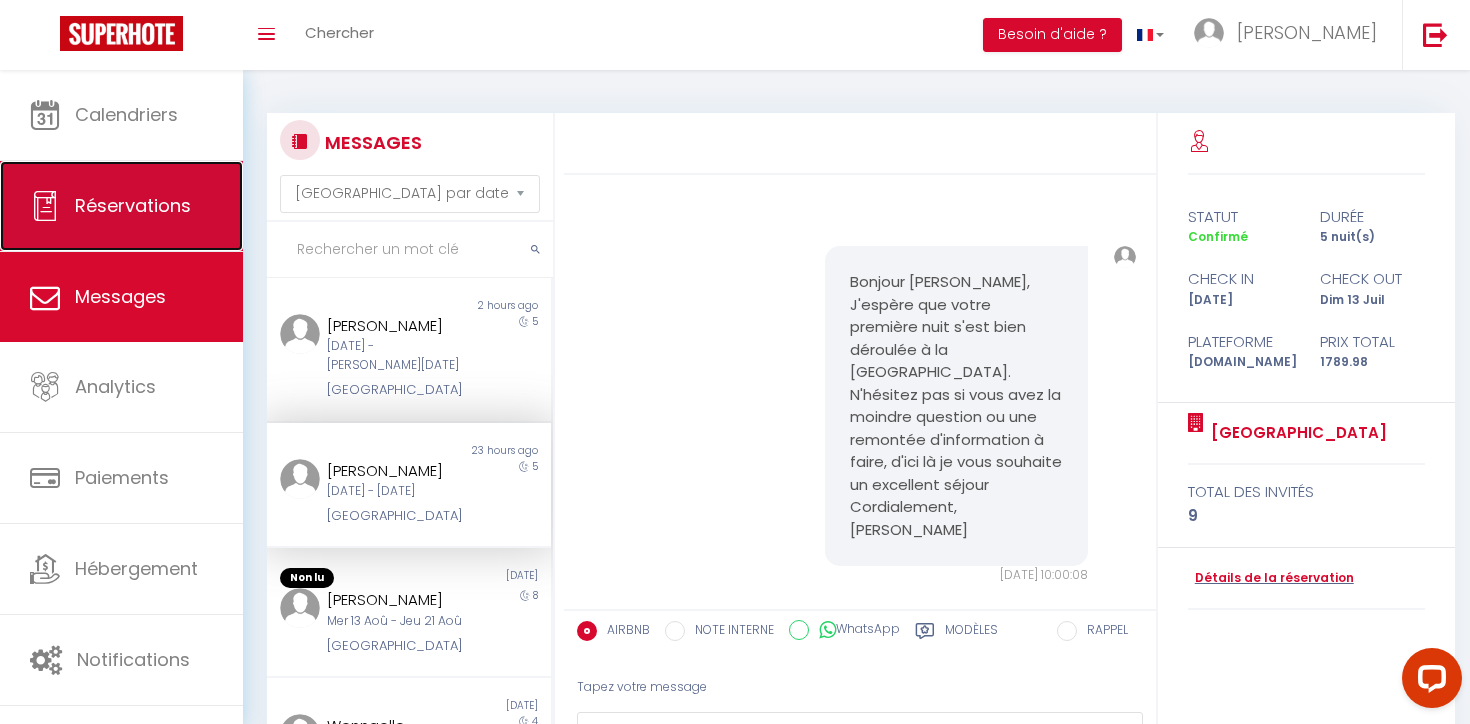 click on "Réservations" at bounding box center (133, 205) 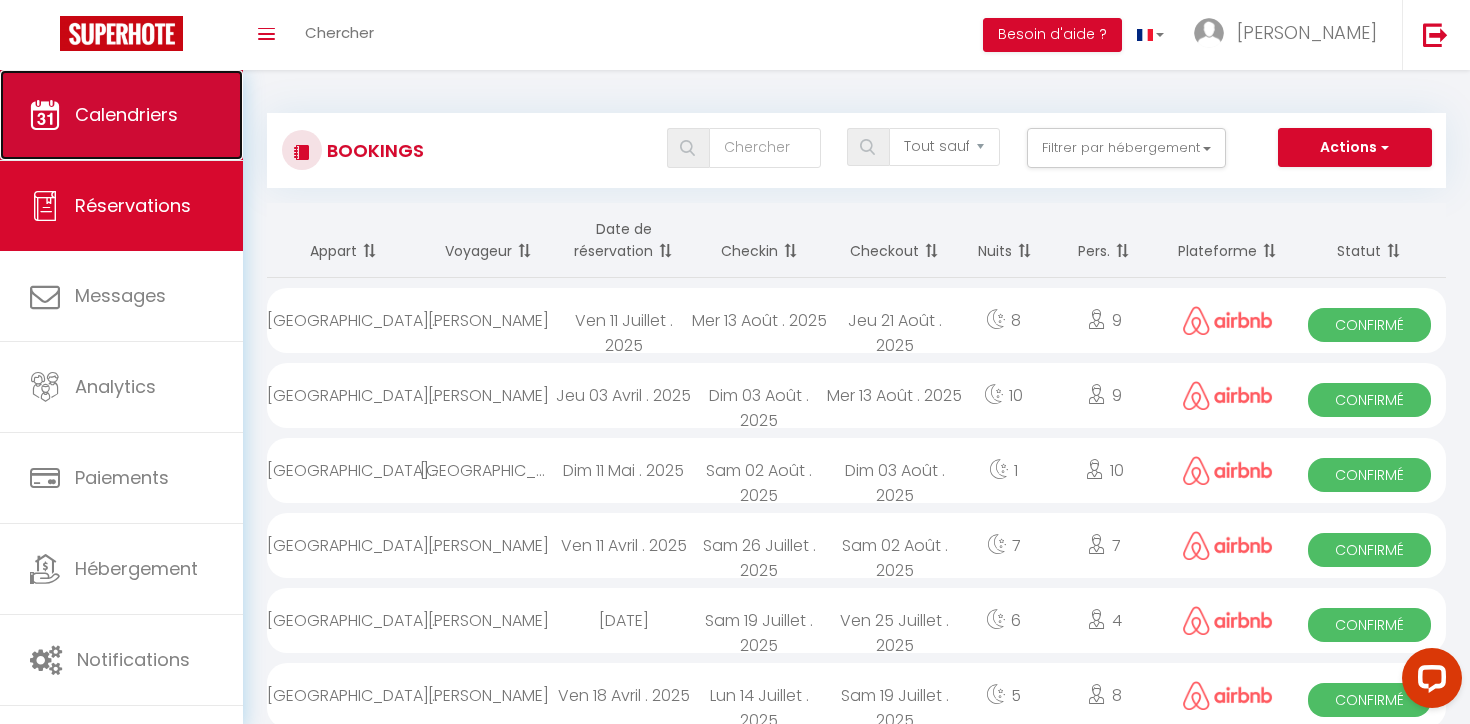 click on "Calendriers" at bounding box center [121, 115] 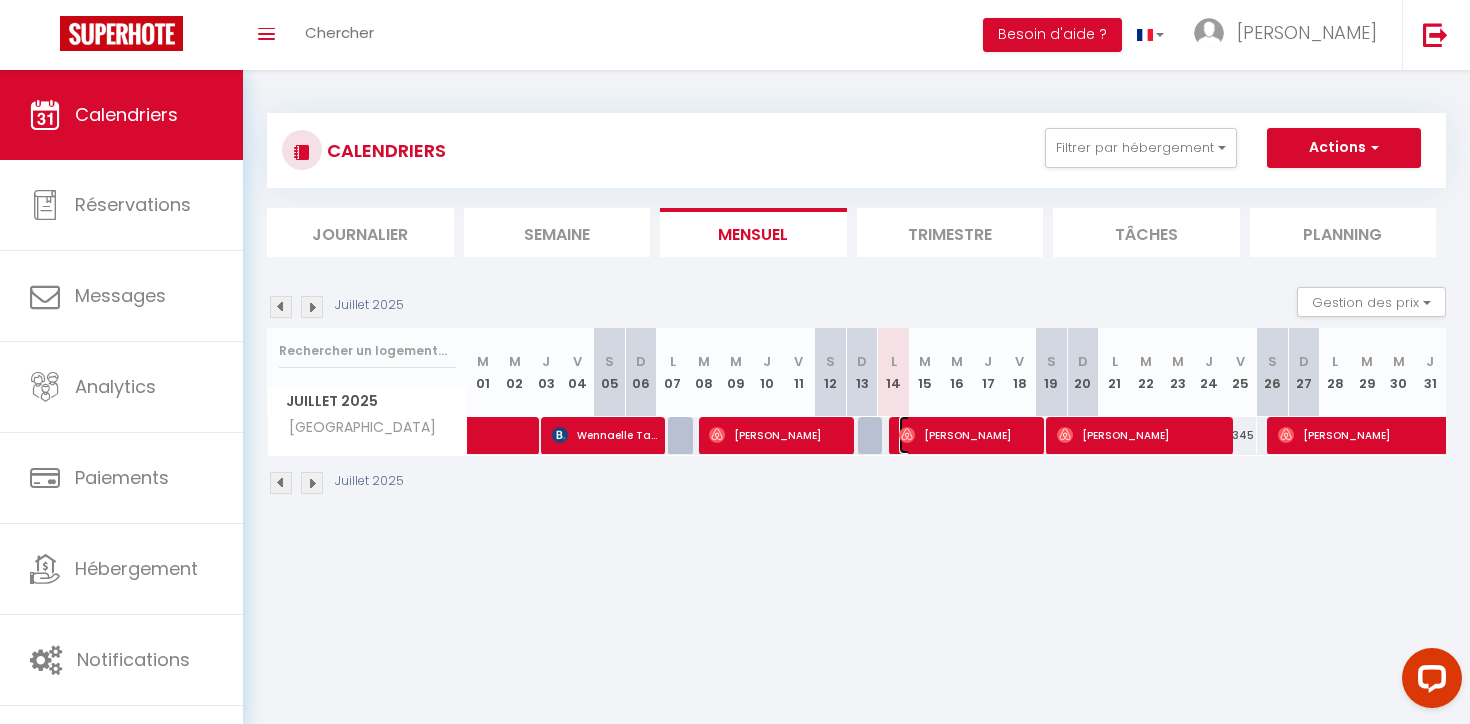 click on "[PERSON_NAME]" at bounding box center [968, 435] 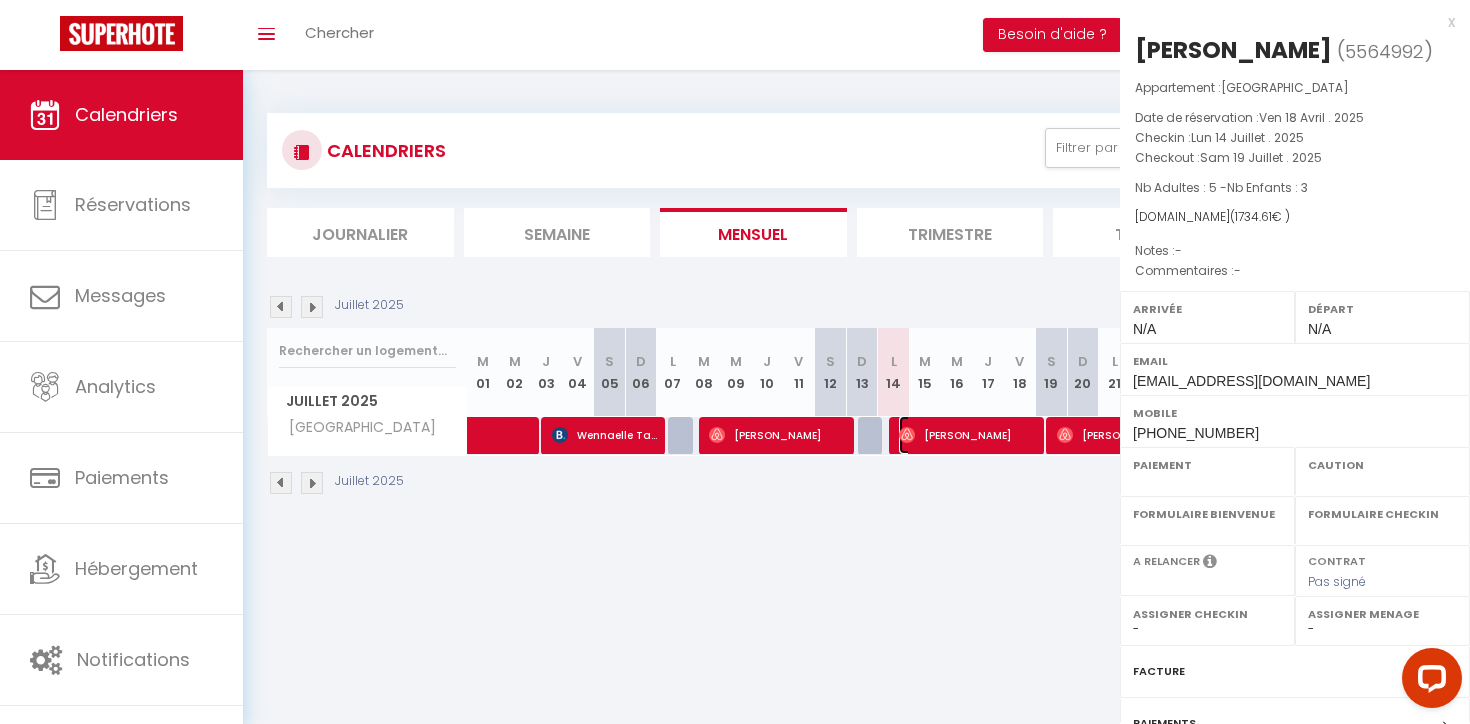 select on "OK" 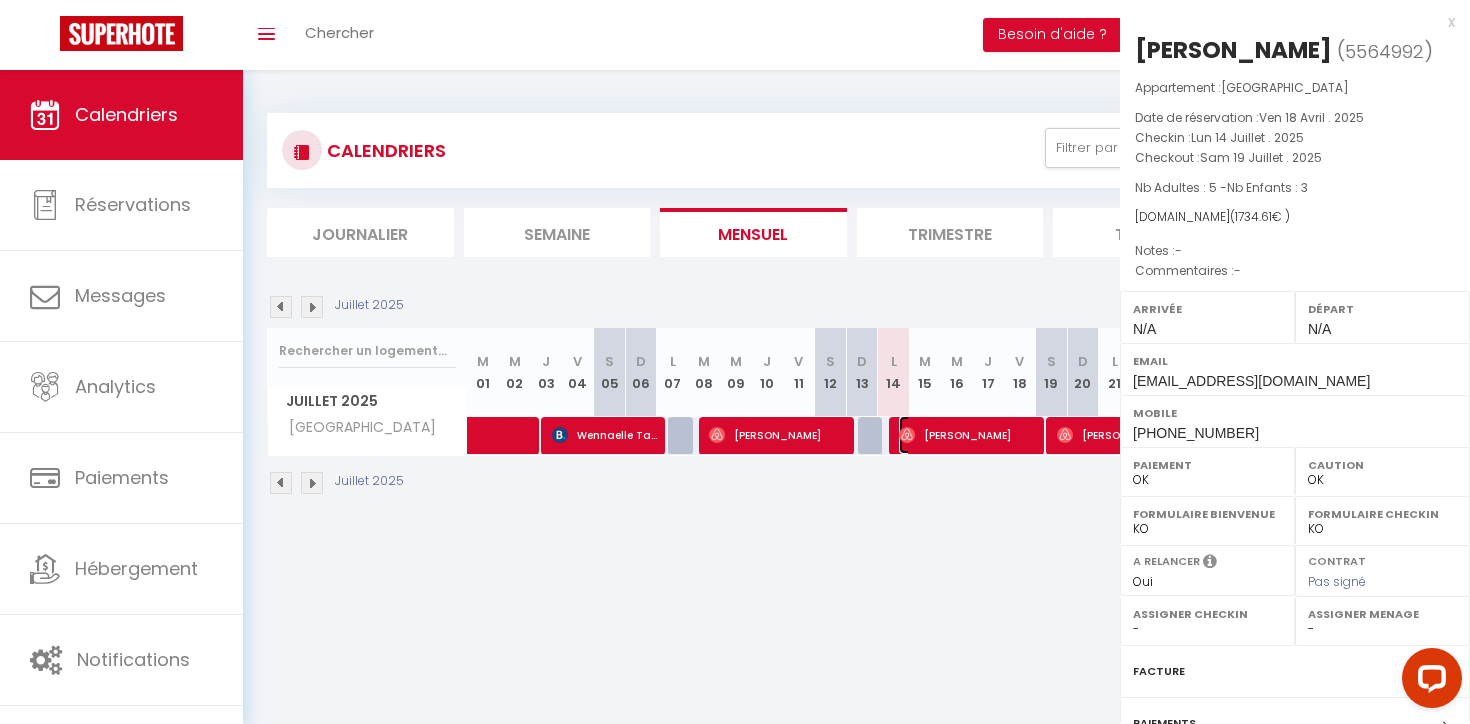select on "35181" 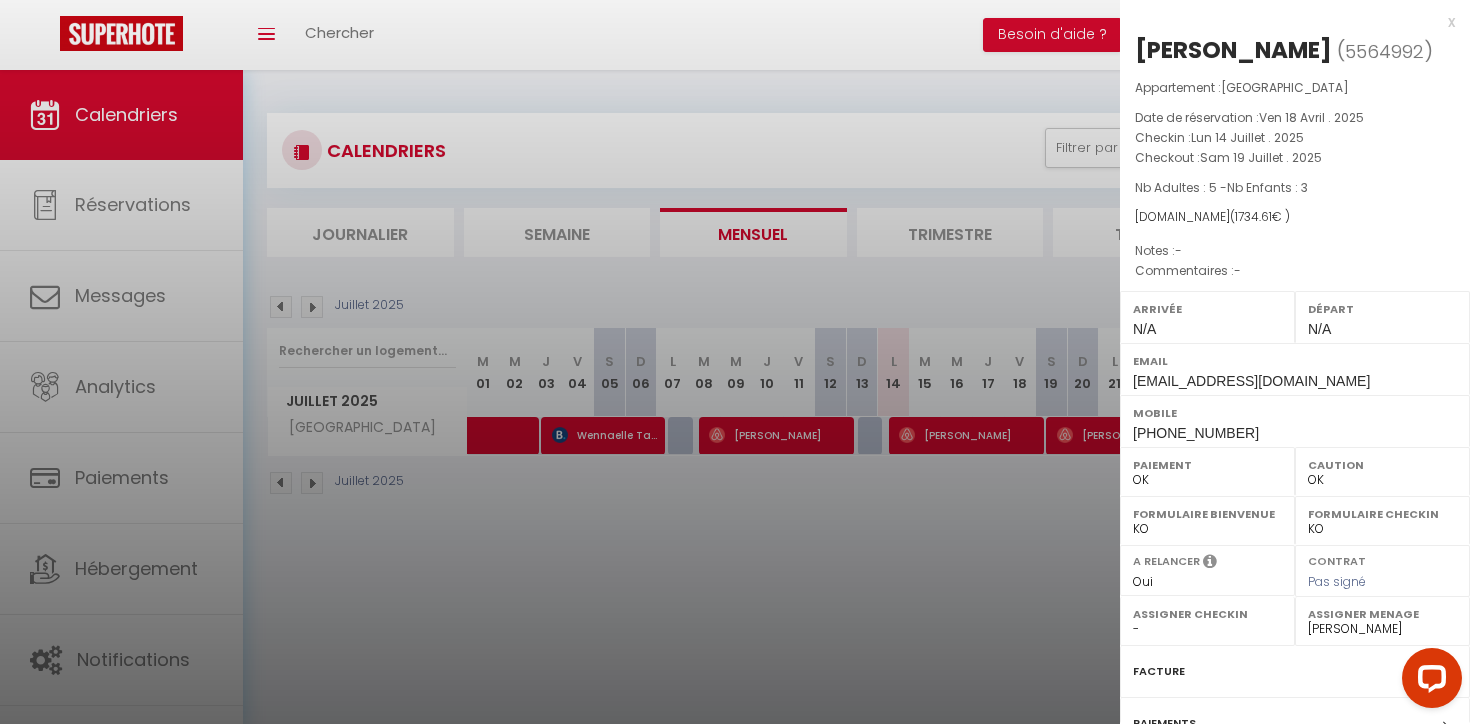 click at bounding box center [735, 362] 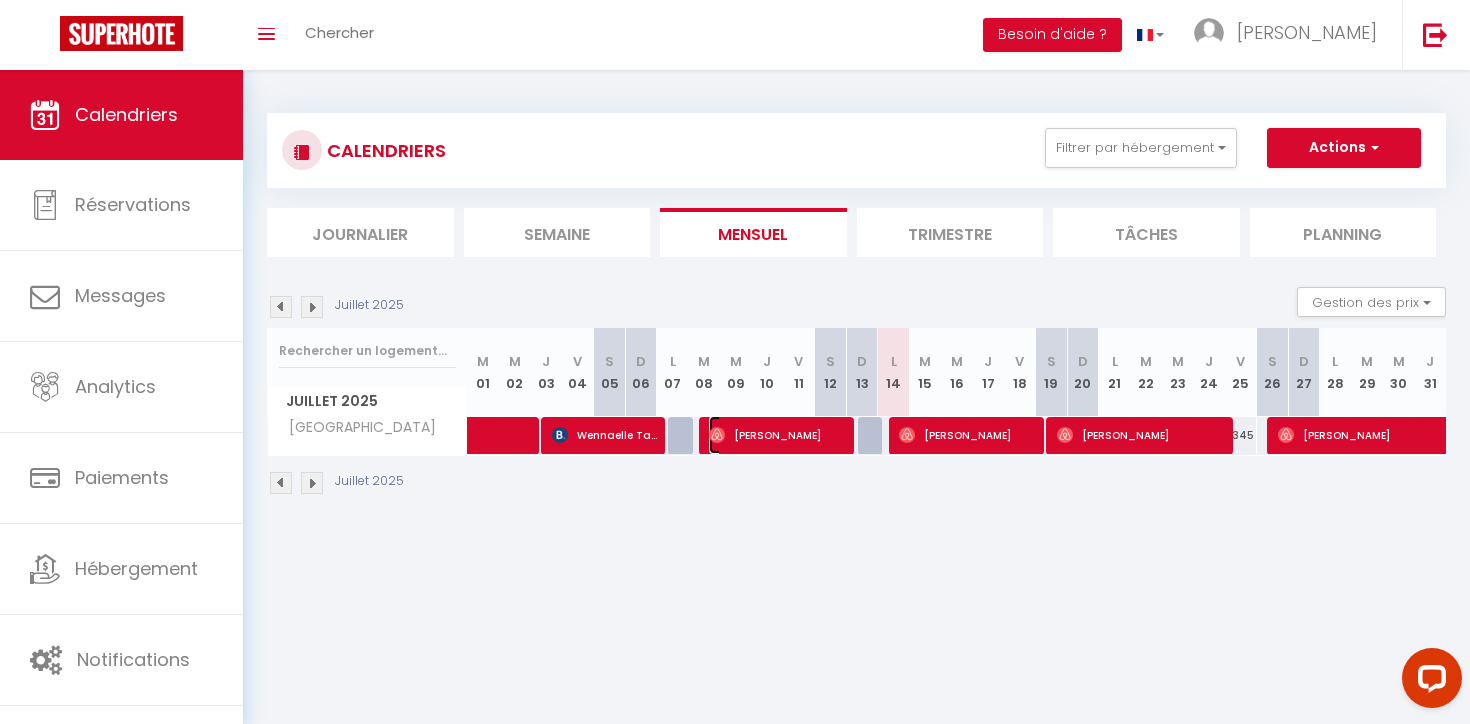 click on "[PERSON_NAME]" at bounding box center (778, 435) 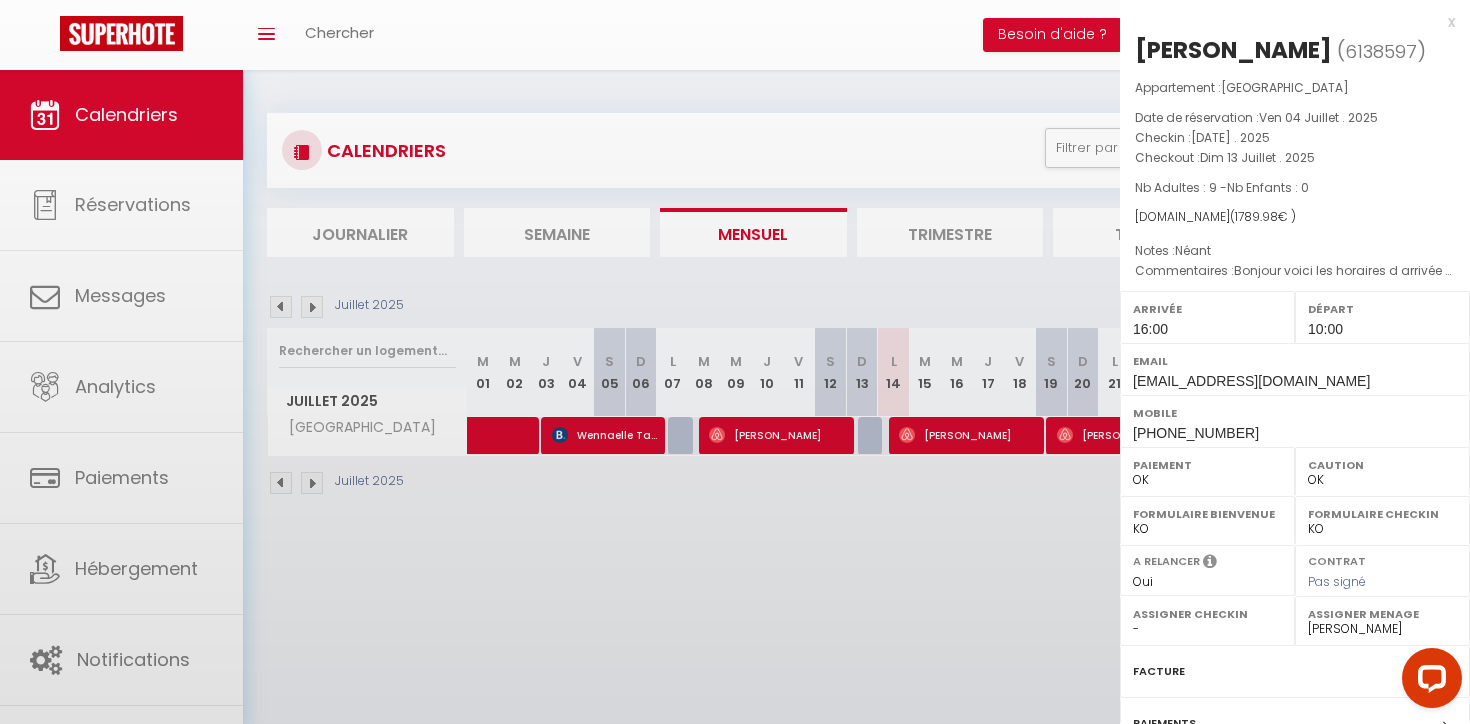 click at bounding box center [735, 362] 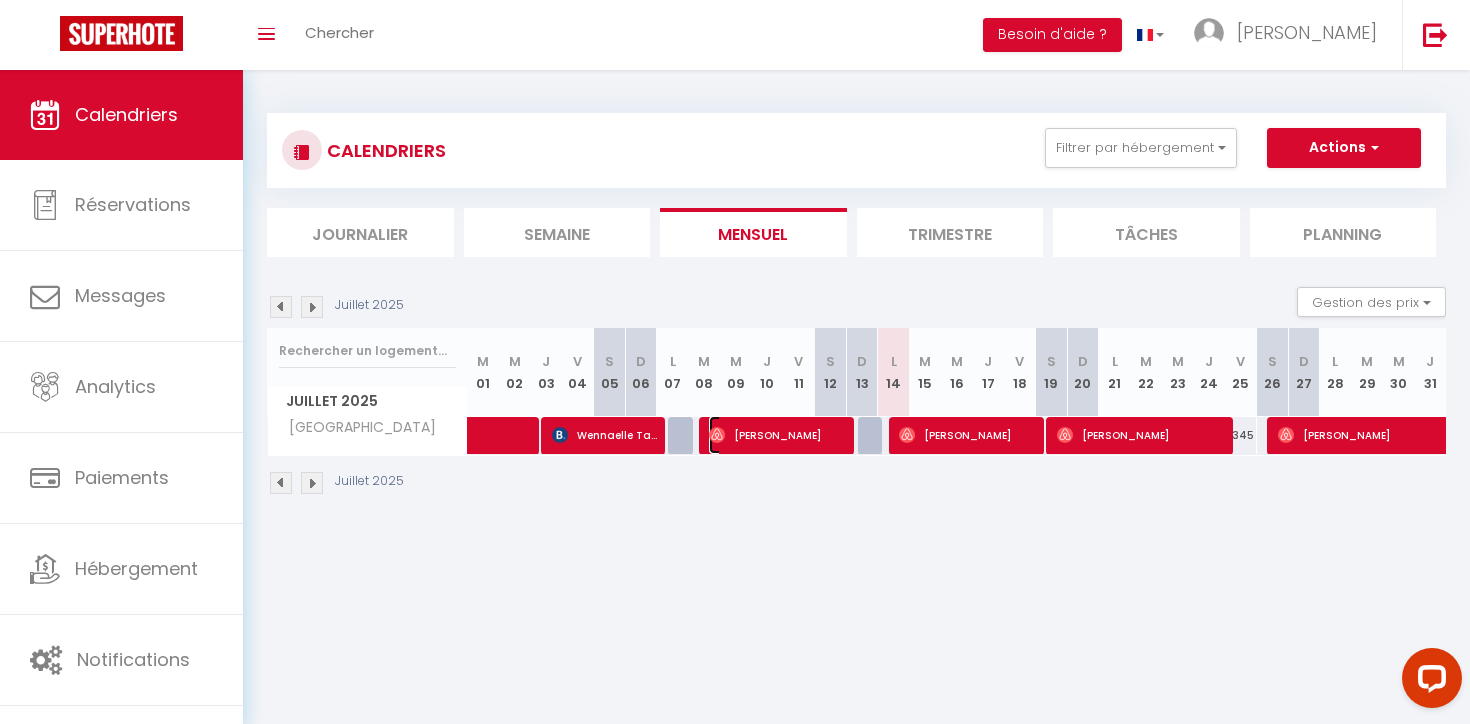 click on "[PERSON_NAME]" at bounding box center (778, 435) 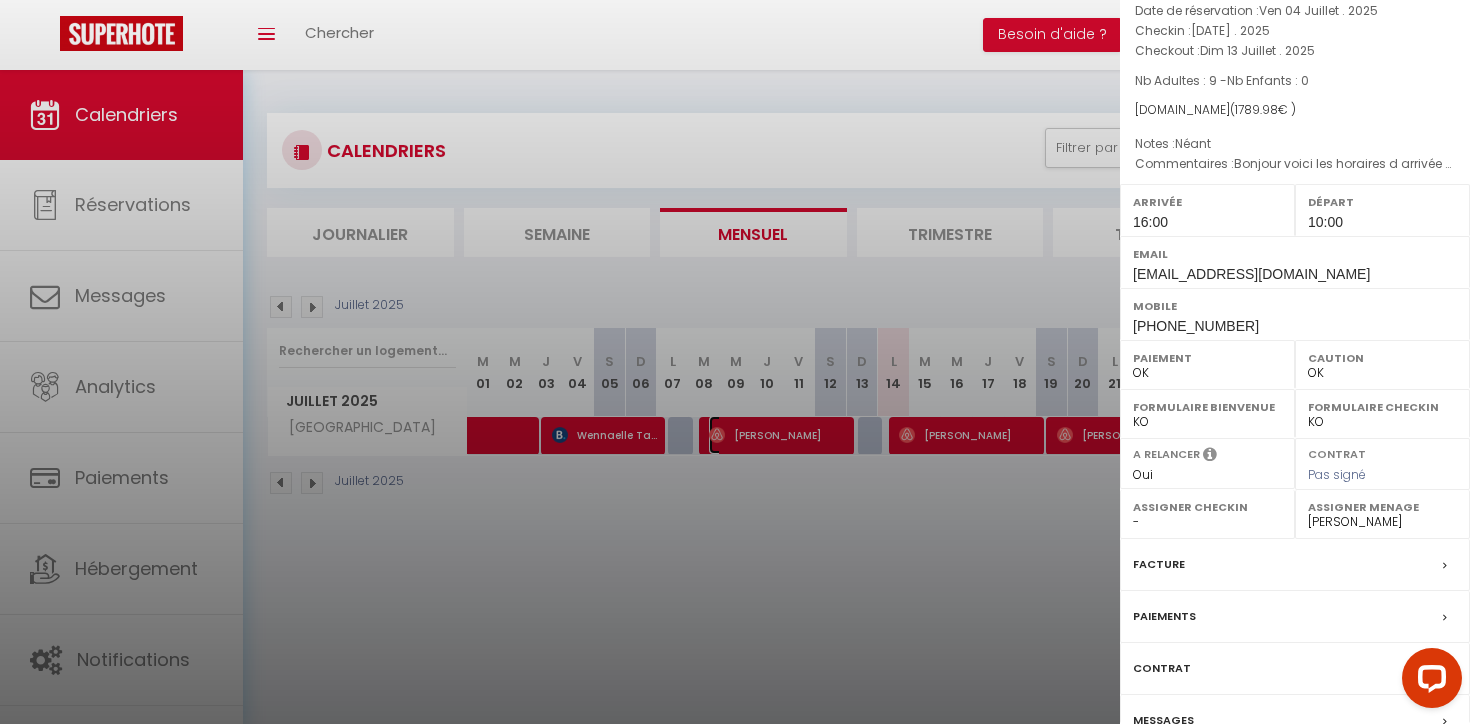 scroll, scrollTop: 208, scrollLeft: 0, axis: vertical 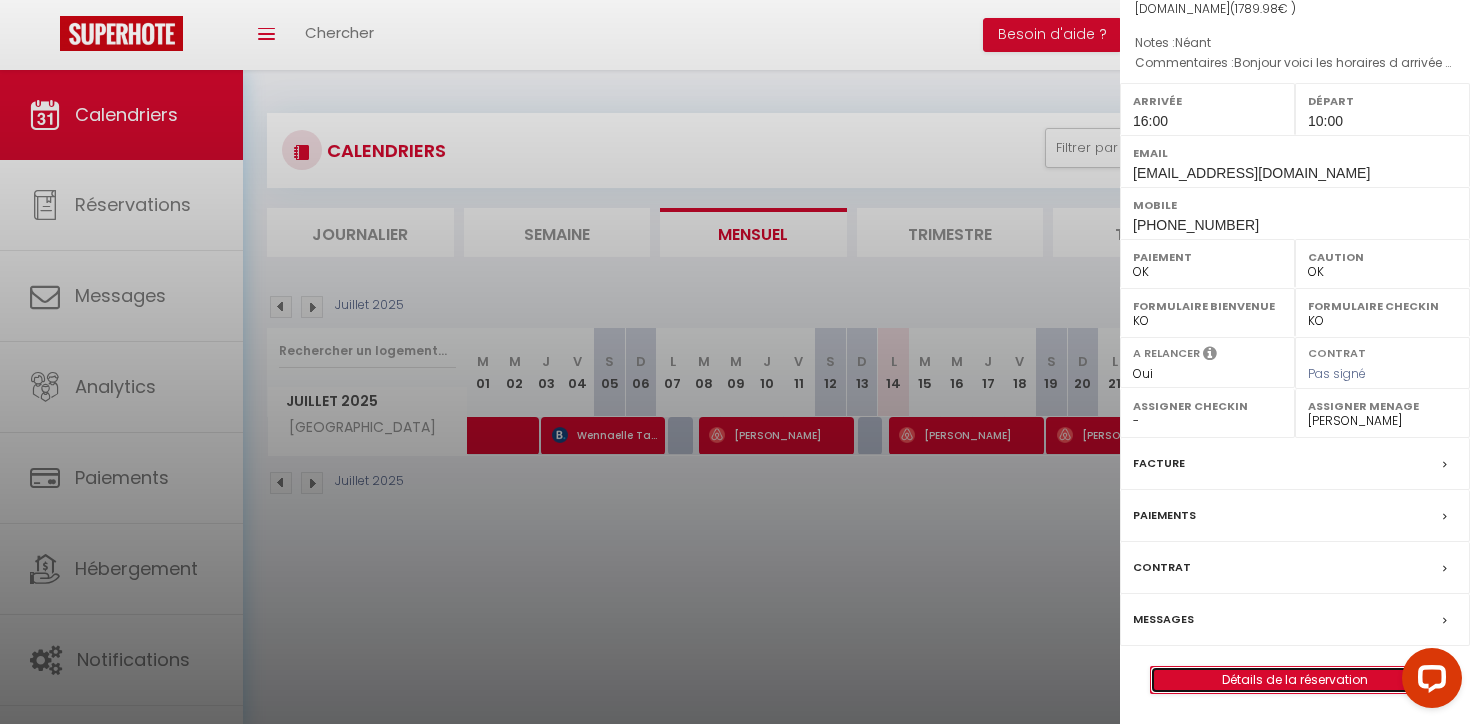 click on "Détails de la réservation" at bounding box center (1295, 680) 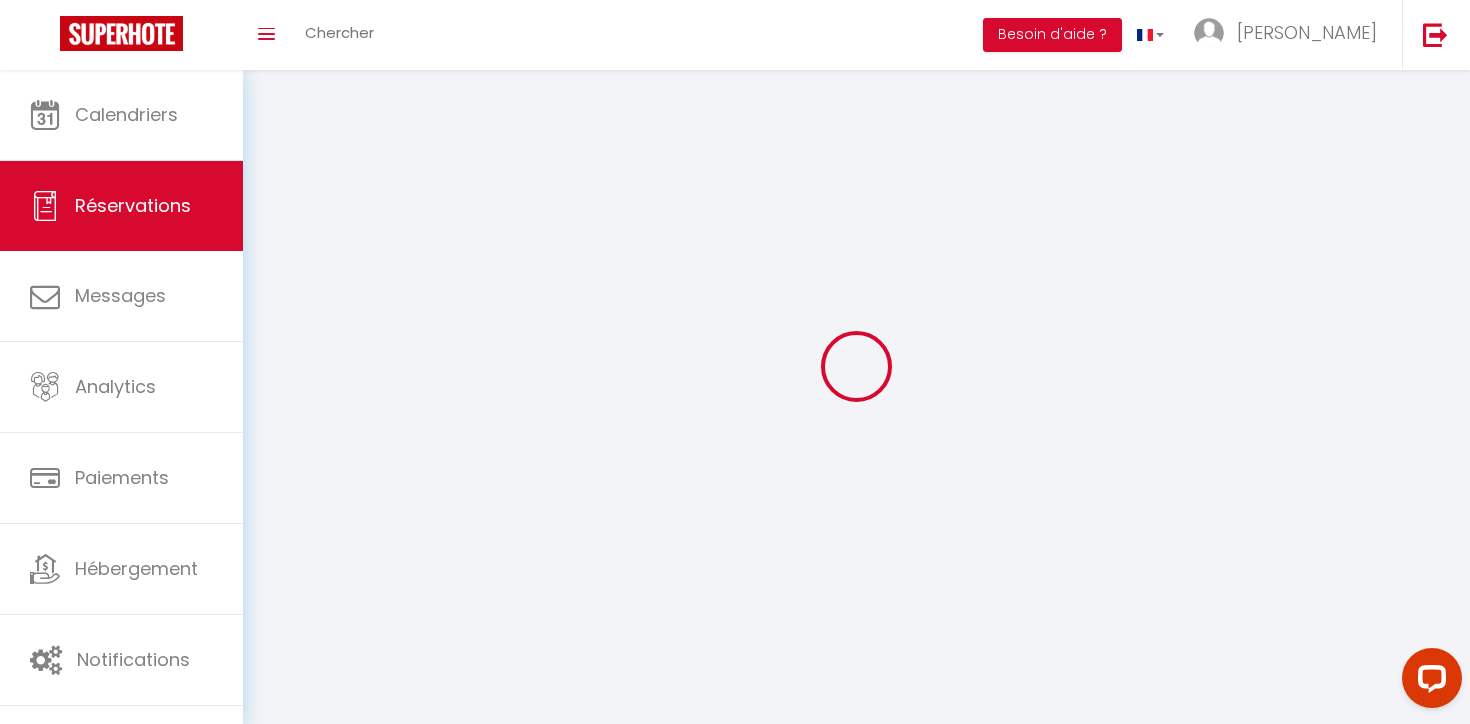 select 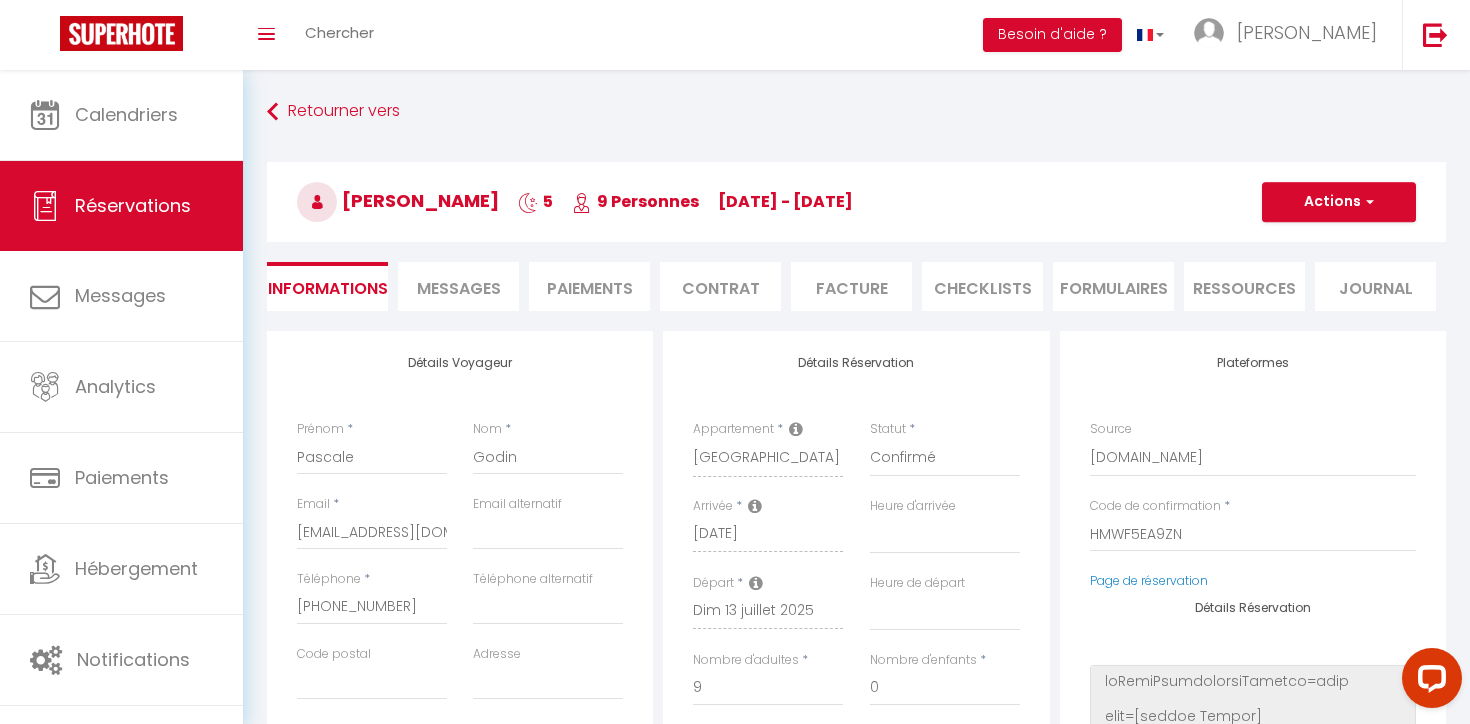 select 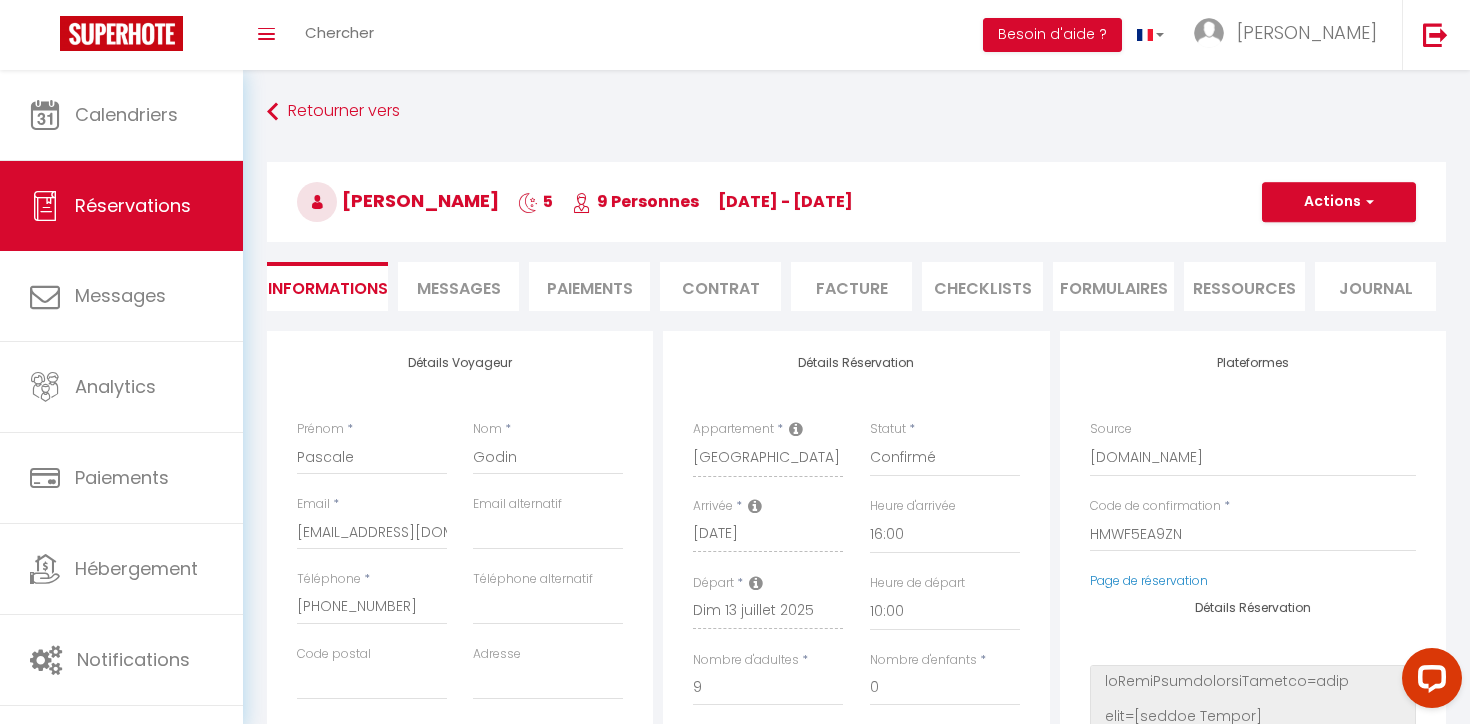 select 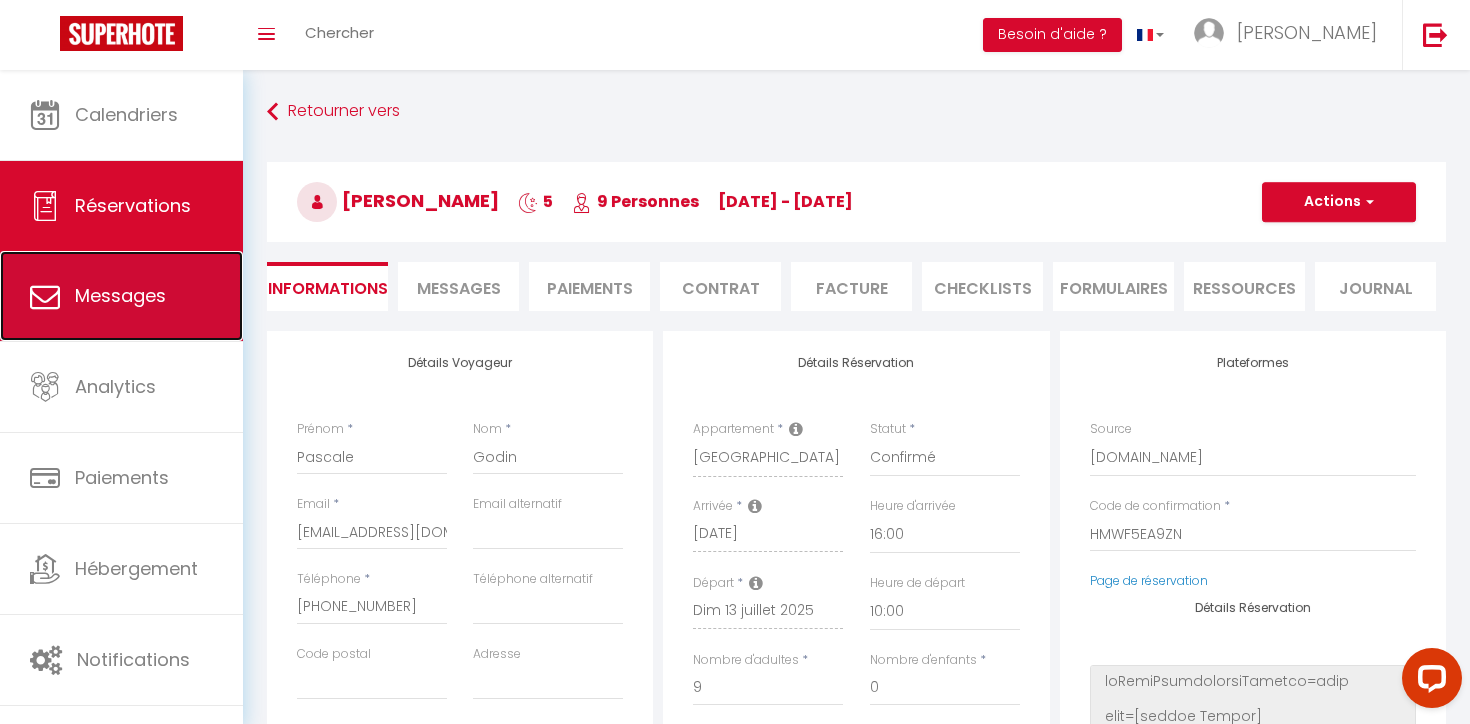 click on "Messages" at bounding box center (120, 295) 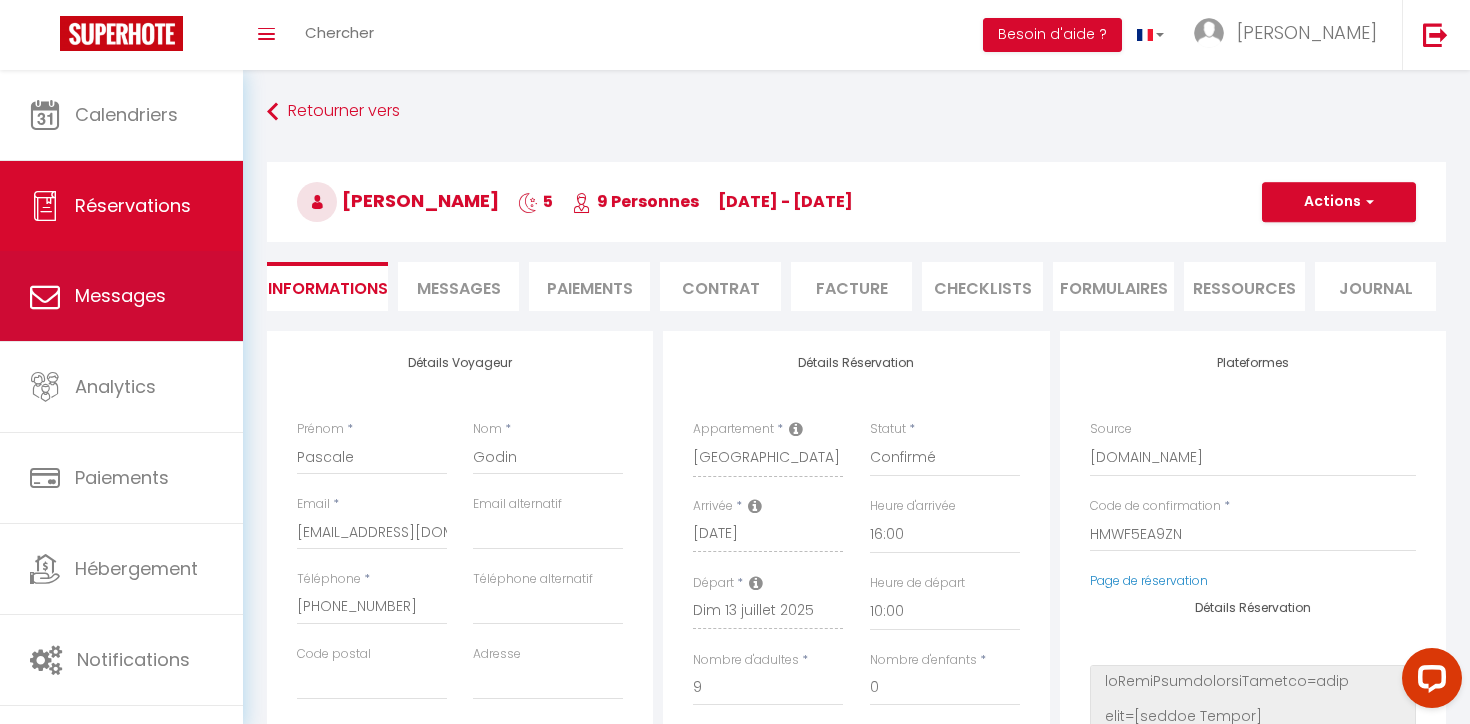 select on "message" 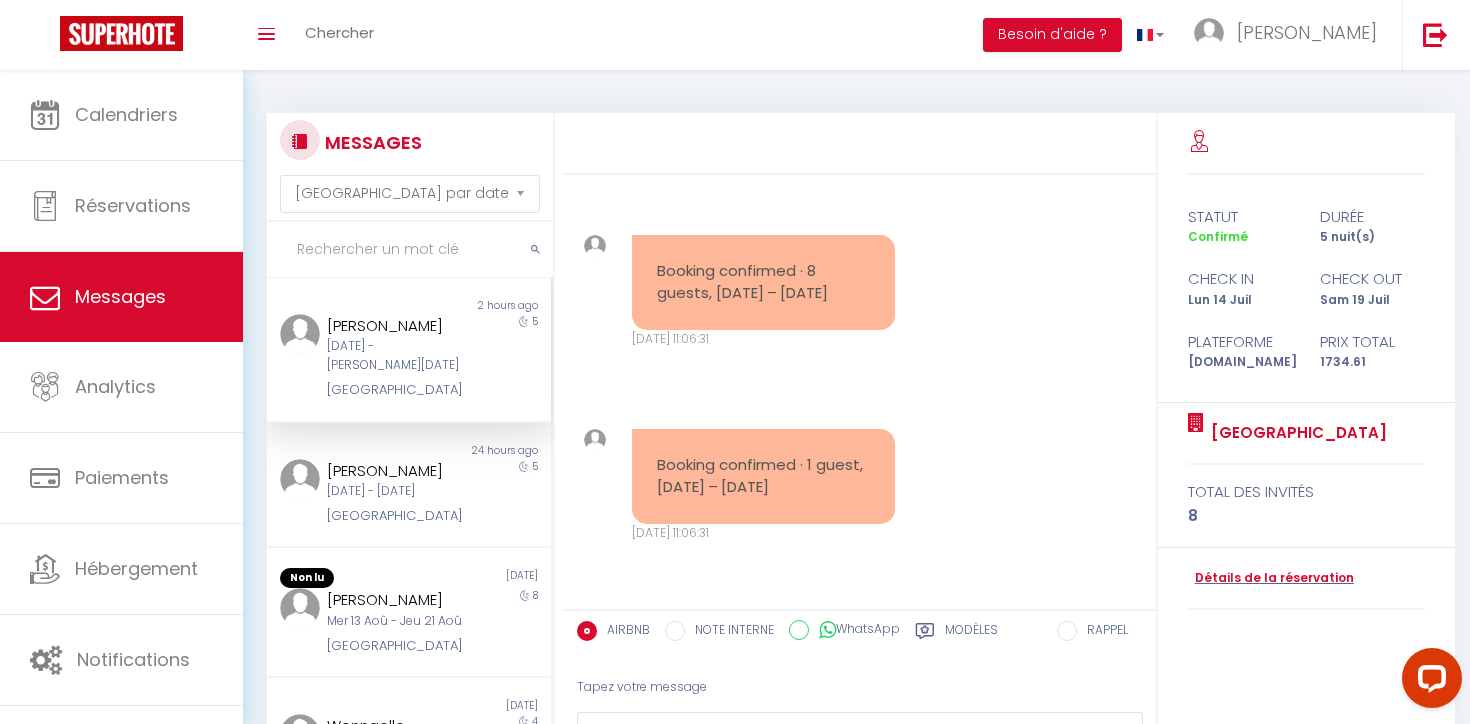 scroll, scrollTop: 5179, scrollLeft: 0, axis: vertical 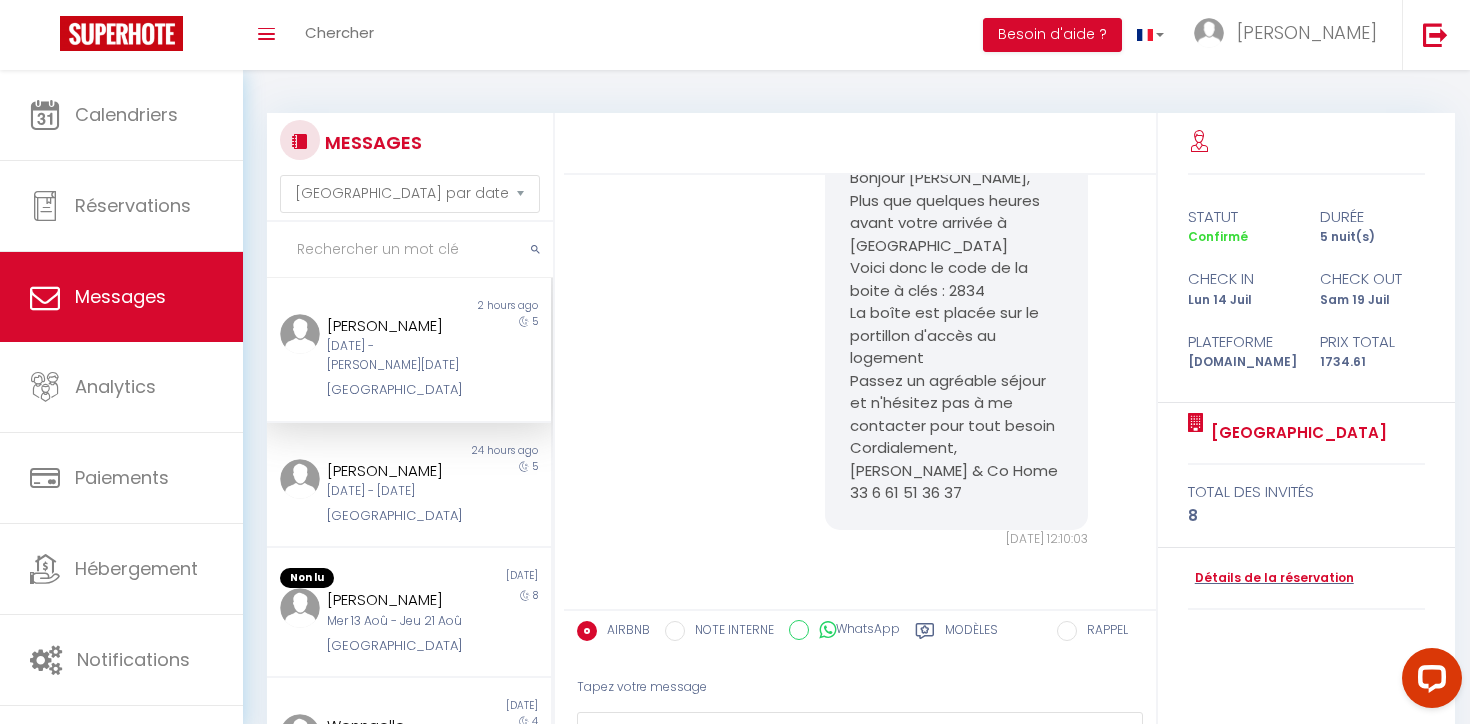 click on "[DATE] - [PERSON_NAME][DATE]" at bounding box center (397, 356) 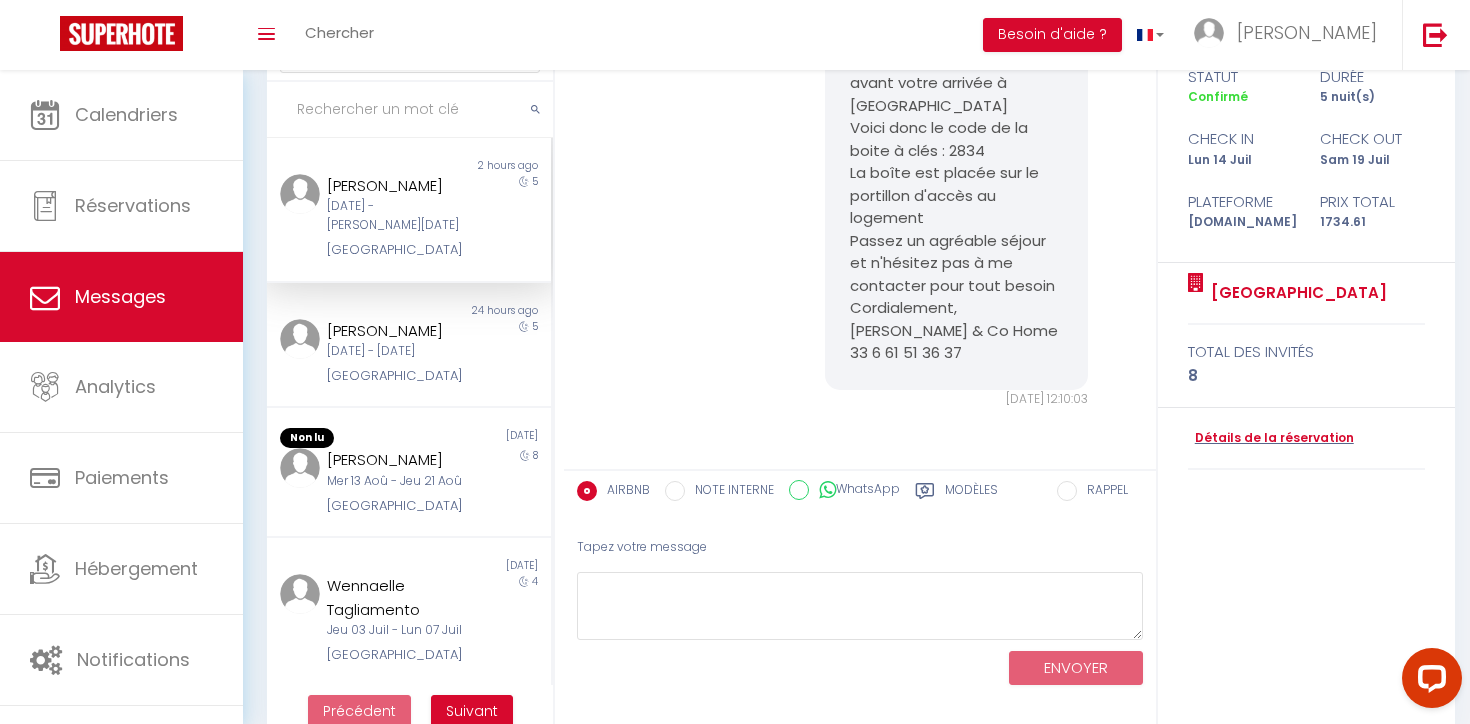 scroll, scrollTop: 176, scrollLeft: 0, axis: vertical 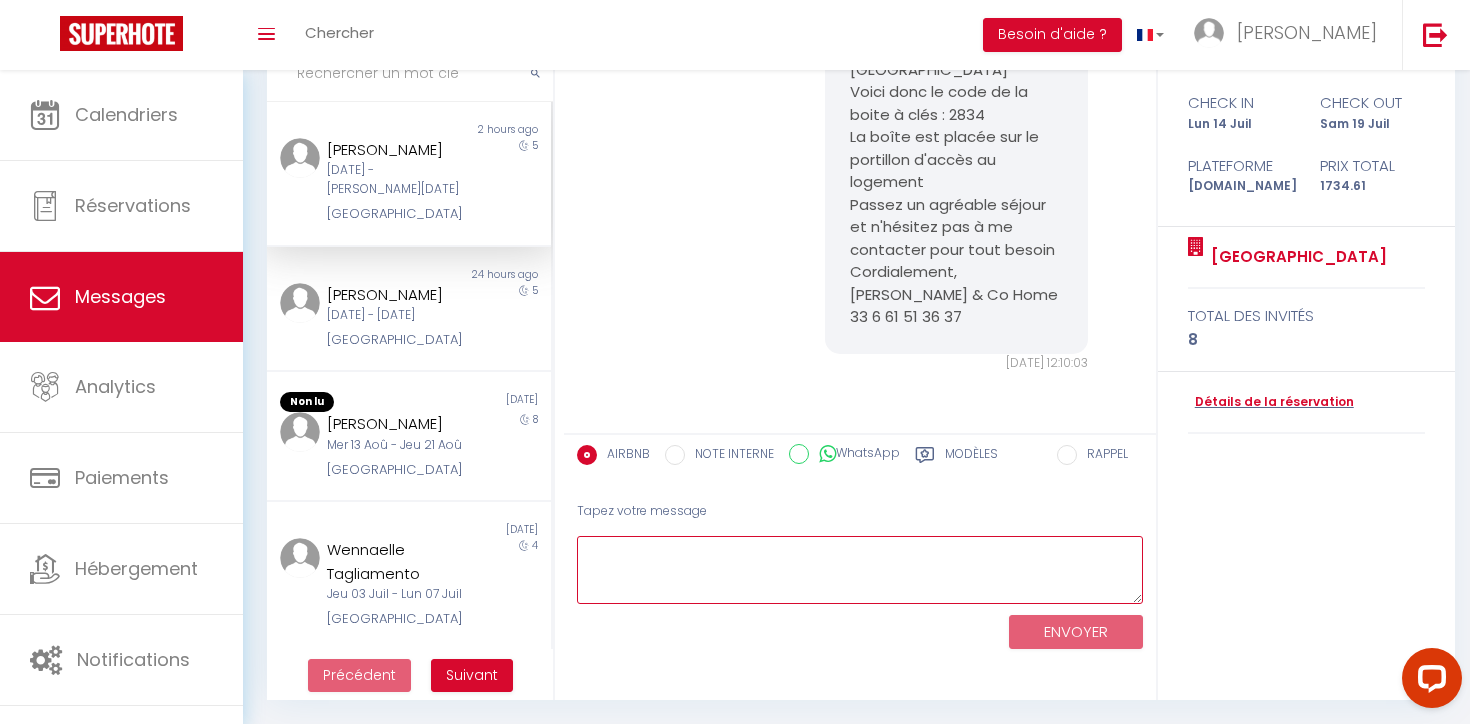 click at bounding box center (860, 570) 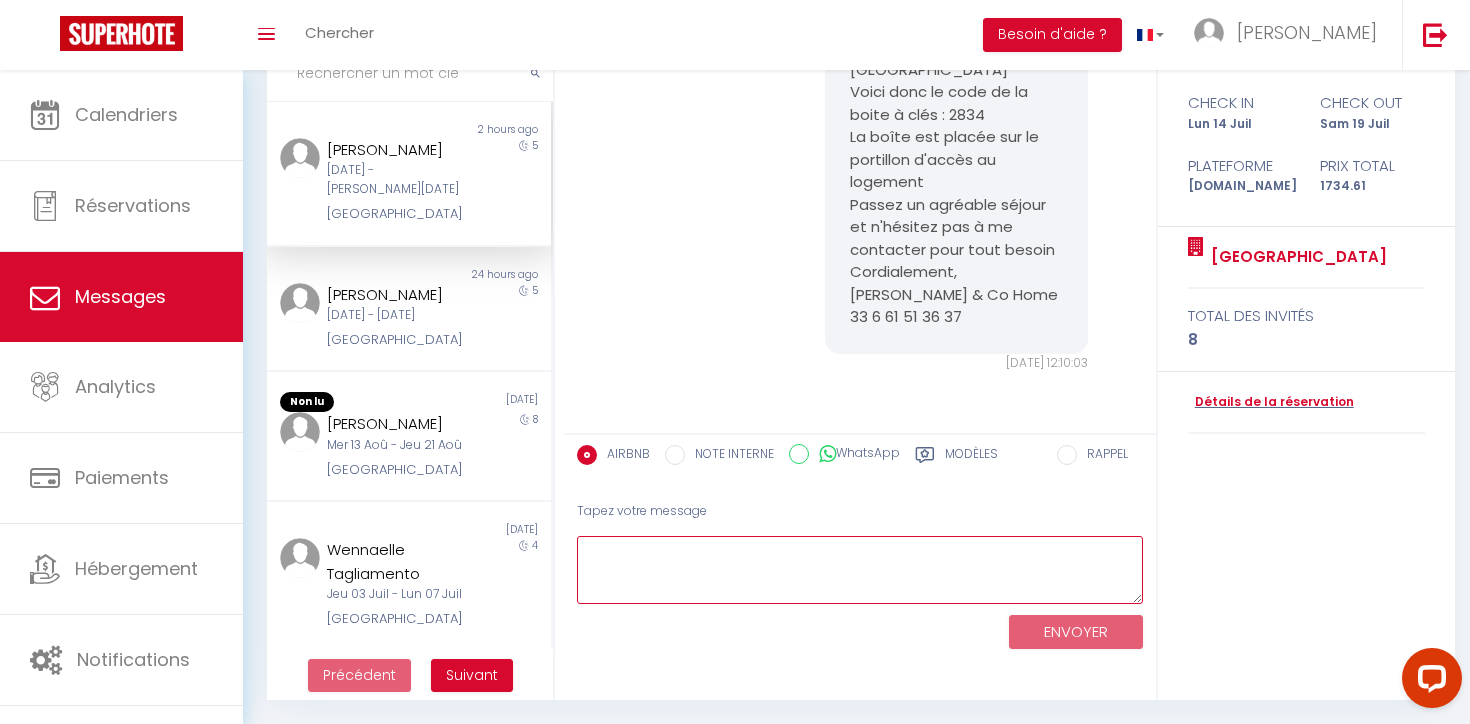 paste on "Avec les fortes chaleurs qui reviennent il est primordial que vous ne fermiez pas le dôme de protection, jour et nuit, au risque que l'eau tourne et vire au vert. C'est déjà arrivé et ça ne donne plus envie de se baigner, ce qui serait fort dommage pour vous et votre groupe.
Si besoin réajustez le niveau d'eau en cours de séjour avec le tuyau d'arrosage à proximité et je vous remercie par avance que personne ne touche aux buses de filtration.
A votre disposition pour que vous passiez un agréable séjour
[GEOGRAPHIC_DATA]" 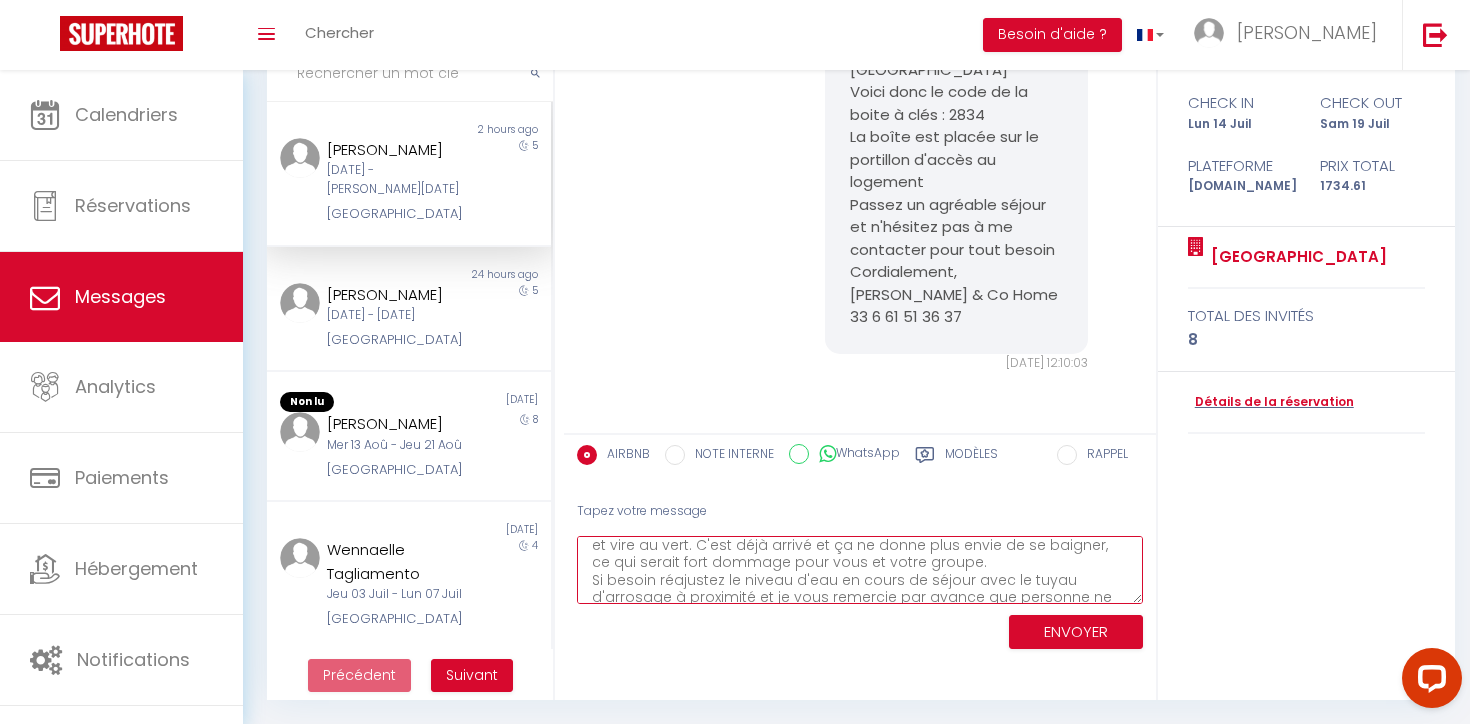 scroll, scrollTop: 0, scrollLeft: 0, axis: both 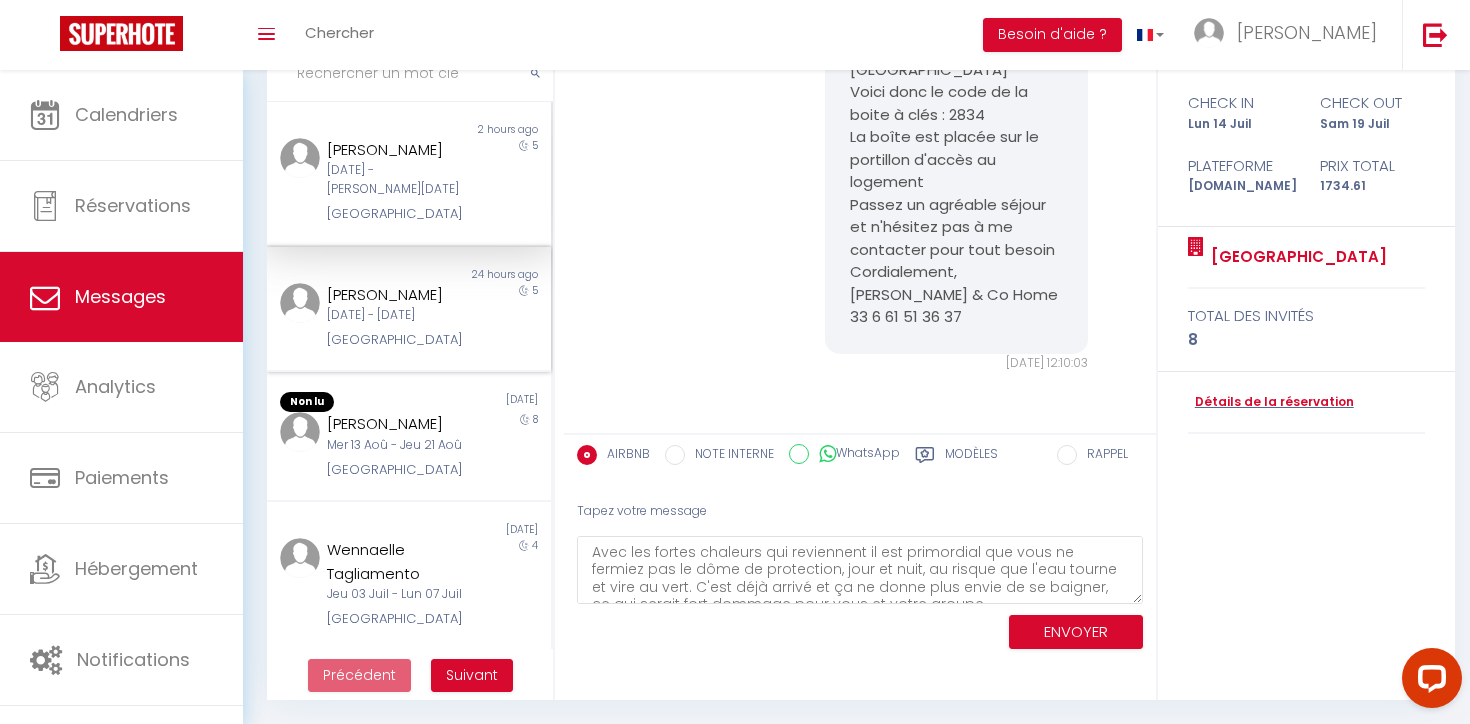 click on "[PERSON_NAME]   [DATE] - [DATE]   [GEOGRAPHIC_DATA]" at bounding box center [397, 317] 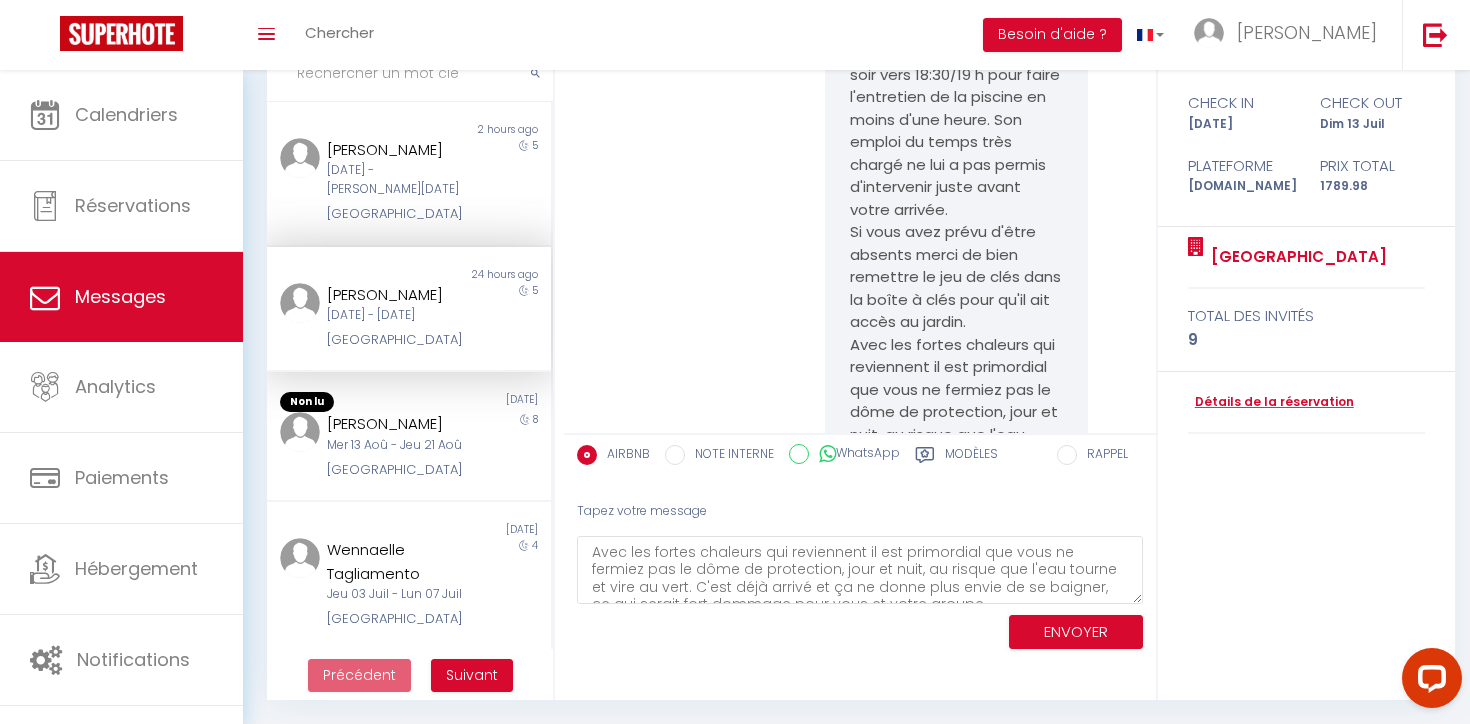 scroll, scrollTop: 3641, scrollLeft: 0, axis: vertical 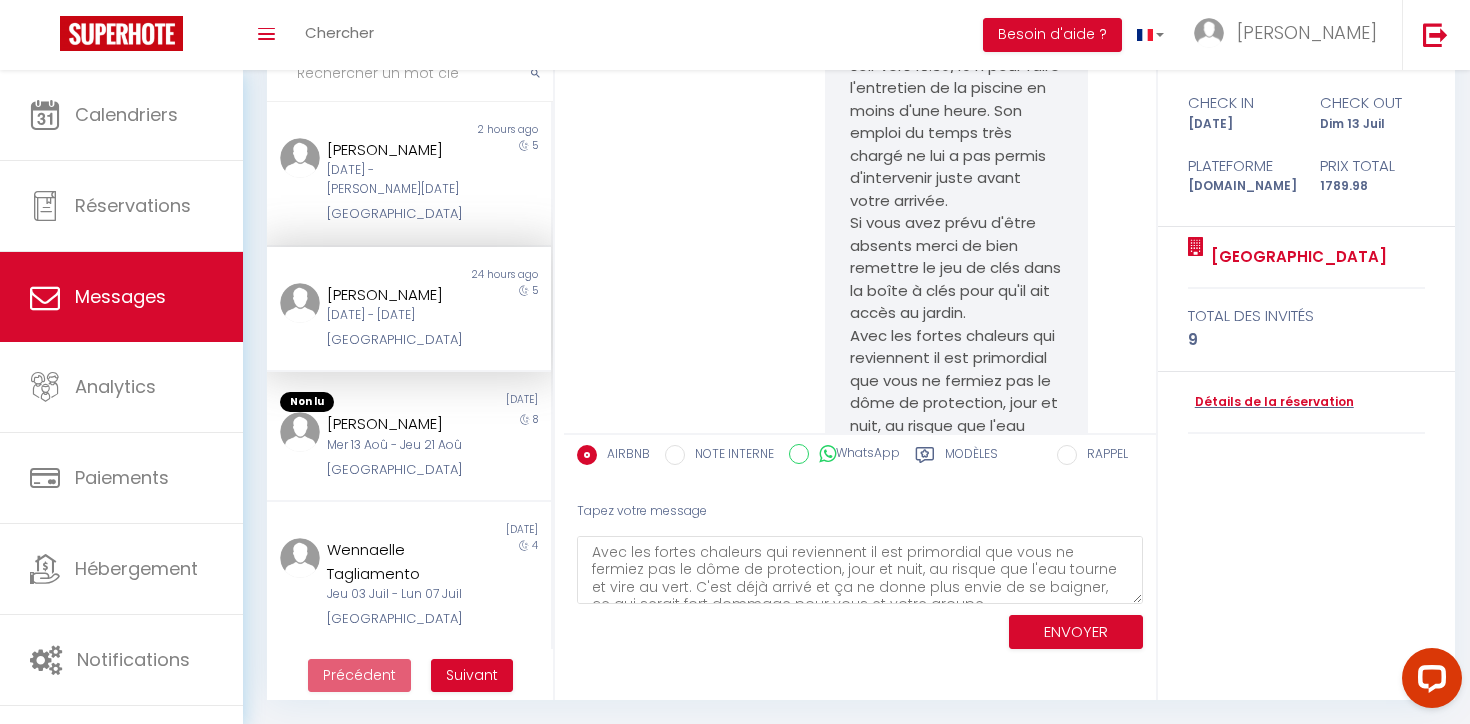 drag, startPoint x: 851, startPoint y: 198, endPoint x: 937, endPoint y: 263, distance: 107.80074 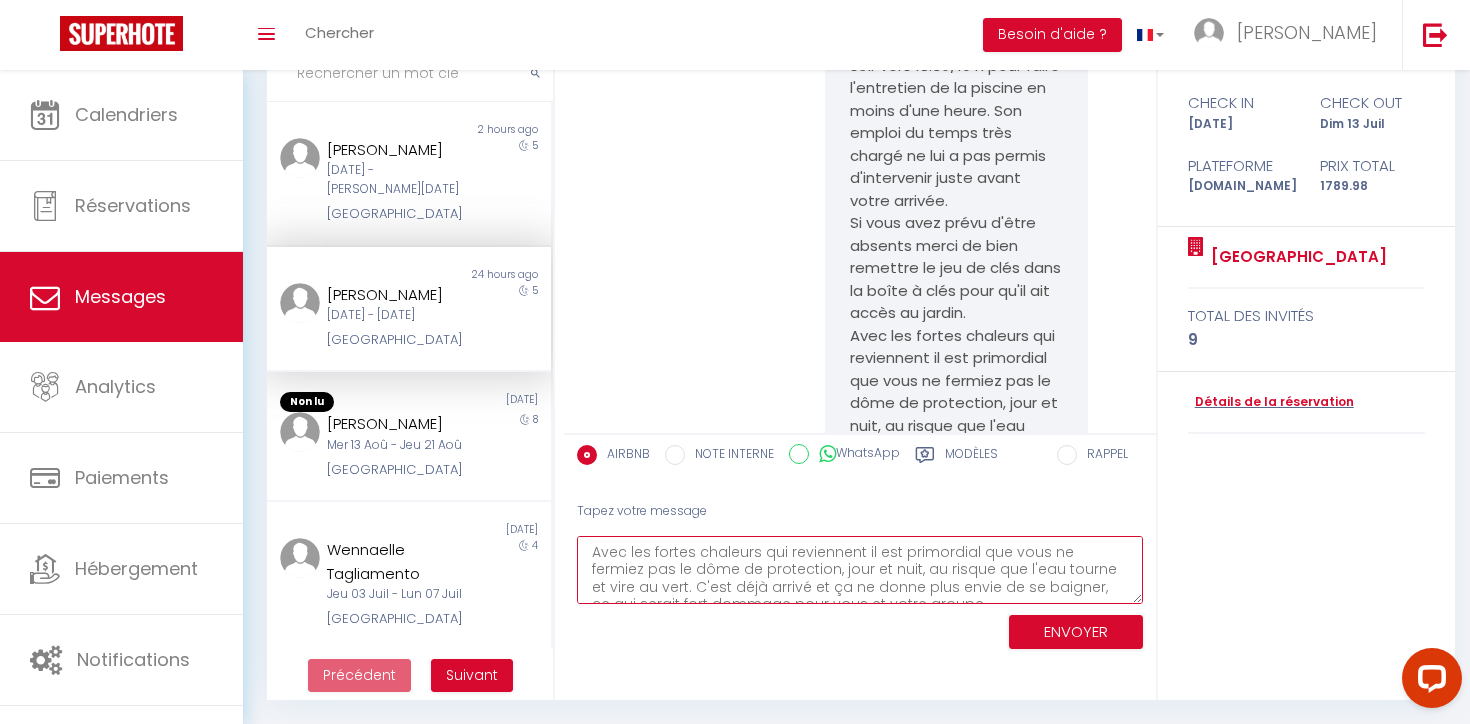 click on "Avec les fortes chaleurs qui reviennent il est primordial que vous ne fermiez pas le dôme de protection, jour et nuit, au risque que l'eau tourne et vire au vert. C'est déjà arrivé et ça ne donne plus envie de se baigner, ce qui serait fort dommage pour vous et votre groupe.
Si besoin réajustez le niveau d'eau en cours de séjour avec le tuyau d'arrosage à proximité et je vous remercie par avance que personne ne touche aux buses de filtration.
A votre disposition pour que vous passiez un agréable séjour
[GEOGRAPHIC_DATA]" at bounding box center (860, 570) 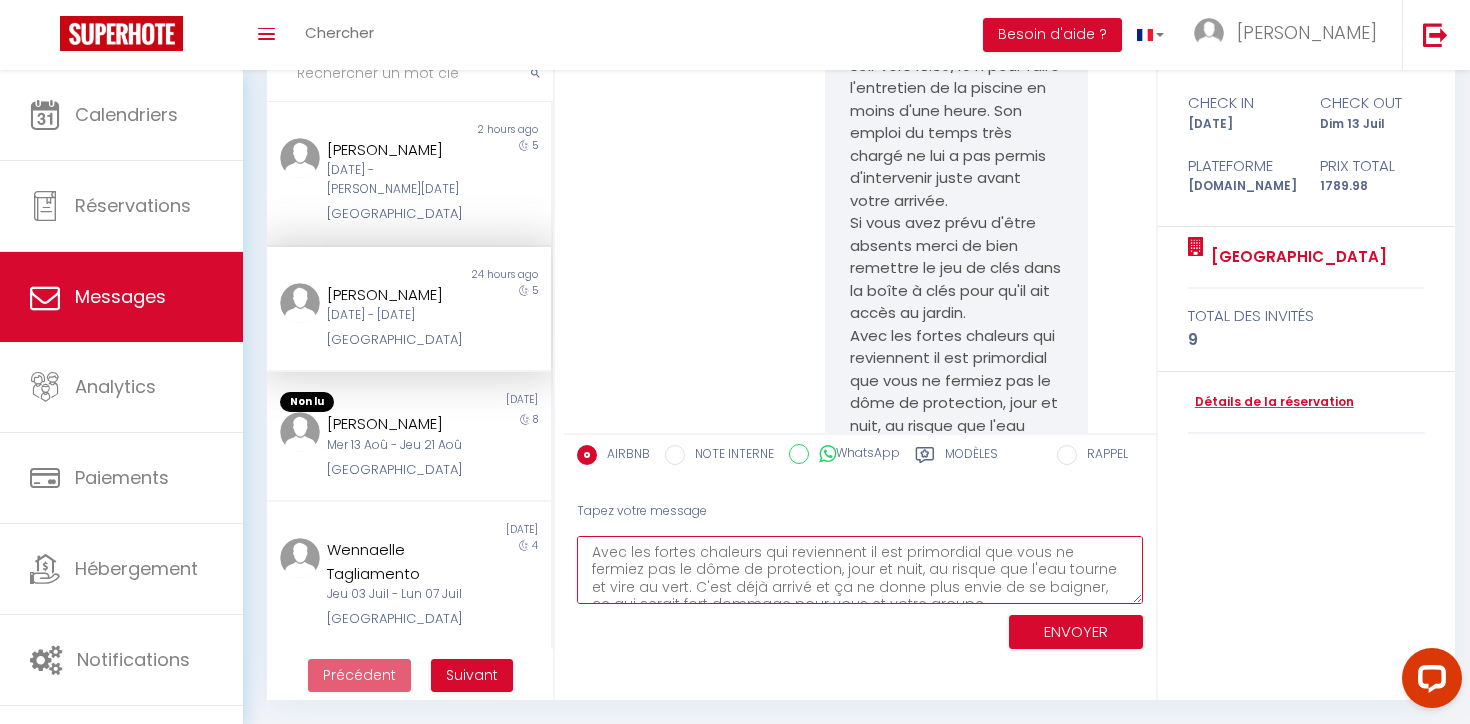 paste on "Vous allez arriver sous peu dans ma Villa et je vous souhaite une bonne installation." 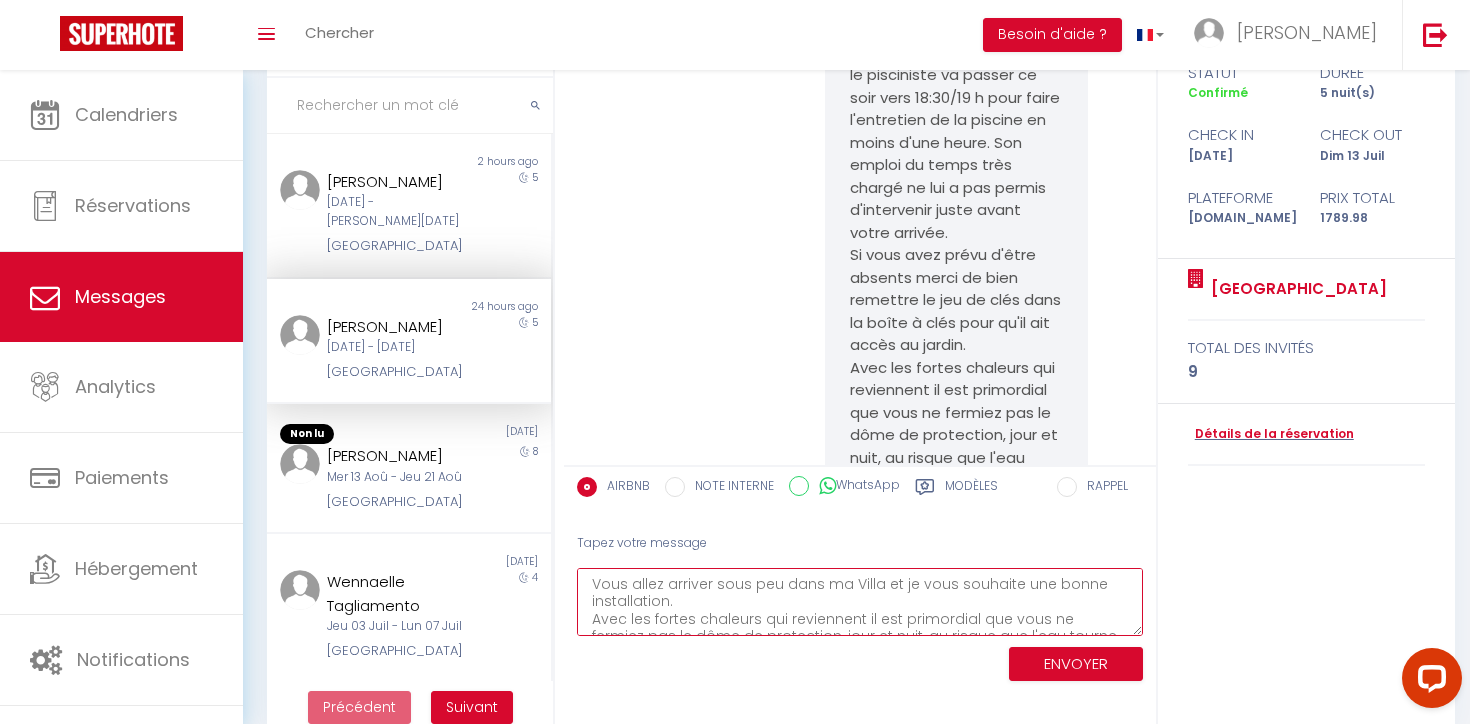 scroll, scrollTop: 138, scrollLeft: 0, axis: vertical 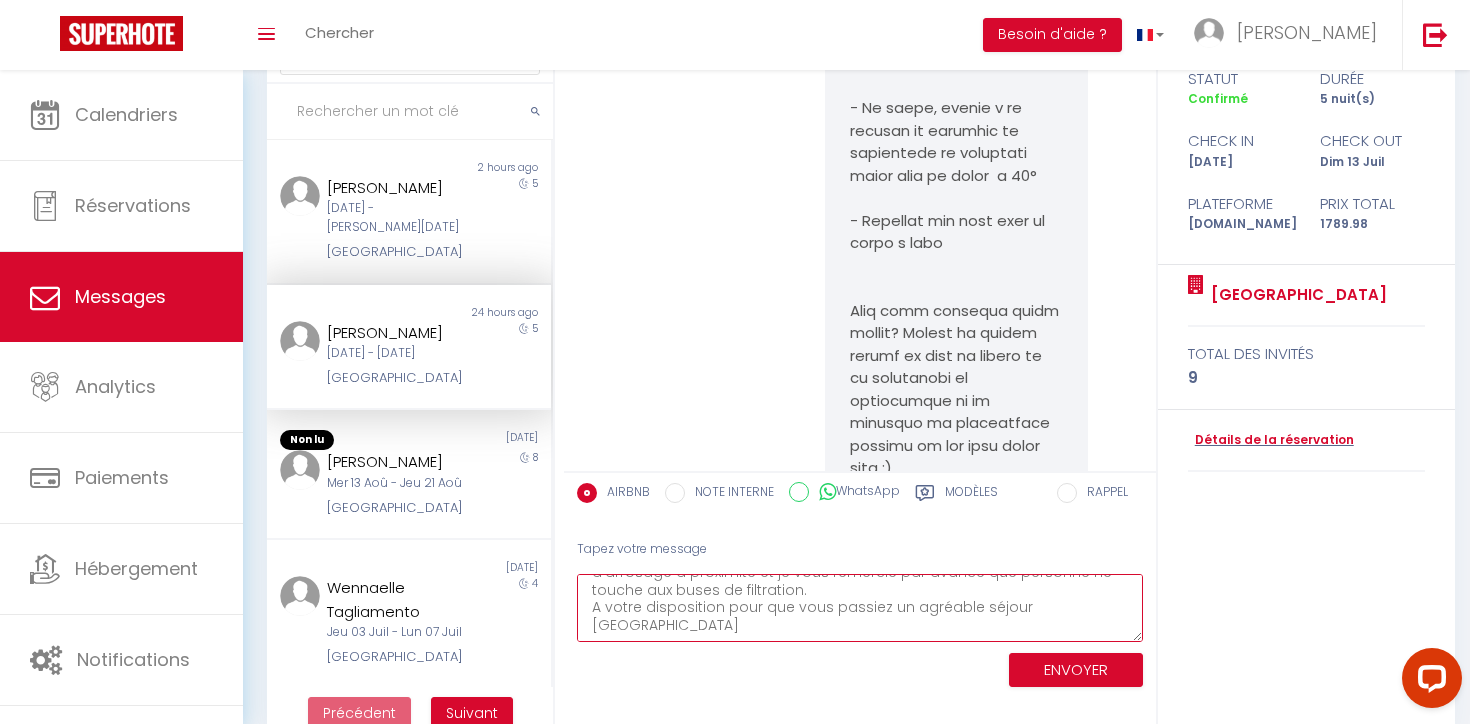 drag, startPoint x: 592, startPoint y: 589, endPoint x: 807, endPoint y: 667, distance: 228.71161 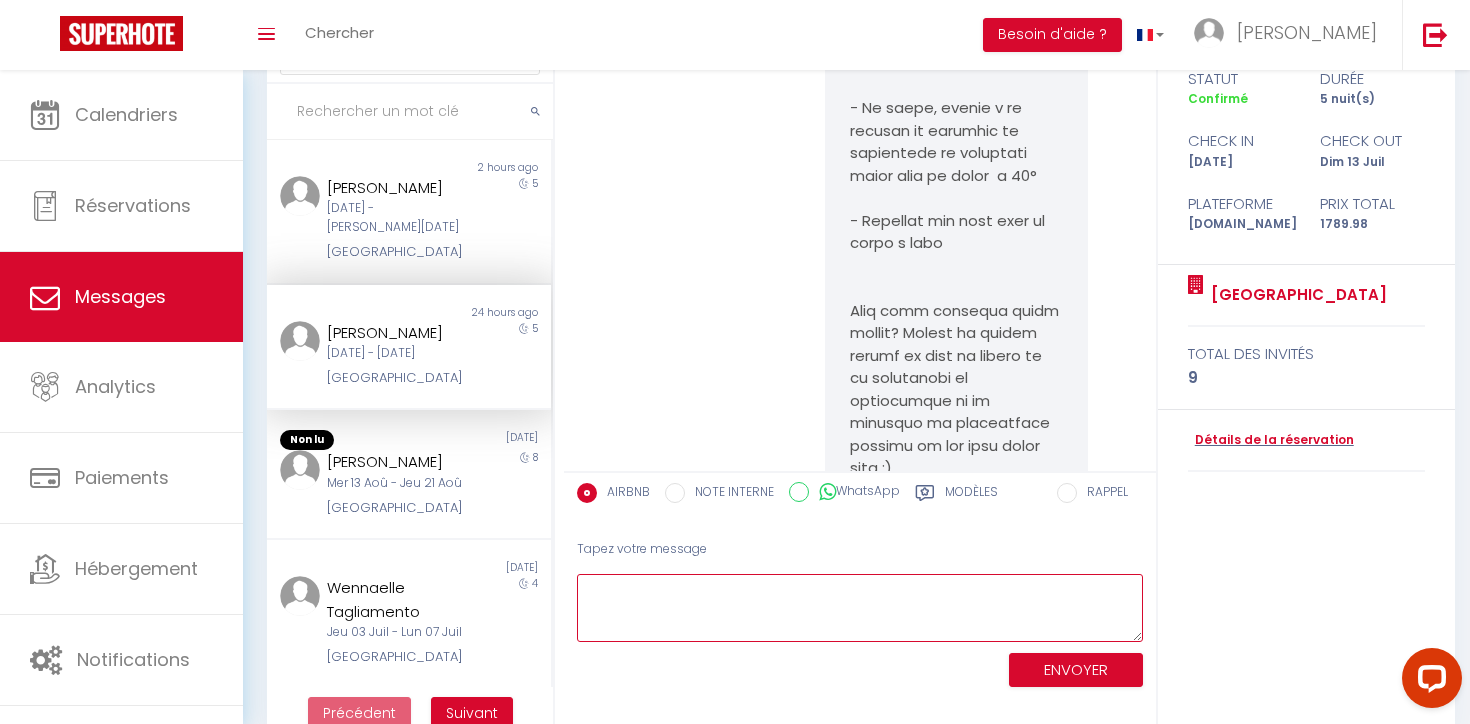 scroll, scrollTop: 0, scrollLeft: 0, axis: both 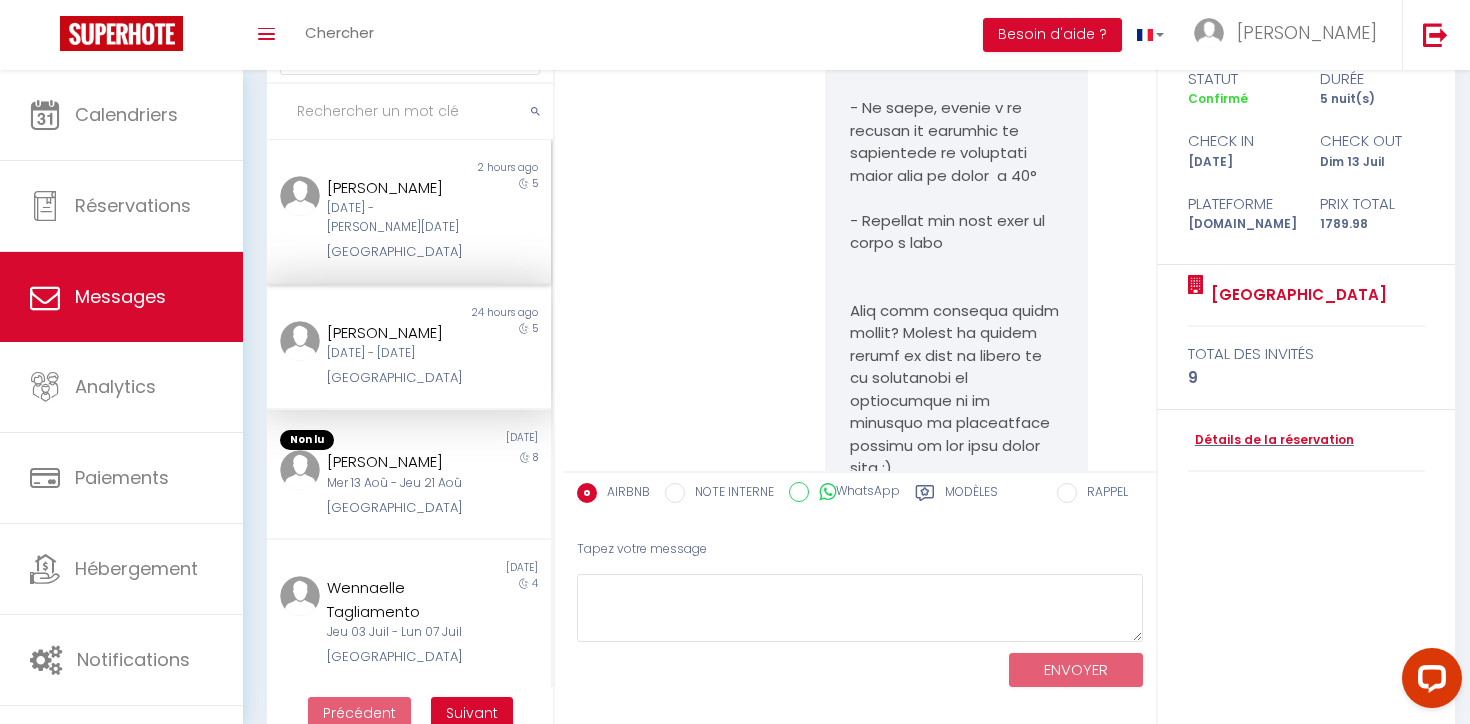 click on "[PERSON_NAME]" at bounding box center (397, 188) 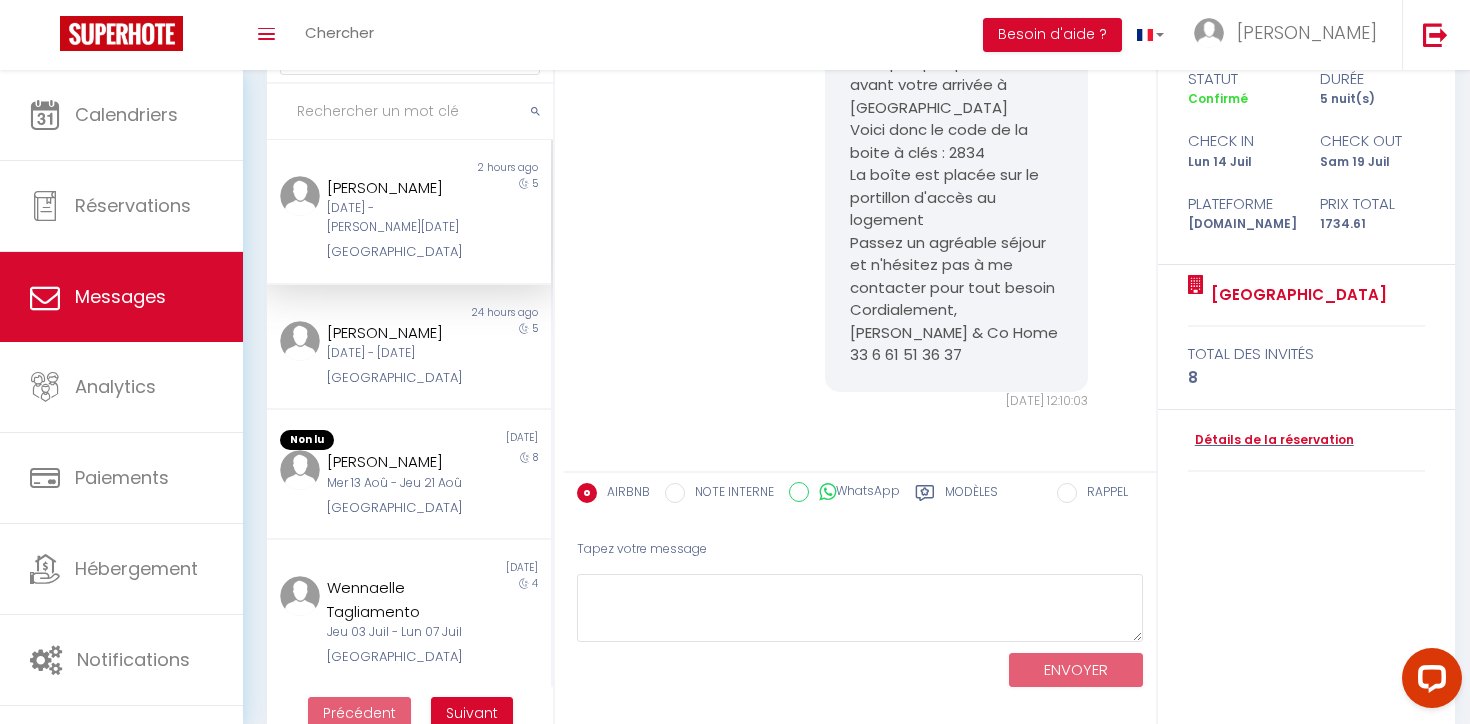 scroll, scrollTop: 5168, scrollLeft: 0, axis: vertical 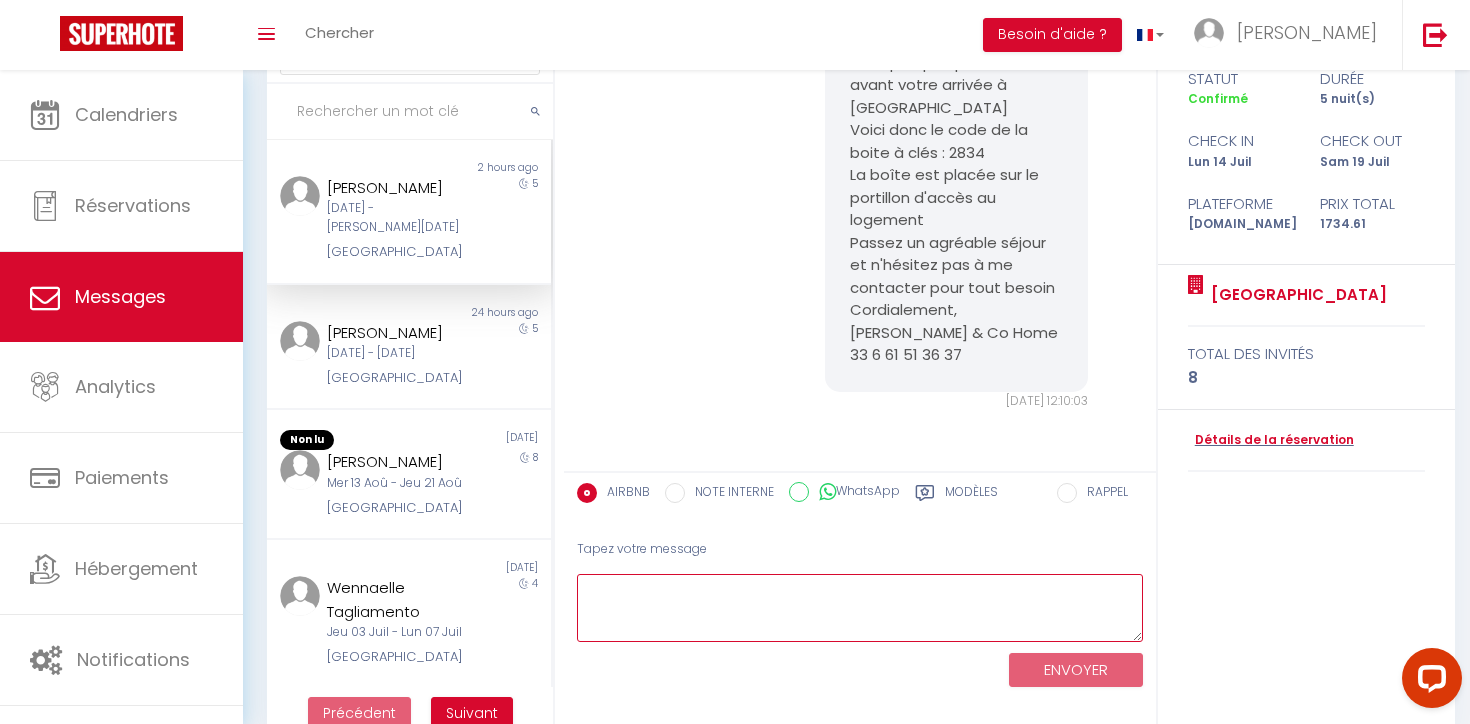 click at bounding box center (860, 608) 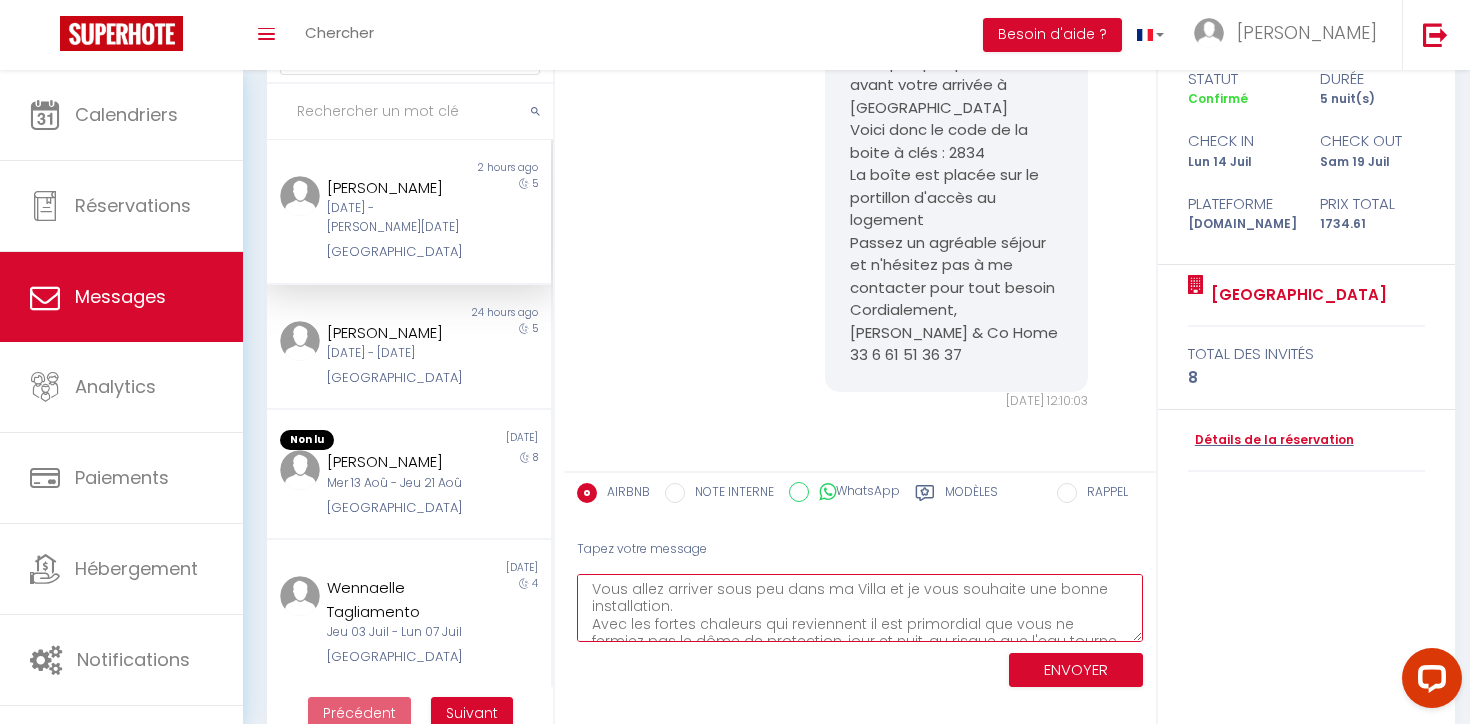scroll, scrollTop: 0, scrollLeft: 0, axis: both 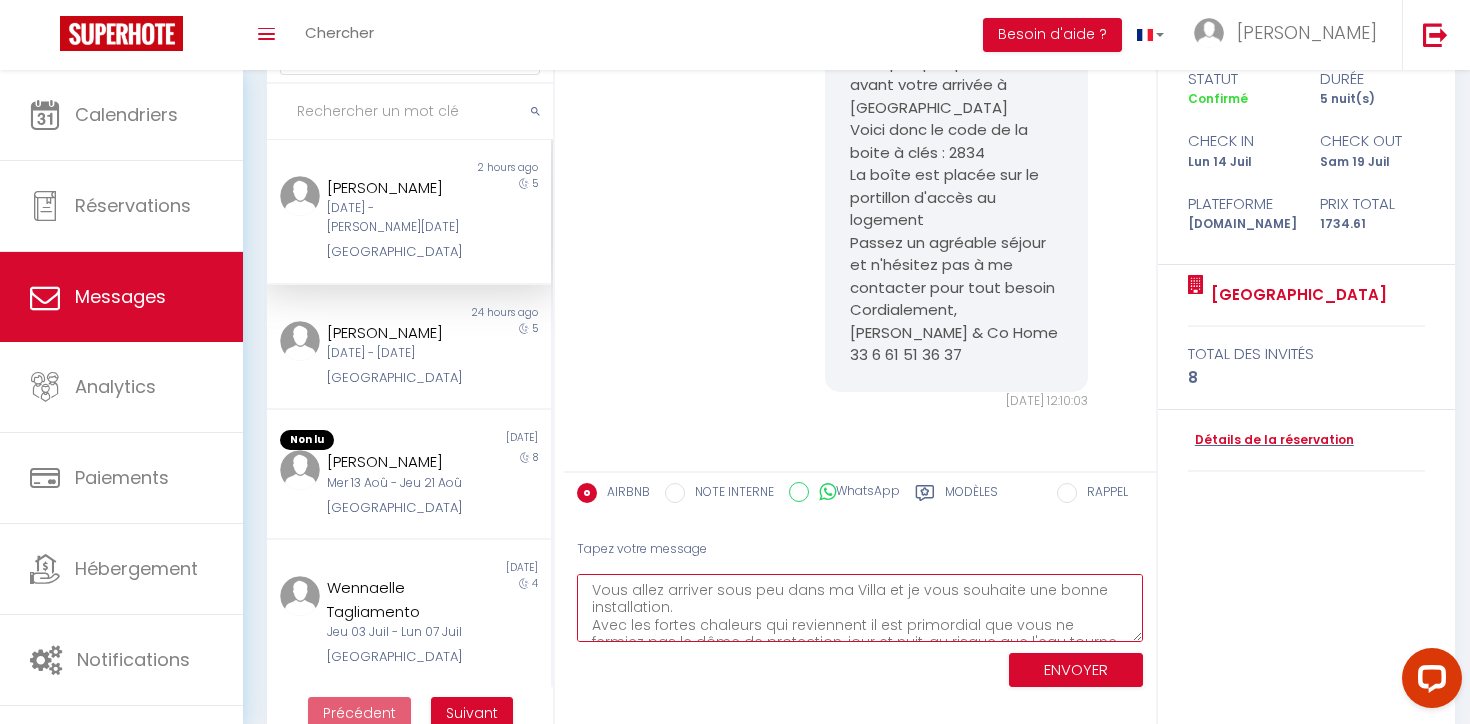 click on "Vous allez arriver sous peu dans ma Villa et je vous souhaite une bonne installation.
Avec les fortes chaleurs qui reviennent il est primordial que vous ne fermiez pas le dôme de protection, jour et nuit, au risque que l'eau tourne et vire au vert. C'est déjà arrivé et ça ne donne plus envie de se baigner, ce qui serait fort dommage pour vous et votre groupe.
Si besoin réajustez le niveau d'eau en cours de séjour avec le tuyau d'arrosage à proximité et je vous remercie par avance que personne ne touche aux buses de filtration.
A votre disposition pour que vous passiez un agréable séjour
[GEOGRAPHIC_DATA]" at bounding box center (860, 608) 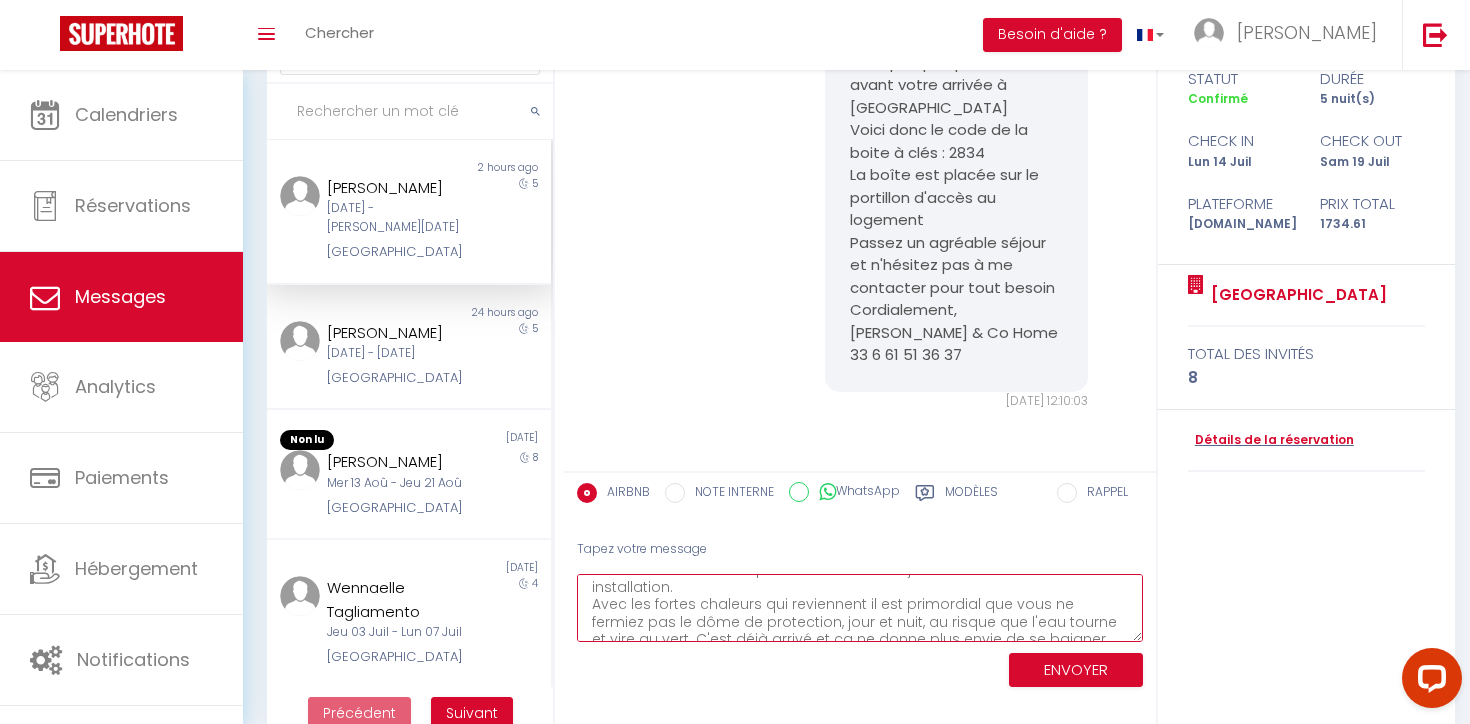 scroll, scrollTop: 36, scrollLeft: 0, axis: vertical 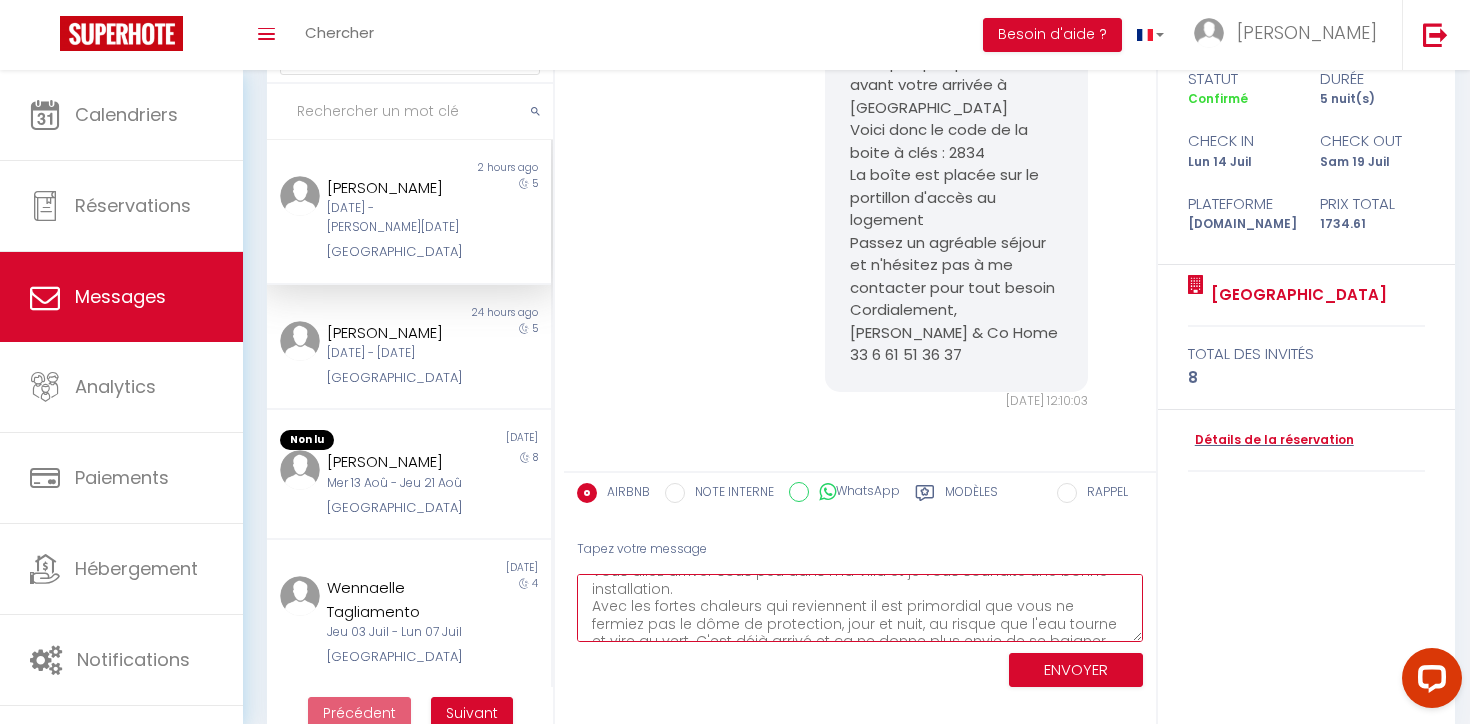 click on "[PERSON_NAME],
Vous allez arriver sous peu dans ma Villa et je vous souhaite une bonne installation.
Avec les fortes chaleurs qui reviennent il est primordial que vous ne fermiez pas le dôme de protection, jour et nuit, au risque que l'eau tourne et vire au vert. C'est déjà arrivé et ça ne donne plus envie de se baigner, ce qui serait fort dommage pour vous et votre groupe.
Si besoin réajustez le niveau d'eau en cours de séjour avec le tuyau d'arrosage à proximité et je vous remercie par avance que personne ne touche aux buses de filtration.
A votre disposition pour que vous passiez un agréable séjour
[GEOGRAPHIC_DATA]" at bounding box center [860, 608] 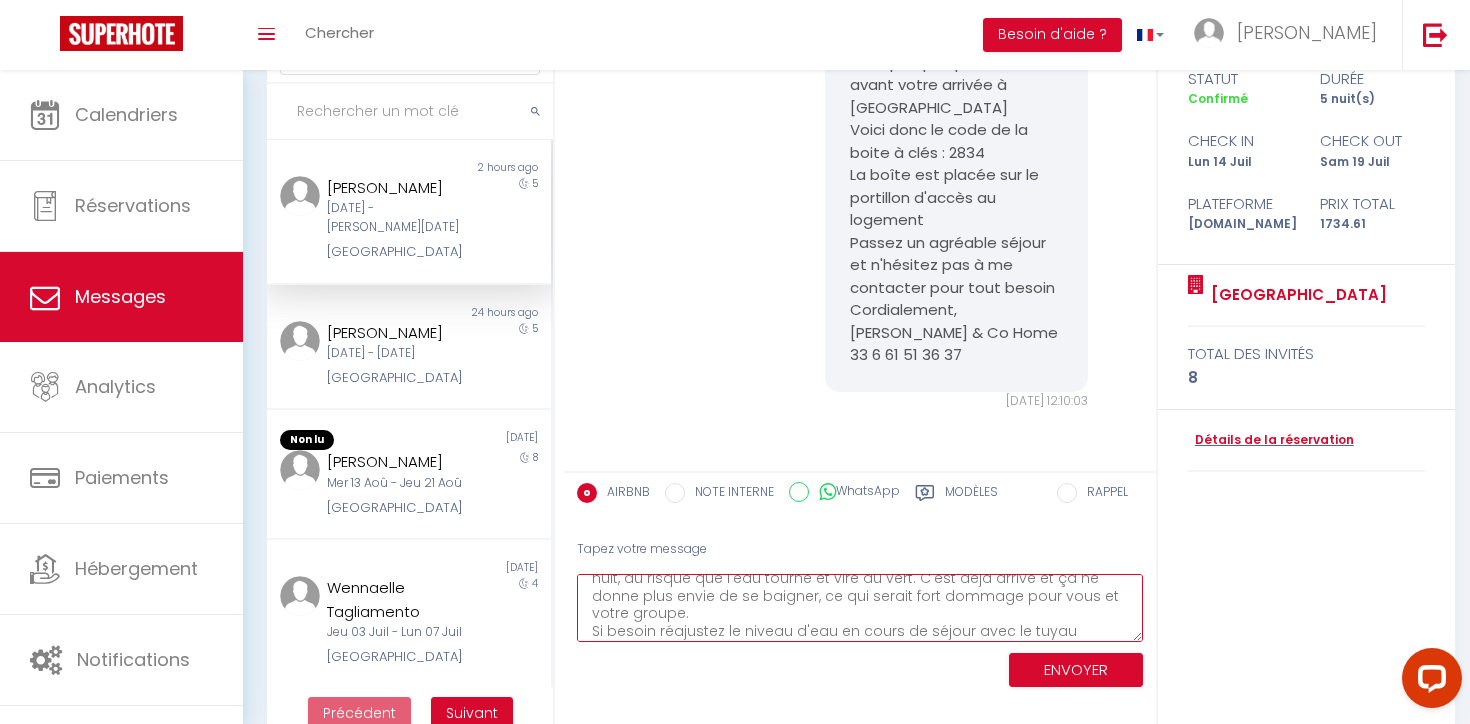 scroll, scrollTop: 112, scrollLeft: 0, axis: vertical 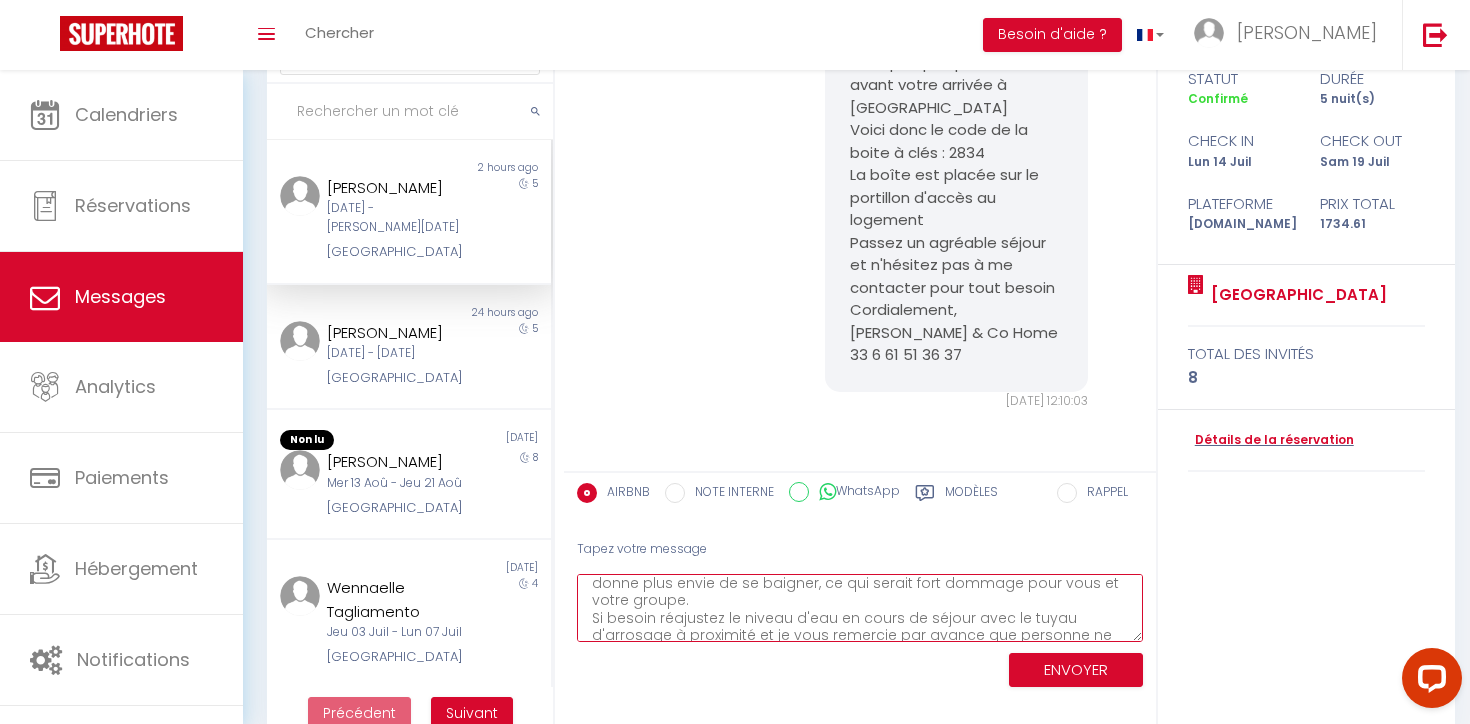 drag, startPoint x: 943, startPoint y: 625, endPoint x: 732, endPoint y: 613, distance: 211.34096 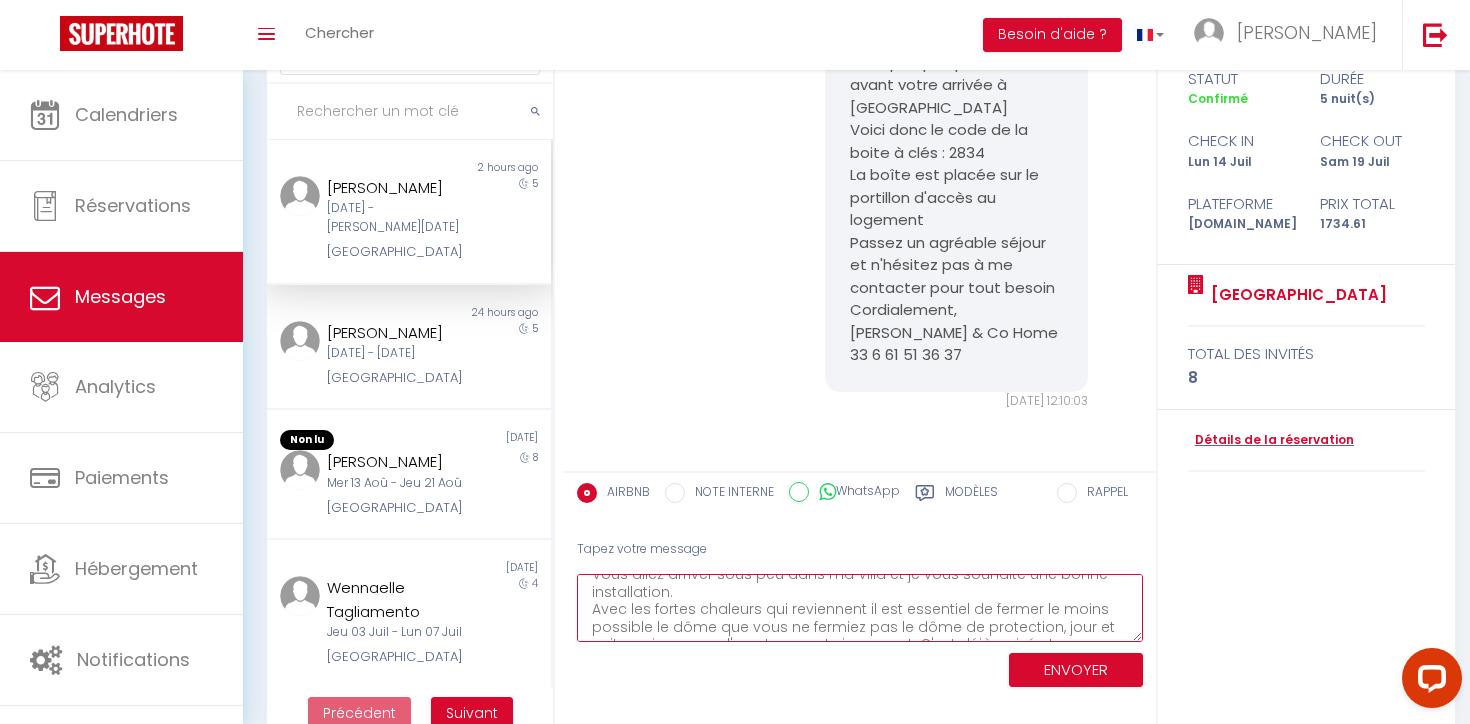 scroll, scrollTop: 58, scrollLeft: 0, axis: vertical 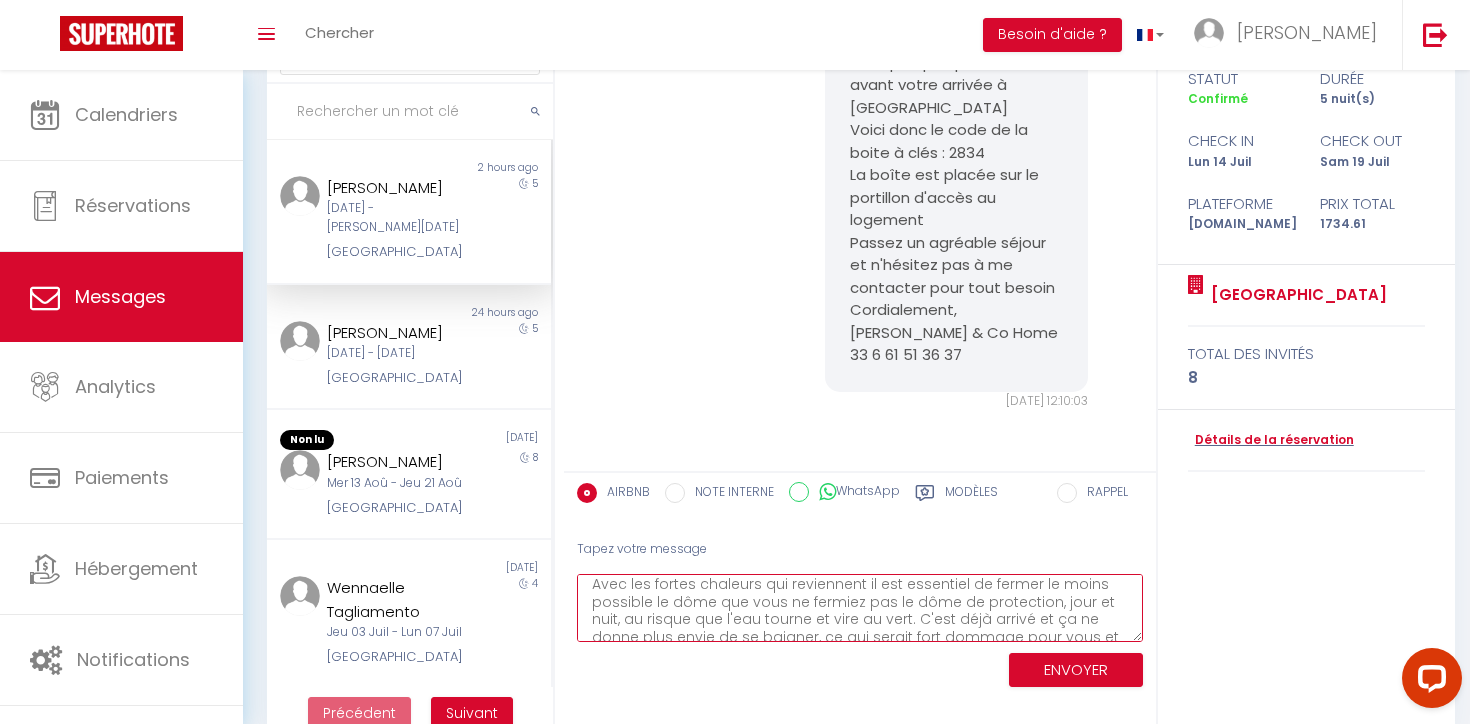 click on "[PERSON_NAME],
Vous allez arriver sous peu dans ma Villa et je vous souhaite une bonne installation.
Avec les fortes chaleurs qui reviennent il est essentiel de fermer le moins possible le dôme que vous ne fermiez pas le dôme de protection, jour et nuit, au risque que l'eau tourne et vire au vert. C'est déjà arrivé et ça ne donne plus envie de se baigner, ce qui serait fort dommage pour vous et votre groupe.
Si besoin réajustez le niveau d'eau en cours de séjour avec le tuyau d'arrosage à proximité et je vous remercie par avance que personne ne touche aux buses de filtration.
A votre disposition pour que vous passiez un agréable séjour
[GEOGRAPHIC_DATA]" at bounding box center (860, 608) 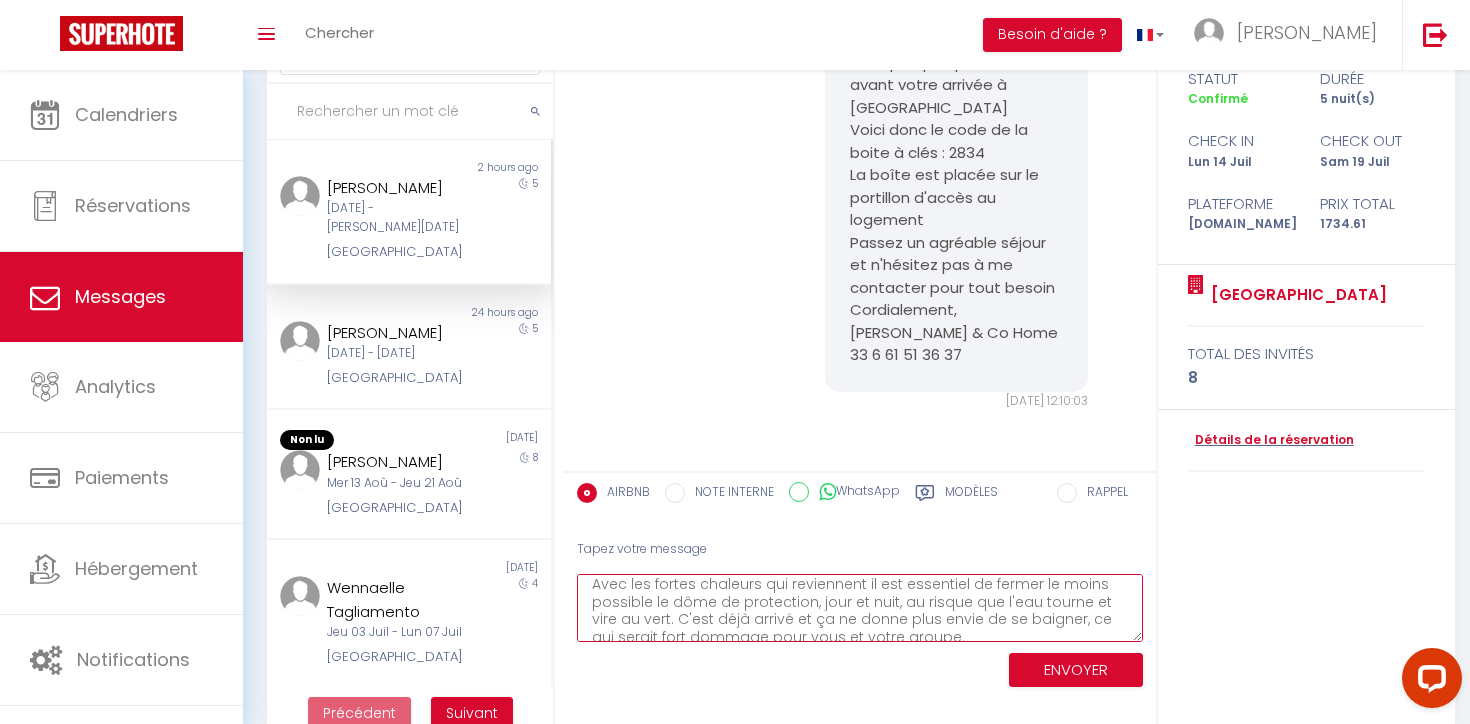 click on "[PERSON_NAME],
Vous allez arriver sous peu dans ma Villa et je vous souhaite une bonne installation.
Avec les fortes chaleurs qui reviennent il est essentiel de fermer le moins possible le dôme de protection, jour et nuit, au risque que l'eau tourne et vire au vert. C'est déjà arrivé et ça ne donne plus envie de se baigner, ce qui serait fort dommage pour vous et votre groupe.
Si besoin réajustez le niveau d'eau en cours de séjour avec le tuyau d'arrosage à proximité et je vous remercie par avance que personne ne touche aux buses de filtration.
A votre disposition pour que vous passiez un agréable séjour
[GEOGRAPHIC_DATA]" at bounding box center (860, 608) 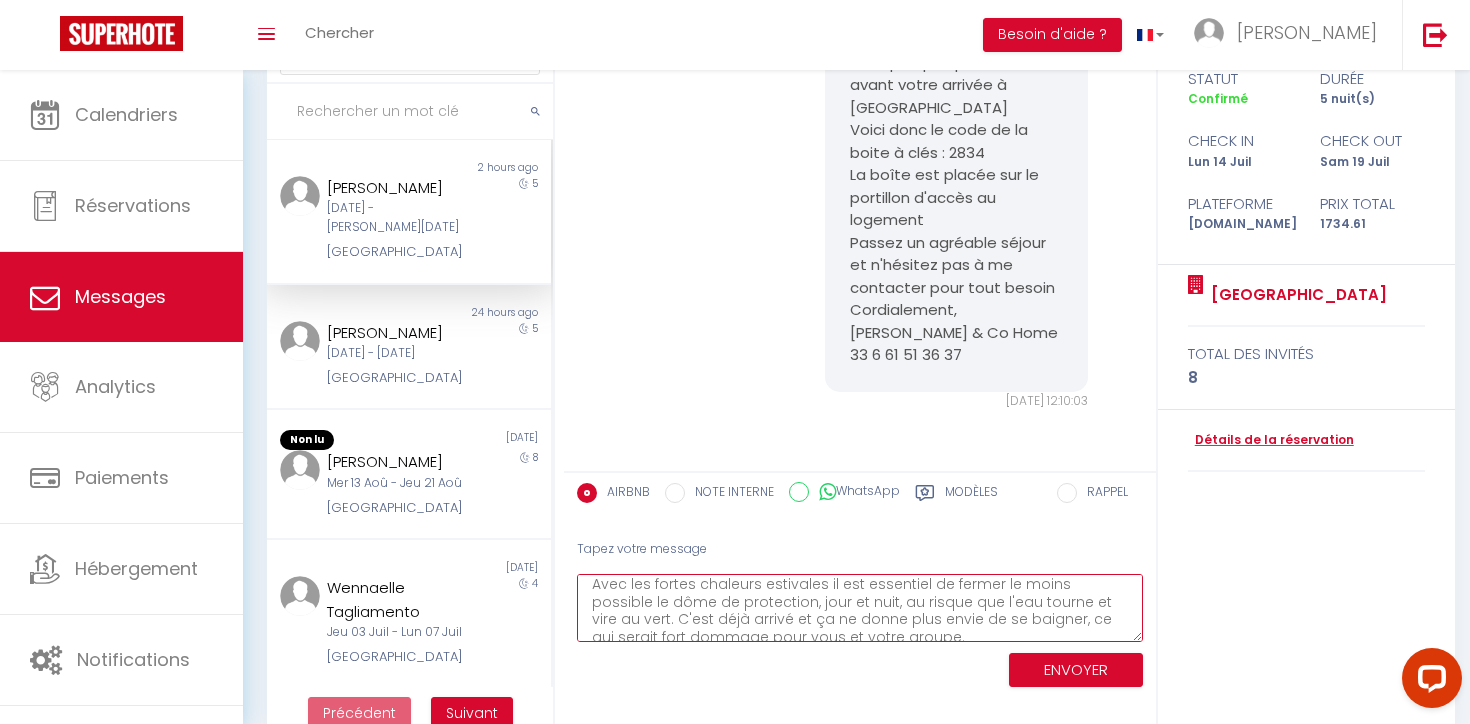 click on "[PERSON_NAME],
Vous allez arriver sous peu dans ma Villa et je vous souhaite une bonne installation.
Avec les fortes chaleurs estivales il est essentiel de fermer le moins possible le dôme de protection, jour et nuit, au risque que l'eau tourne et vire au vert. C'est déjà arrivé et ça ne donne plus envie de se baigner, ce qui serait fort dommage pour vous et votre groupe.
Si besoin réajustez le niveau d'eau en cours de séjour avec le tuyau d'arrosage à proximité et je vous remercie par avance que personne ne touche aux buses de filtration.
A votre disposition pour que vous passiez un agréable séjour
[GEOGRAPHIC_DATA]" at bounding box center (860, 608) 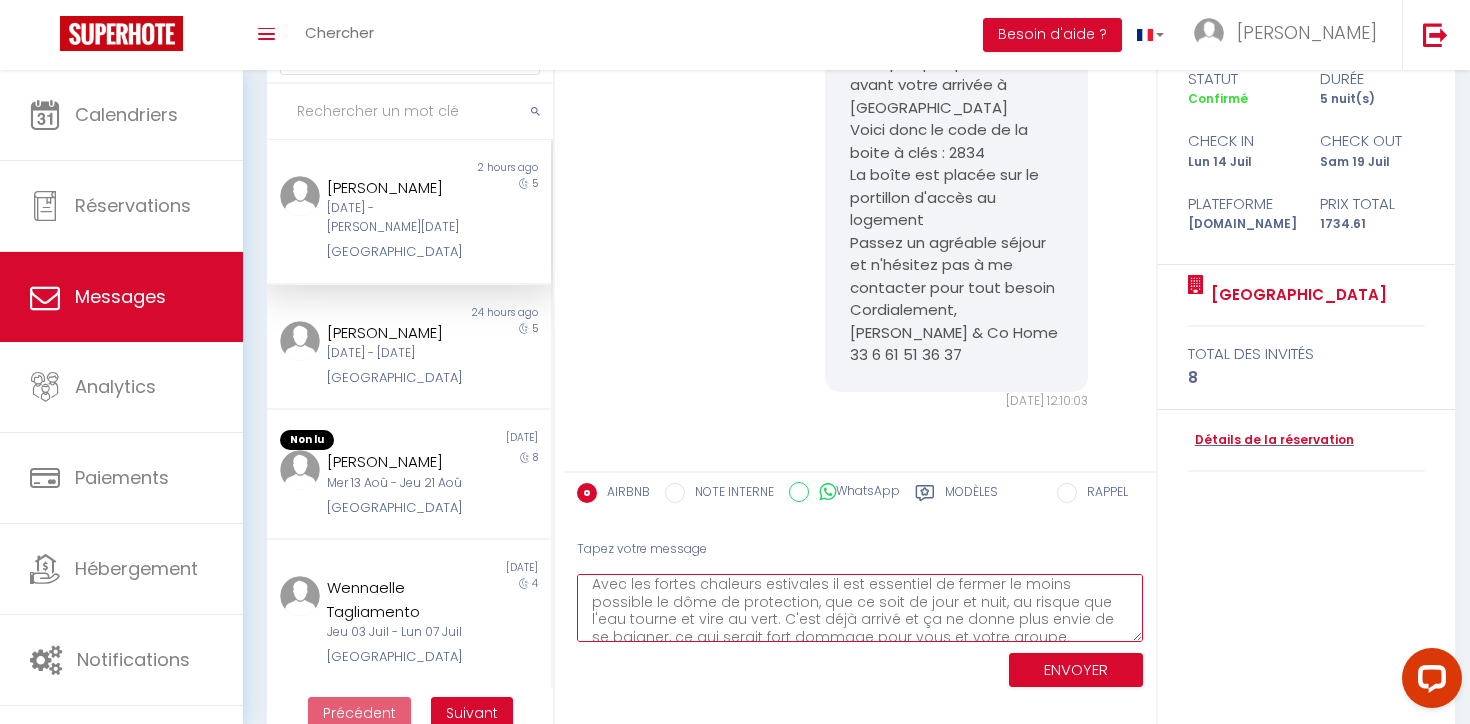click on "[PERSON_NAME],
Vous allez arriver sous peu dans ma Villa et je vous souhaite une bonne installation.
Avec les fortes chaleurs estivales il est essentiel de fermer le moins possible le dôme de protection, que ce soit de jour et nuit, au risque que l'eau tourne et vire au vert. C'est déjà arrivé et ça ne donne plus envie de se baigner, ce qui serait fort dommage pour vous et votre groupe.
Si besoin réajustez le niveau d'eau en cours de séjour avec le tuyau d'arrosage à proximité et je vous remercie par avance que personne ne touche aux buses de filtration.
A votre disposition pour que vous passiez un agréable séjour
[GEOGRAPHIC_DATA]" at bounding box center [860, 608] 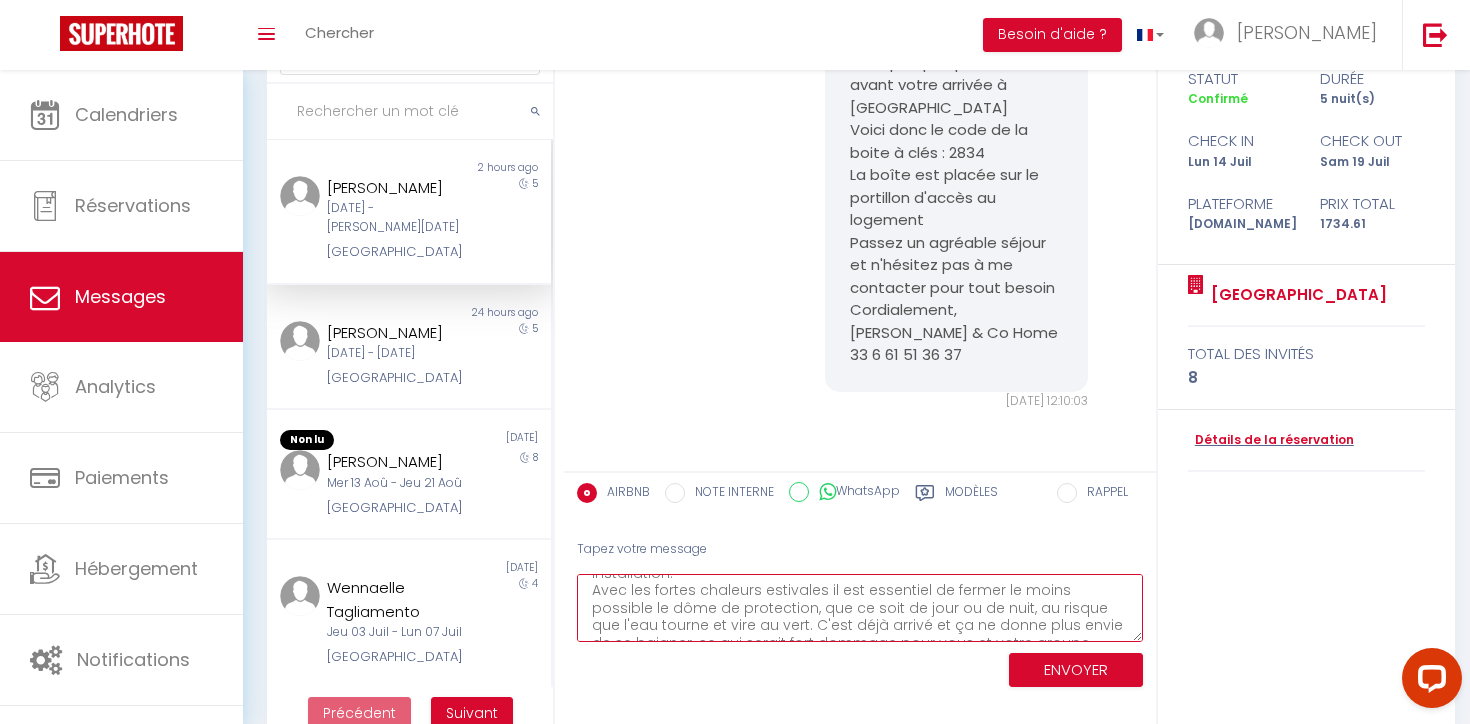 scroll, scrollTop: 59, scrollLeft: 0, axis: vertical 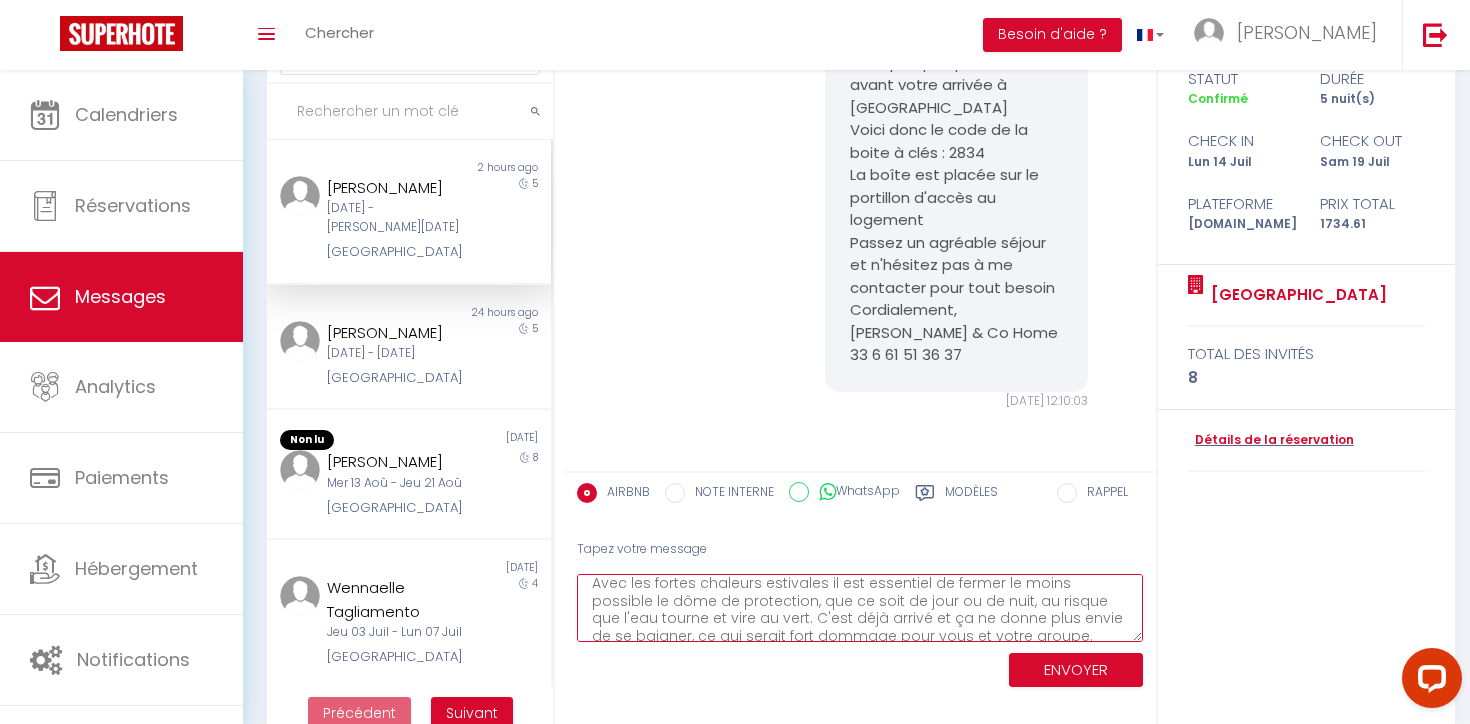 click on "[PERSON_NAME],
Vous allez arriver sous peu dans ma Villa et je vous souhaite une bonne installation.
Avec les fortes chaleurs estivales il est essentiel de fermer le moins possible le dôme de protection, que ce soit de jour ou de nuit, au risque que l'eau tourne et vire au vert. C'est déjà arrivé et ça ne donne plus envie de se baigner, ce qui serait fort dommage pour vous et votre groupe.
Si besoin réajustez le niveau d'eau en cours de séjour avec le tuyau d'arrosage à proximité et je vous remercie par avance que personne ne touche aux buses de filtration.
A votre disposition pour que vous passiez un agréable séjour
[GEOGRAPHIC_DATA]" at bounding box center (860, 608) 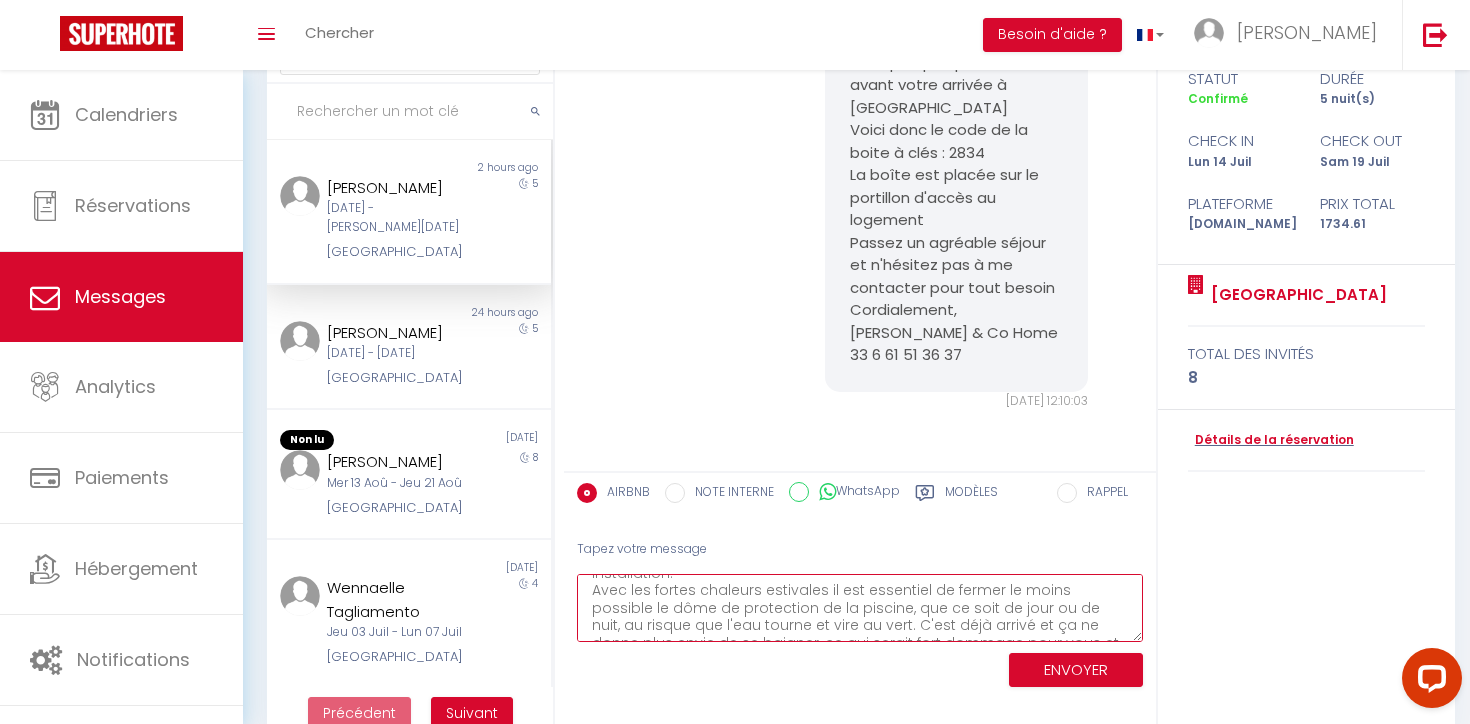 scroll, scrollTop: 48, scrollLeft: 0, axis: vertical 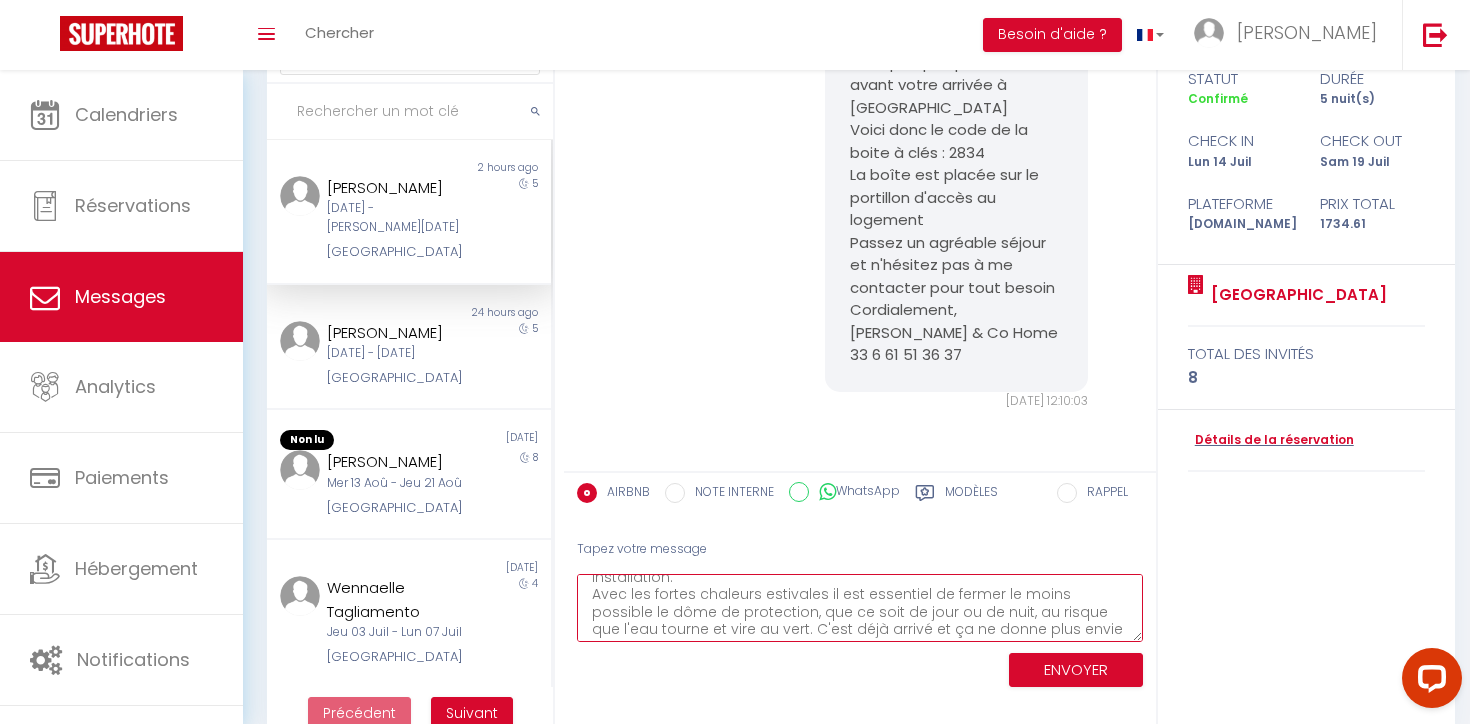 click on "[PERSON_NAME],
Vous allez arriver sous peu dans ma Villa et je vous souhaite une bonne installation.
Avec les fortes chaleurs estivales il est essentiel de fermer le moins possible le dôme de protection, que ce soit de jour ou de nuit, au risque que l'eau tourne et vire au vert. C'est déjà arrivé et ça ne donne plus envie de se baigner, ce qui serait fort dommage pour vous et votre groupe.
Si besoin réajustez le niveau d'eau en cours de séjour avec le tuyau d'arrosage à proximité et je vous remercie par avance que personne ne touche aux buses de filtration.
A votre disposition pour que vous passiez un agréable séjour
[GEOGRAPHIC_DATA]" at bounding box center (860, 608) 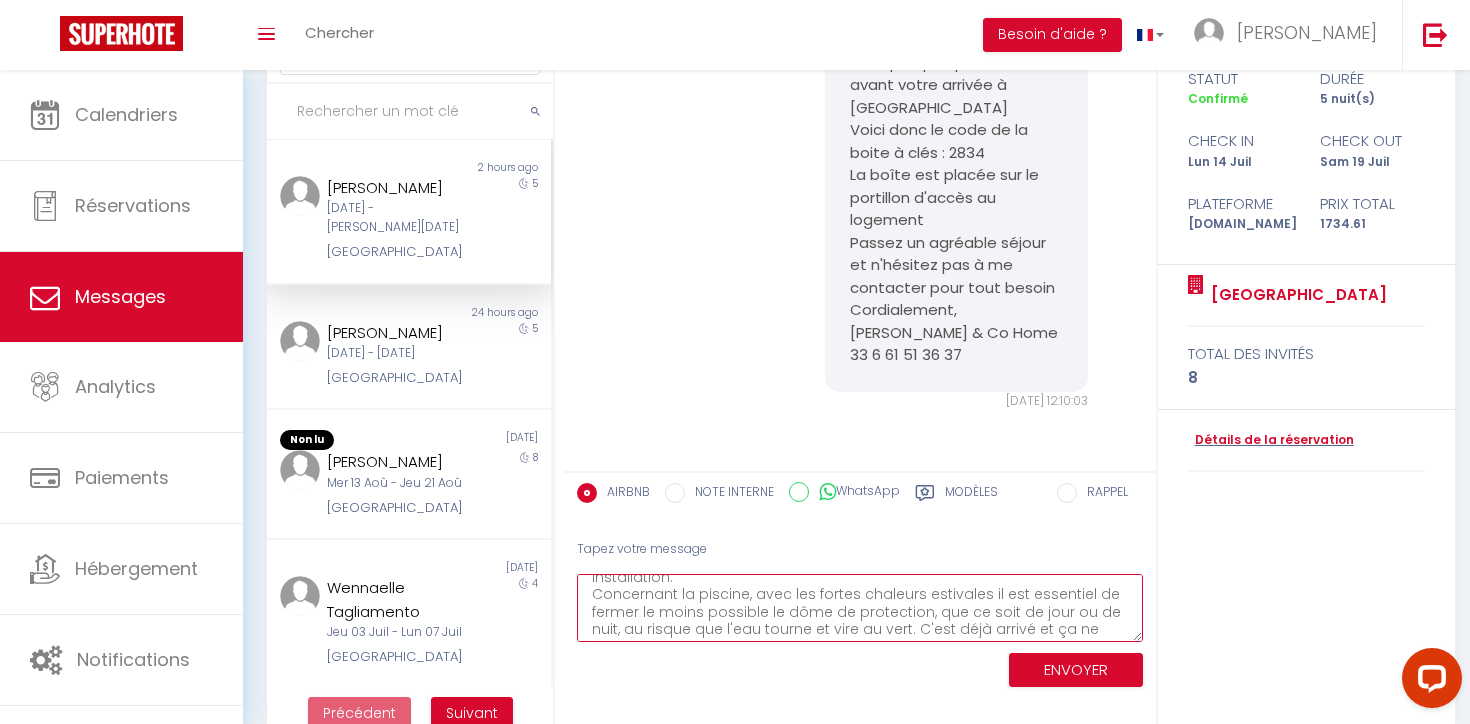 click on "[PERSON_NAME],
Vous allez arriver sous peu dans ma Villa et je vous souhaite une bonne installation.
Concernant la piscine, avec les fortes chaleurs estivales il est essentiel de fermer le moins possible le dôme de protection, que ce soit de jour ou de nuit, au risque que l'eau tourne et vire au vert. C'est déjà arrivé et ça ne donne plus envie de se baigner, ce qui serait fort dommage pour vous et votre groupe.
Si besoin réajustez le niveau d'eau en cours de séjour avec le tuyau d'arrosage à proximité et je vous remercie par avance que personne ne touche aux buses de filtration.
A votre disposition pour que vous passiez un agréable séjour
[GEOGRAPHIC_DATA]" at bounding box center (860, 608) 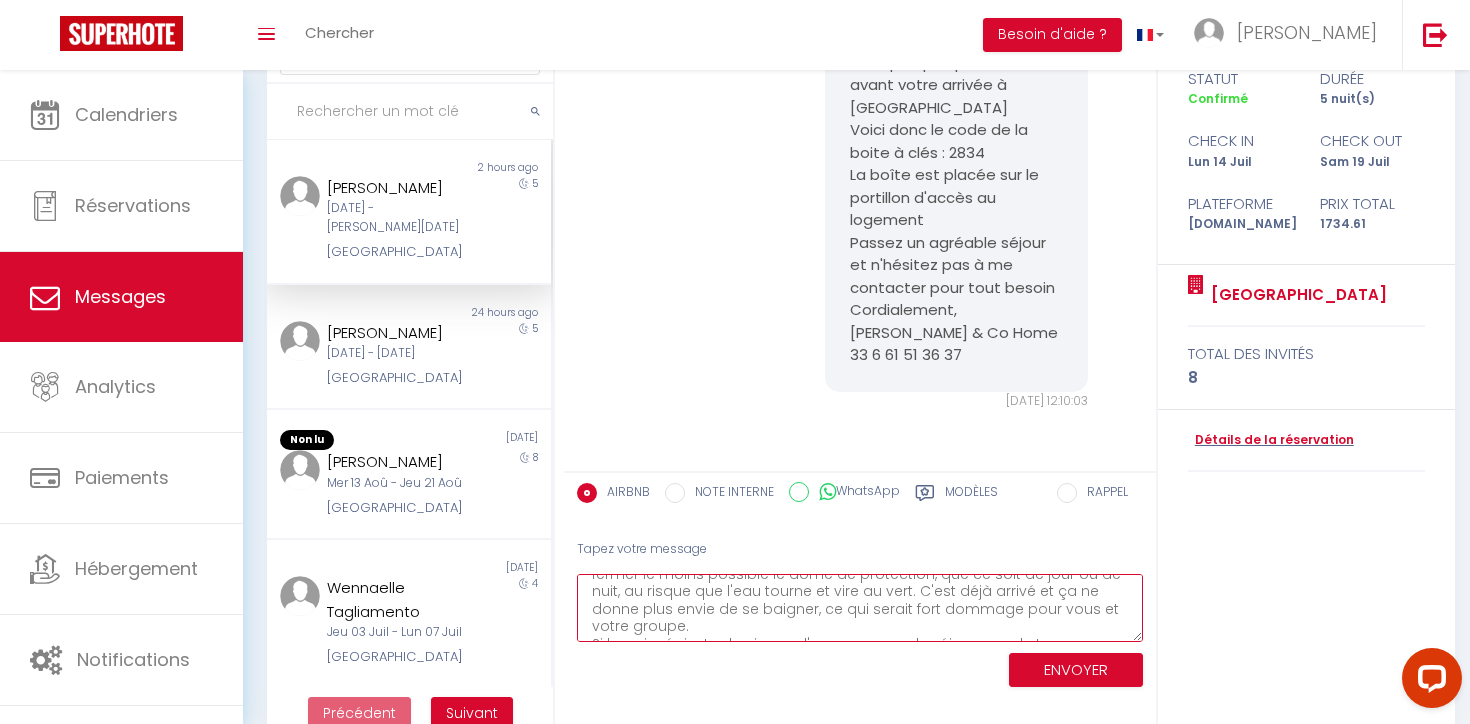 scroll, scrollTop: 87, scrollLeft: 0, axis: vertical 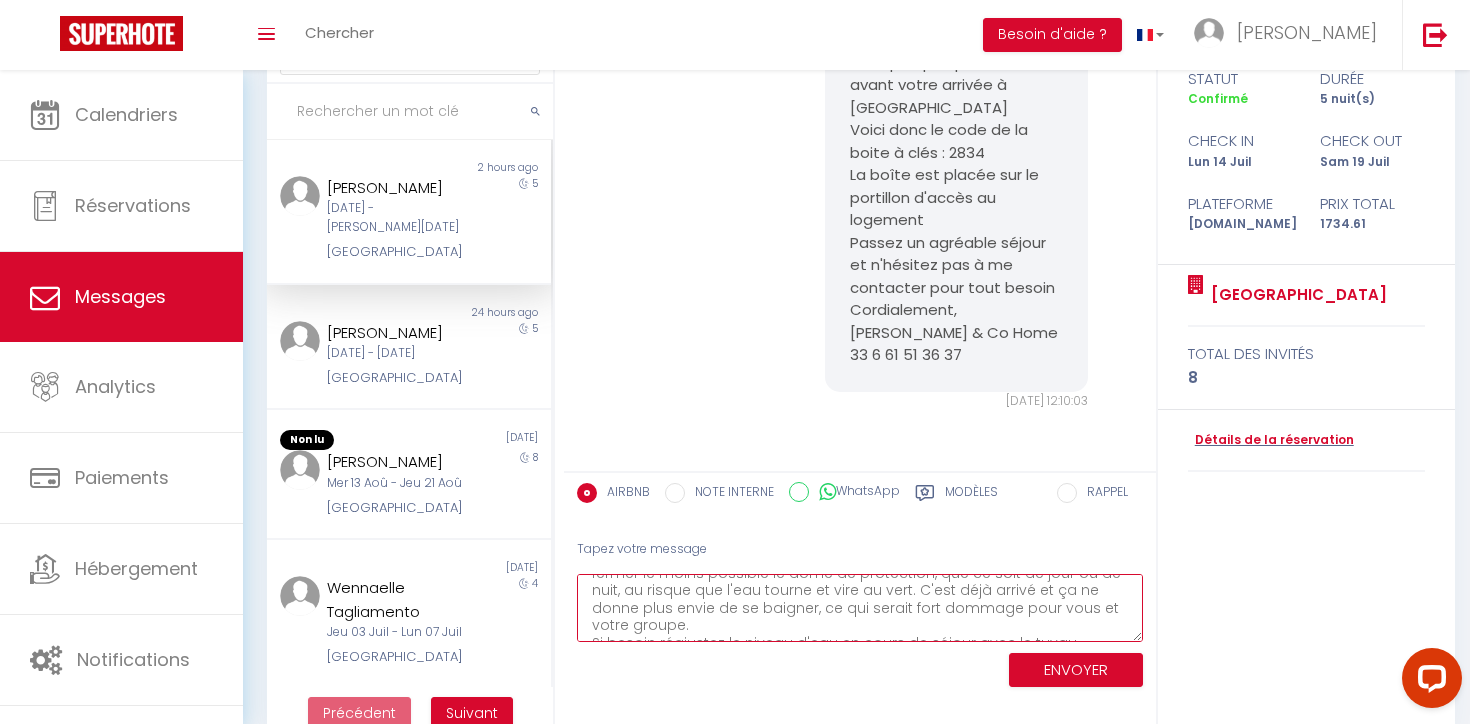click on "[PERSON_NAME],
Vous allez arriver sous peu dans ma Villa et je vous souhaite une bonne installation.
Concernant la piscine, avec les fortes chaleurs estivales, il est essentiel de fermer le moins possible le dôme de protection, que ce soit de jour ou de nuit, au risque que l'eau tourne et vire au vert. C'est déjà arrivé et ça ne donne plus envie de se baigner, ce qui serait fort dommage pour vous et votre groupe.
Si besoin réajustez le niveau d'eau en cours de séjour avec le tuyau d'arrosage à proximité et je vous remercie par avance que personne ne touche aux buses de filtration.
A votre disposition pour que vous passiez un agréable séjour
[GEOGRAPHIC_DATA]" at bounding box center (860, 608) 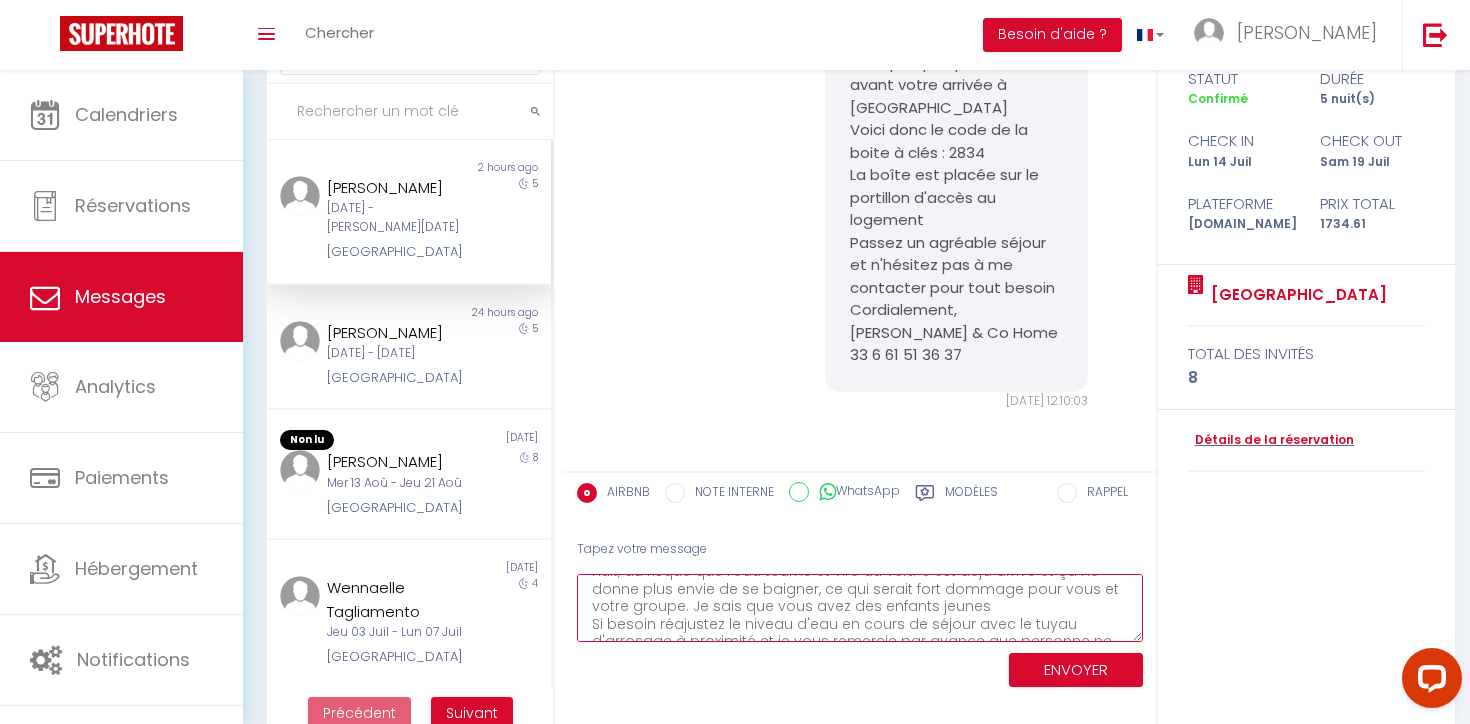 scroll, scrollTop: 103, scrollLeft: 0, axis: vertical 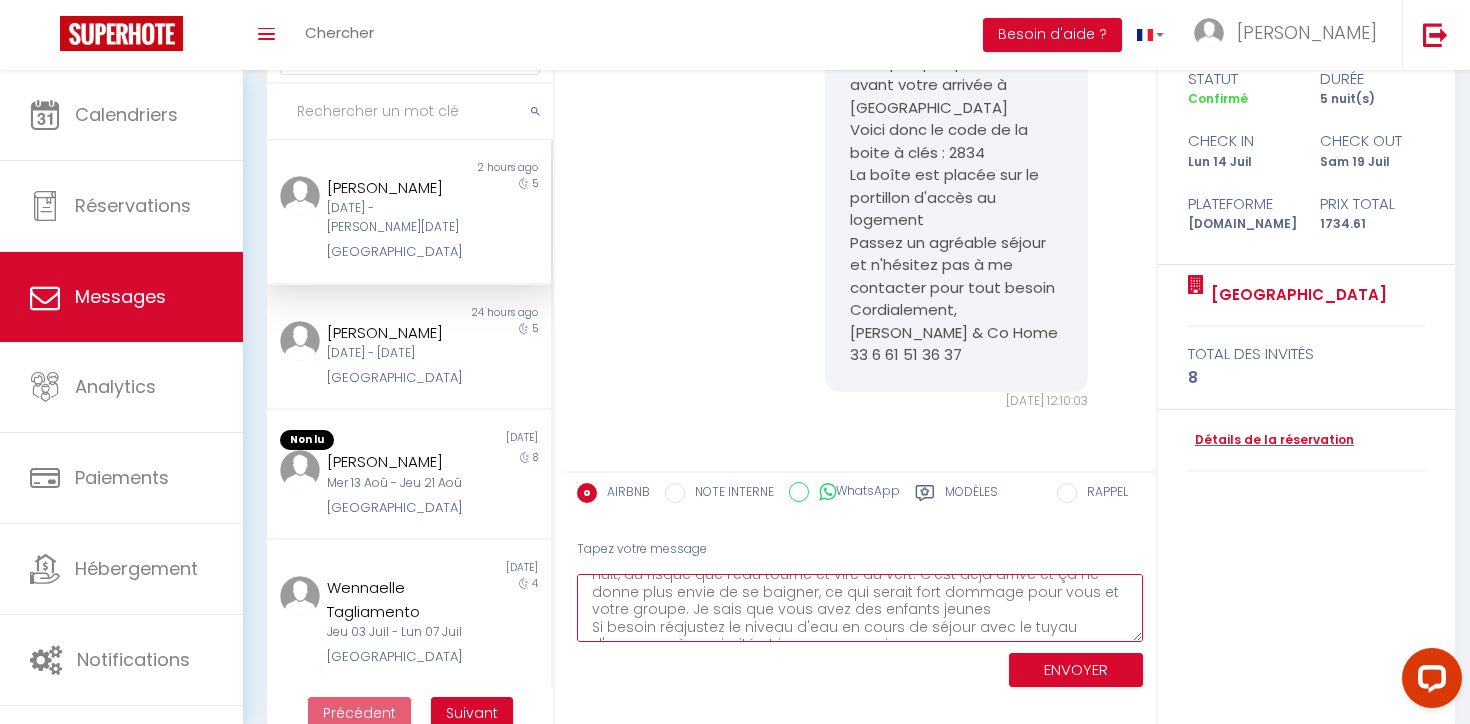 drag, startPoint x: 692, startPoint y: 609, endPoint x: 757, endPoint y: 605, distance: 65.12296 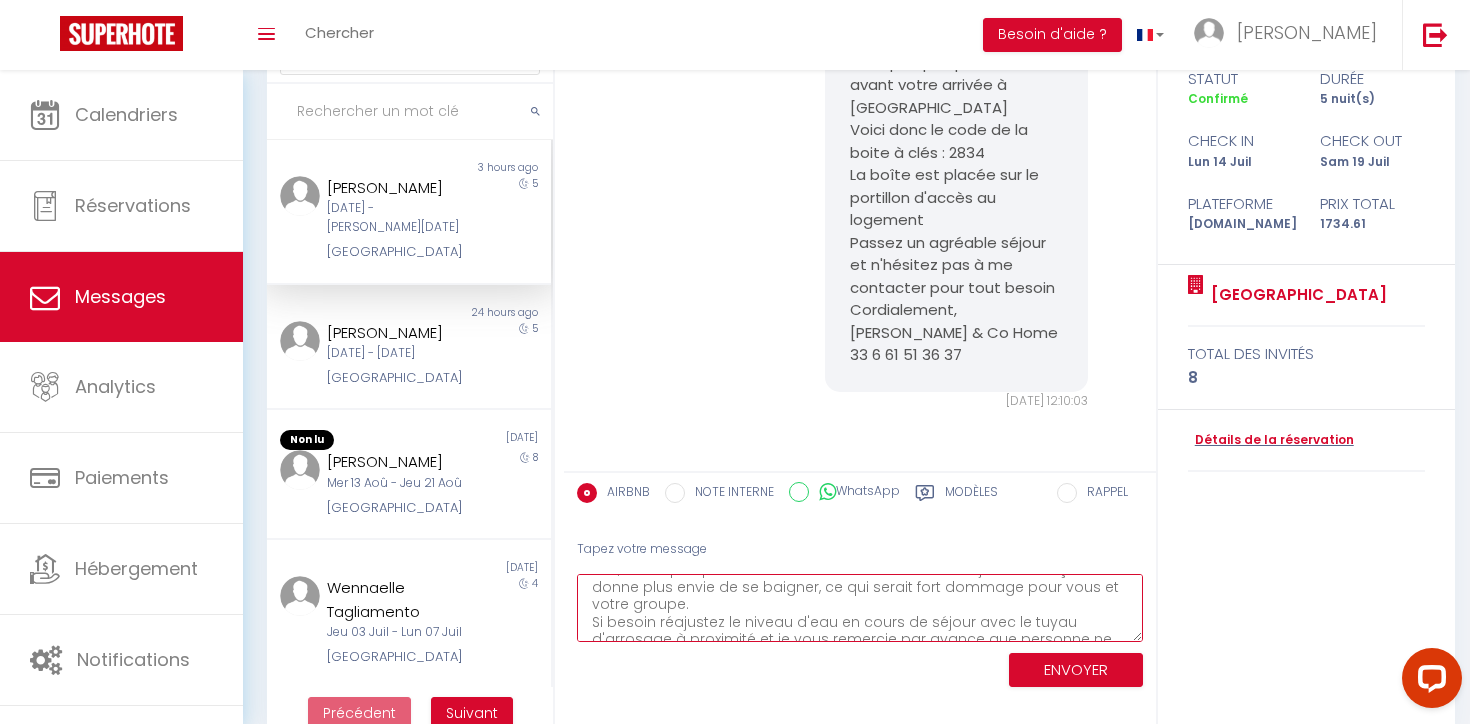 scroll, scrollTop: 107, scrollLeft: 0, axis: vertical 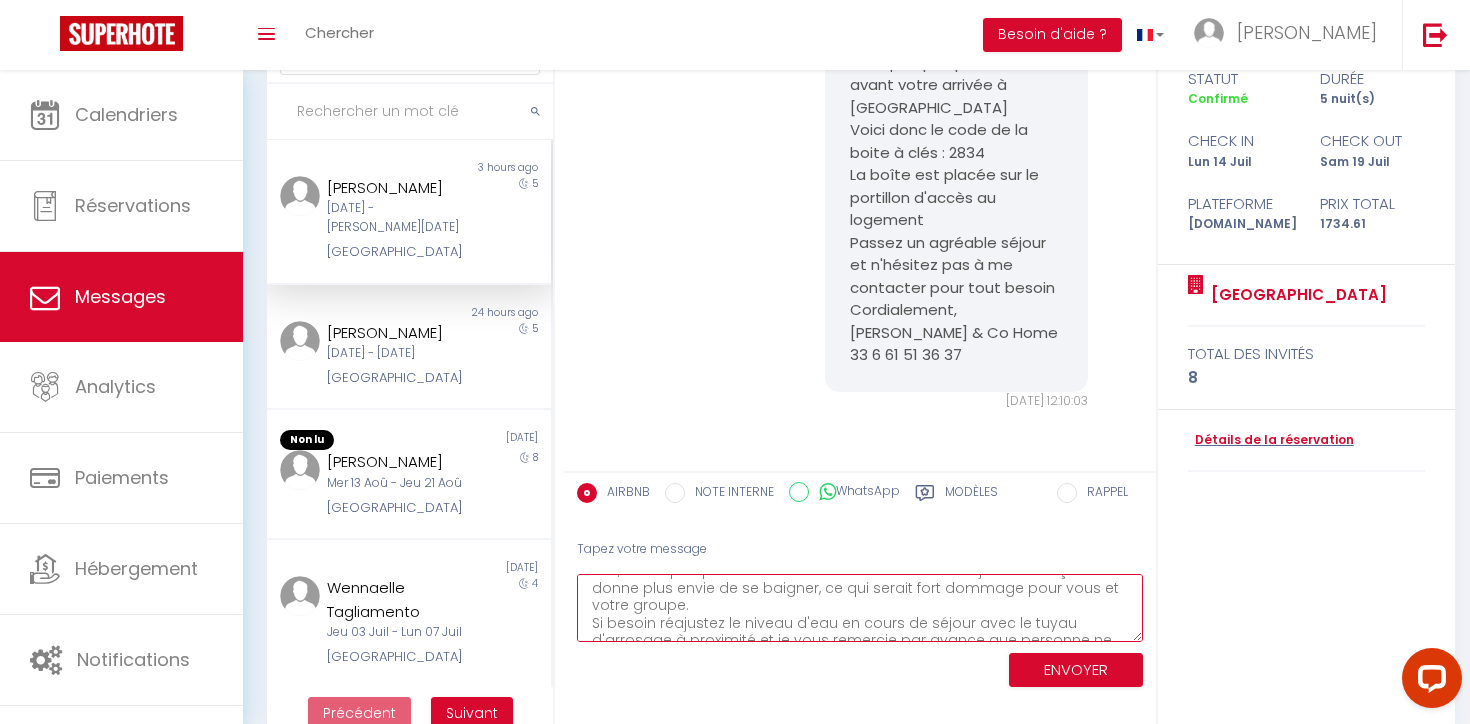 click on "[PERSON_NAME],
Vous allez arriver sous peu dans ma Villa et je vous souhaite une bonne installation.
Concernant la piscine, avec les fortes chaleurs estivales, il est essentiel de fermer le moins possible le dôme de protection, que ce soit de jour ou de nuit, au risque que l'eau tourne et vire au vert. C'est déjà arrivé et ça ne donne plus envie de se baigner, ce qui serait fort dommage pour vous et votre groupe.
Si besoin réajustez le niveau d'eau en cours de séjour avec le tuyau d'arrosage à proximité et je vous remercie par avance que personne ne touche aux buses de filtration.
A votre disposition pour que vous passiez un agréable séjour
[GEOGRAPHIC_DATA]" at bounding box center [860, 608] 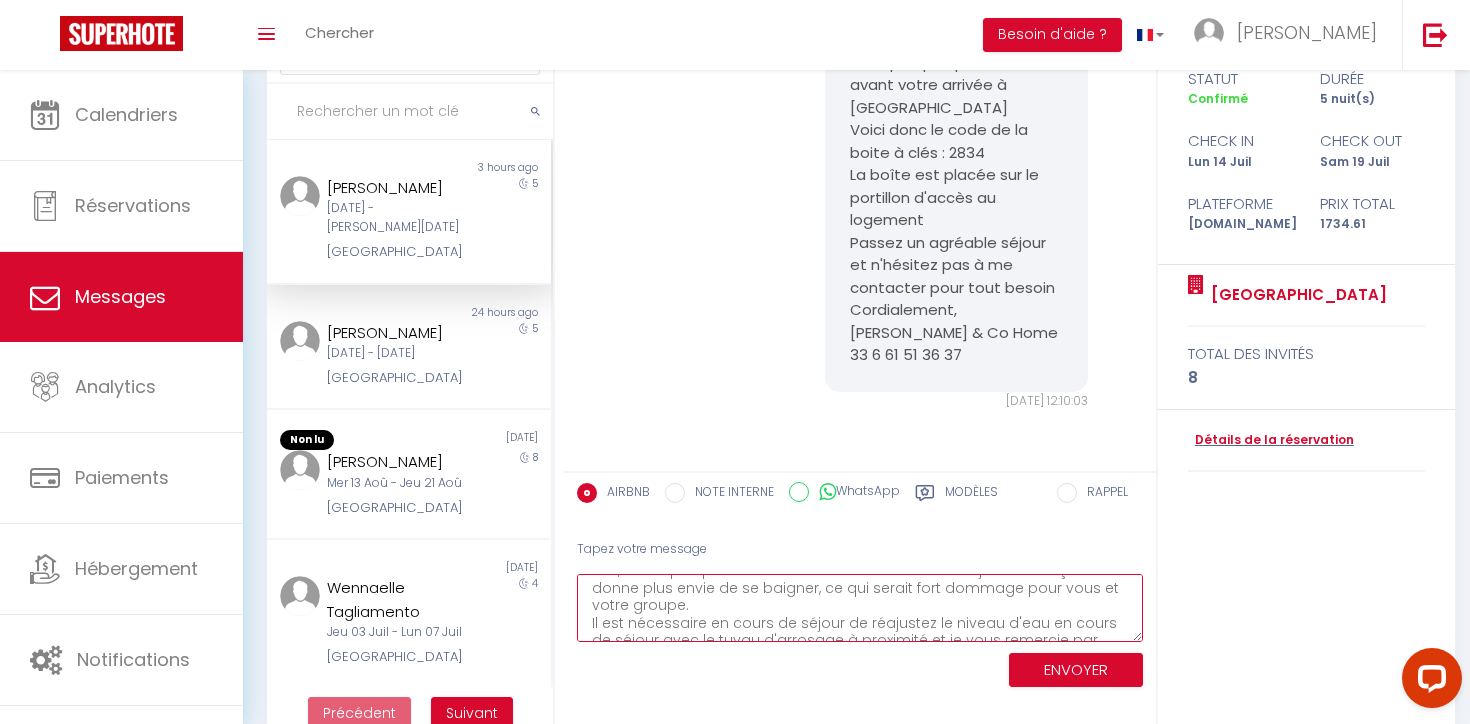 click on "[PERSON_NAME],
Vous allez arriver sous peu dans ma Villa et je vous souhaite une bonne installation.
Concernant la piscine, avec les fortes chaleurs estivales, il est essentiel de fermer le moins possible le dôme de protection, que ce soit de jour ou de nuit, au risque que l'eau tourne et vire au vert. C'est déjà arrivé et ça ne donne plus envie de se baigner, ce qui serait fort dommage pour vous et votre groupe.
Il est nécessaire en cours de séjour de réajustez le niveau d'eau en cours de séjour avec le tuyau d'arrosage à proximité et je vous remercie par avance que personne ne touche aux buses de filtration.
A votre disposition pour que vous passiez un agréable séjour
[GEOGRAPHIC_DATA]" at bounding box center [860, 608] 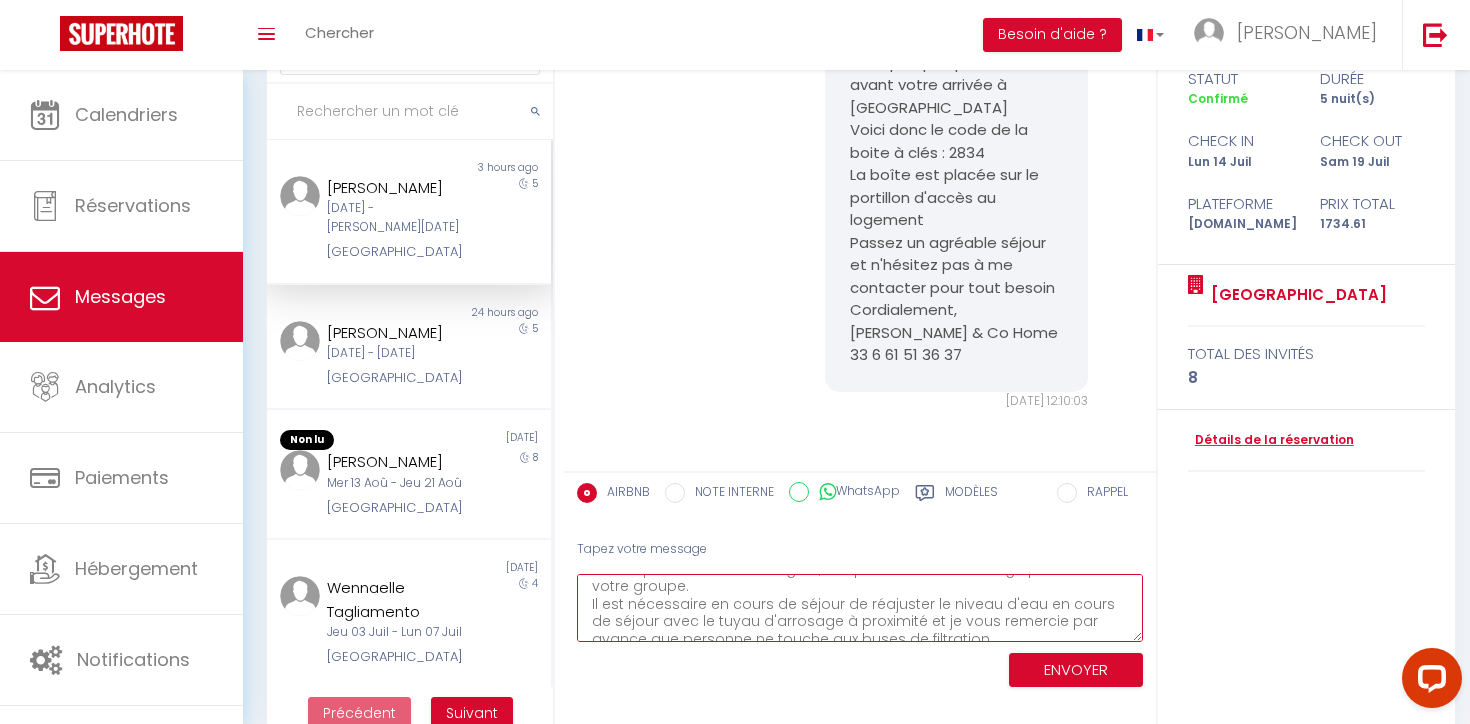 scroll, scrollTop: 129, scrollLeft: 0, axis: vertical 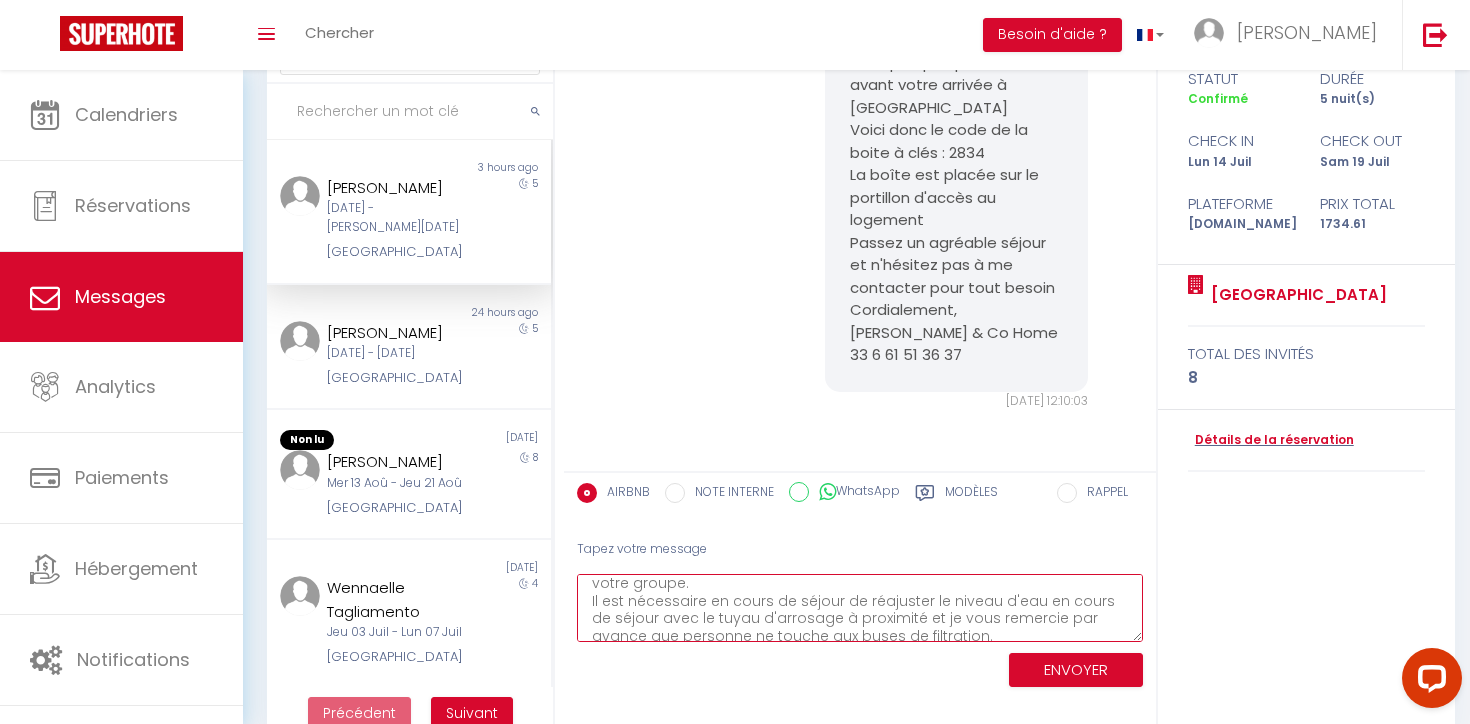 click on "[PERSON_NAME],
Vous allez arriver sous peu dans ma Villa et je vous souhaite une bonne installation.
Concernant la piscine, avec les fortes chaleurs estivales, il est essentiel de fermer le moins possible le dôme de protection, que ce soit de jour ou de nuit, au risque que l'eau tourne et vire au vert. C'est déjà arrivé et ça ne donne plus envie de se baigner, ce qui serait fort dommage pour vous et votre groupe.
Il est nécessaire en cours de séjour de réajuster le niveau d'eau en cours de séjour avec le tuyau d'arrosage à proximité et je vous remercie par avance que personne ne touche aux buses de filtration.
A votre disposition pour que vous passiez un agréable séjour
[GEOGRAPHIC_DATA]" at bounding box center (860, 608) 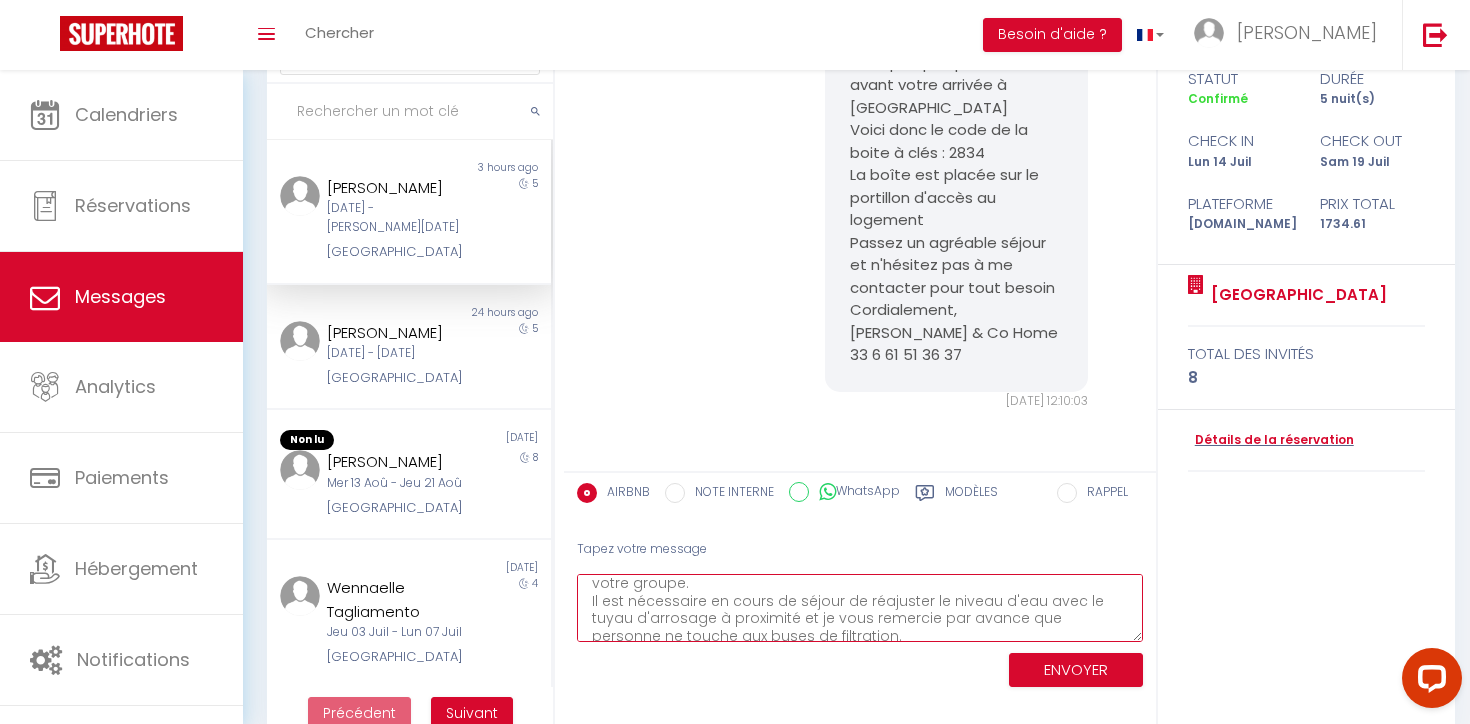 click on "[PERSON_NAME],
Vous allez arriver sous peu dans ma Villa et je vous souhaite une bonne installation.
Concernant la piscine, avec les fortes chaleurs estivales, il est essentiel de fermer le moins possible le dôme de protection, que ce soit de jour ou de nuit, au risque que l'eau tourne et vire au vert. C'est déjà arrivé et ça ne donne plus envie de se baigner, ce qui serait fort dommage pour vous et votre groupe.
Il est nécessaire en cours de séjour de réajuster le niveau d'eau avec le tuyau d'arrosage à proximité et je vous remercie par avance que personne ne touche aux buses de filtration.
A votre disposition pour que vous passiez un agréable séjour
[GEOGRAPHIC_DATA]" at bounding box center [860, 608] 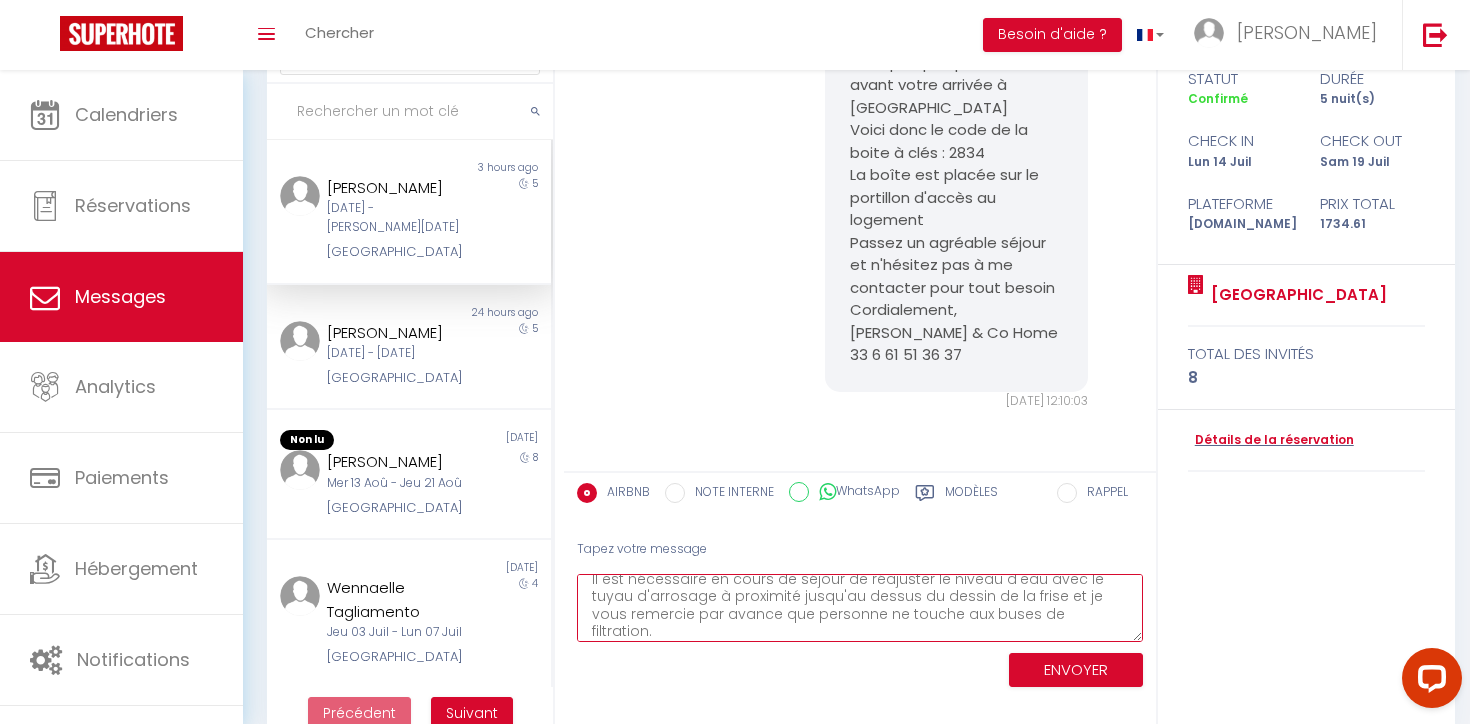 scroll, scrollTop: 153, scrollLeft: 0, axis: vertical 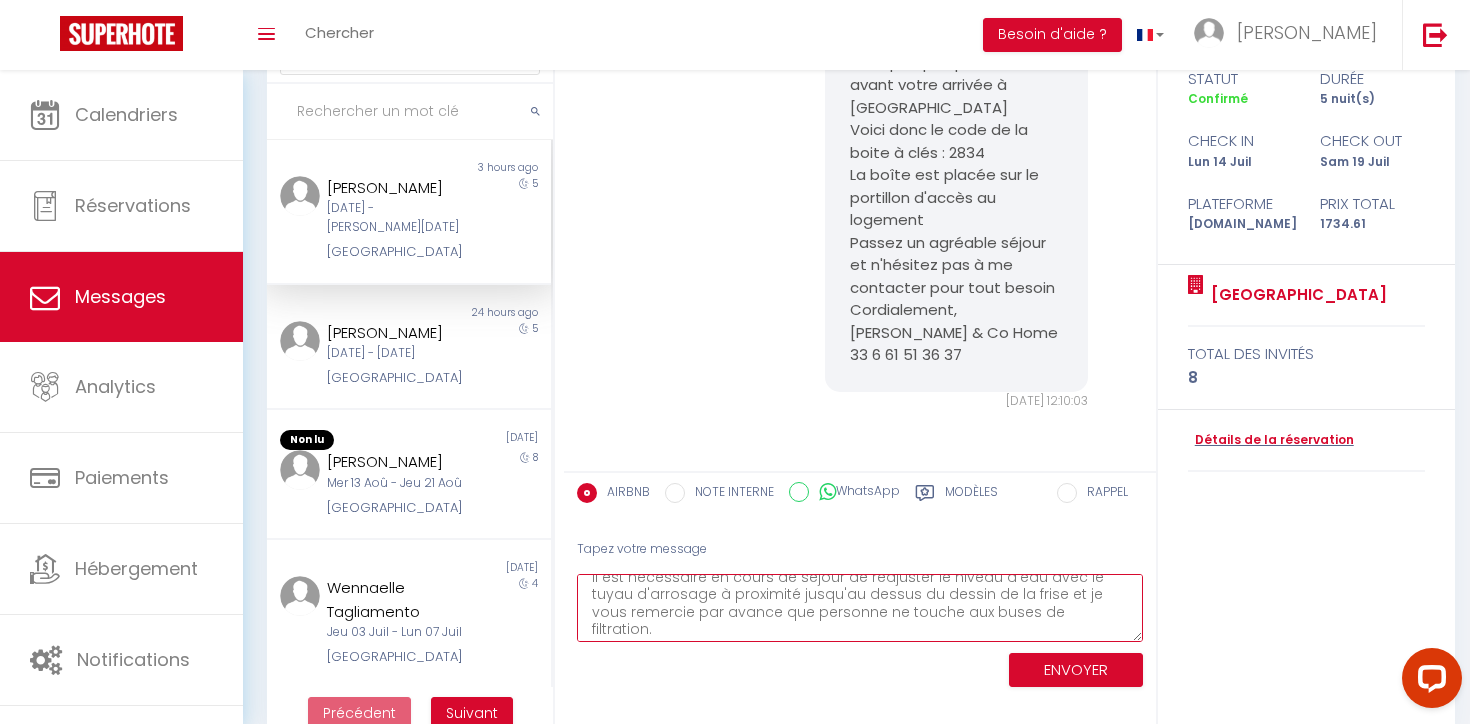 click on "[PERSON_NAME],
Vous allez arriver sous peu dans ma Villa et je vous souhaite une bonne installation.
Concernant la piscine, avec les fortes chaleurs estivales, il est essentiel de fermer le moins possible le dôme de protection, que ce soit de jour ou de nuit, au risque que l'eau tourne et vire au vert. C'est déjà arrivé et ça ne donne plus envie de se baigner, ce qui serait fort dommage pour vous et votre groupe.
Il est nécessaire en cours de séjour de réajuster le niveau d'eau avec le tuyau d'arrosage à proximité jusqu'au dessus du dessin de la frise et je vous remercie par avance que personne ne touche aux buses de filtration.
A votre disposition pour que vous passiez un agréable séjour
[GEOGRAPHIC_DATA]" at bounding box center (860, 608) 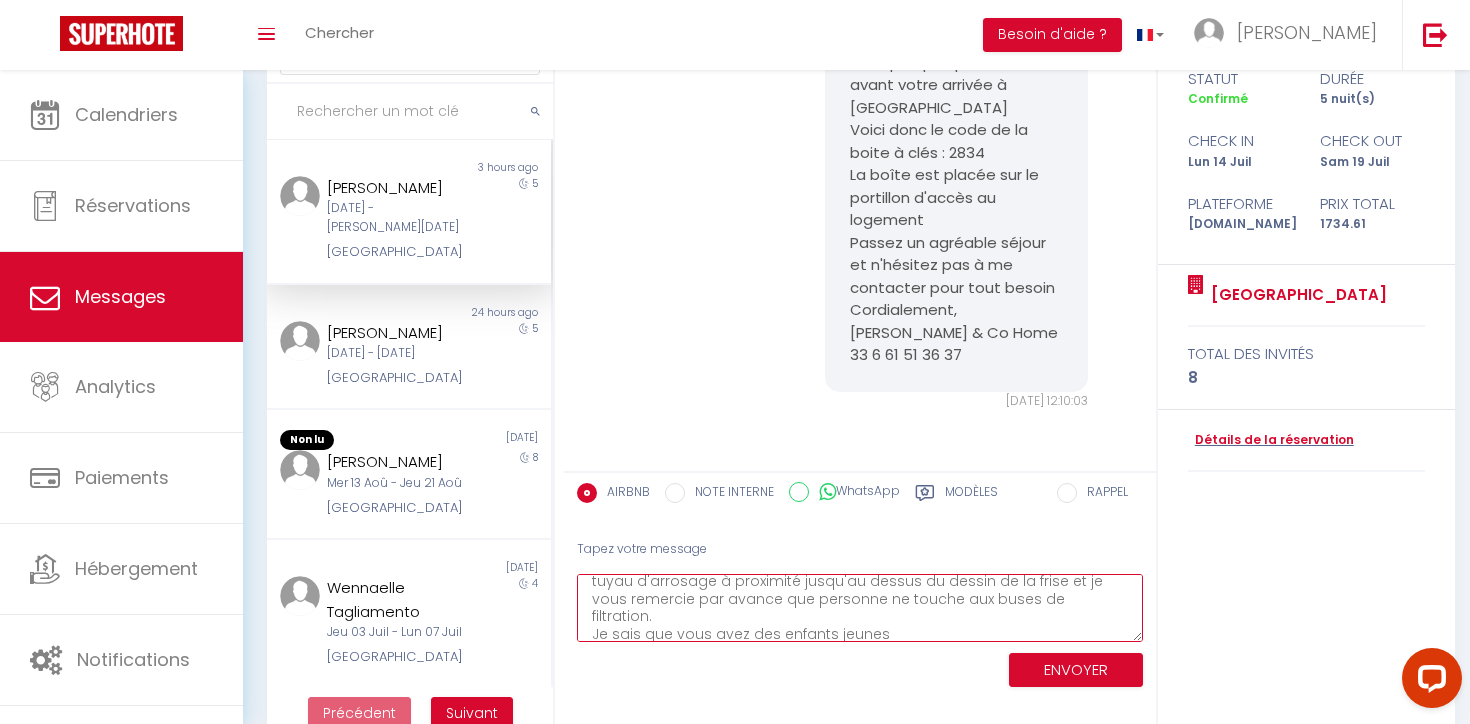 scroll, scrollTop: 164, scrollLeft: 0, axis: vertical 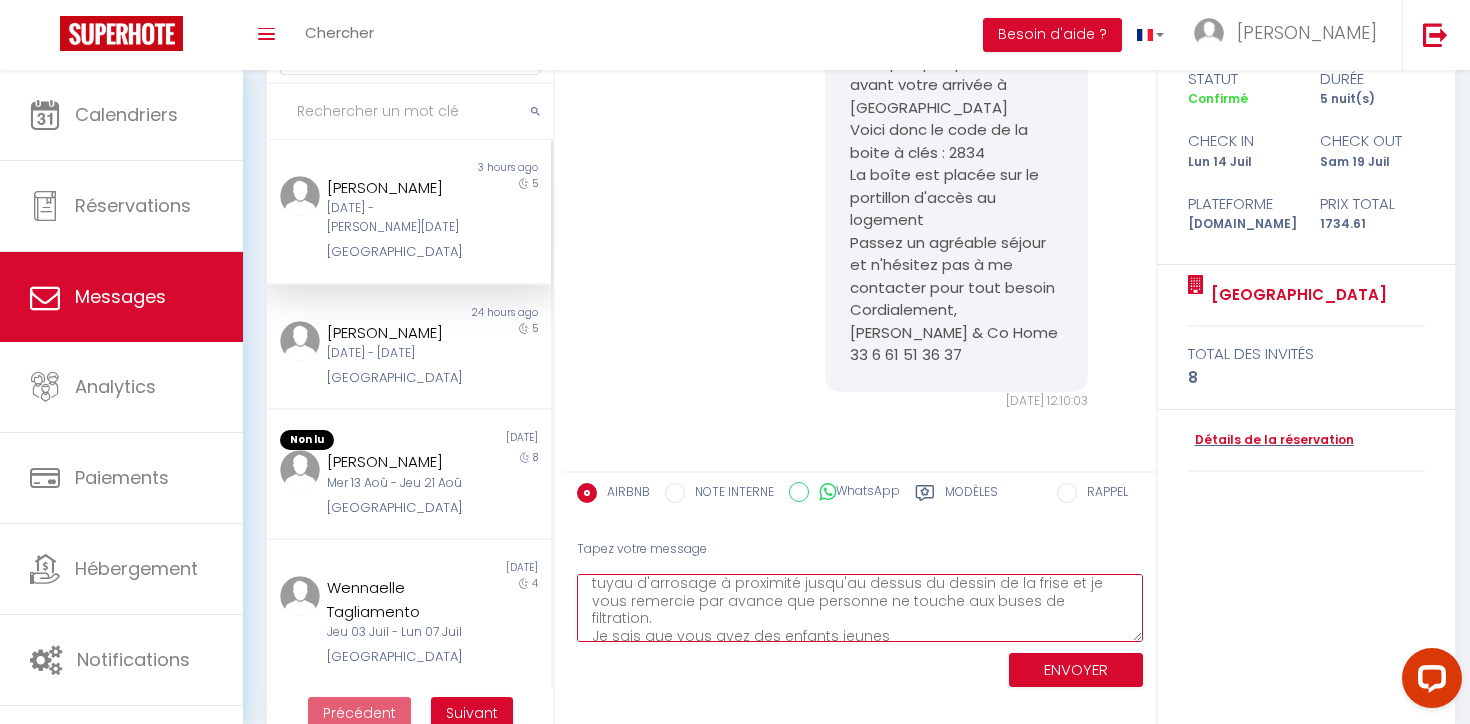 click on "[PERSON_NAME],
Vous allez arriver sous peu dans ma Villa et je vous souhaite une bonne installation.
Concernant la piscine, avec les fortes chaleurs estivales, il est essentiel de fermer le moins possible le dôme de protection, que ce soit de jour ou de nuit, au risque que l'eau tourne et vire au vert. C'est déjà arrivé et ça ne donne plus envie de se baigner, ce qui serait fort dommage pour vous et votre groupe.
Il est nécessaire en cours de séjour de réajuster le niveau d'eau avec le tuyau d'arrosage à proximité jusqu'au dessus du dessin de la frise et je vous remercie par avance que personne ne touche aux buses de filtration.
Je sais que vous avez des enfants jeunes
A votre disposition pour que vous passiez un agréable séjour
[PERSON_NAME]" at bounding box center [860, 608] 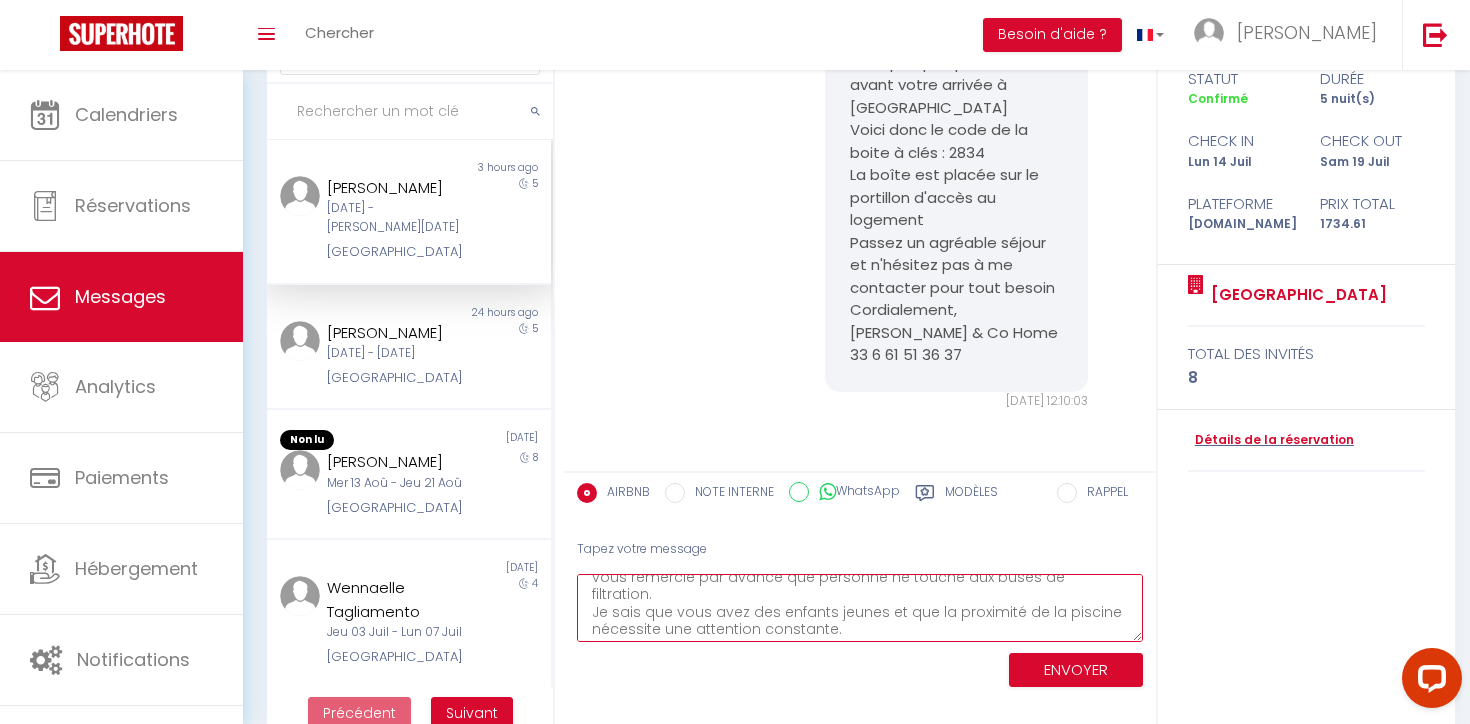 scroll, scrollTop: 192, scrollLeft: 0, axis: vertical 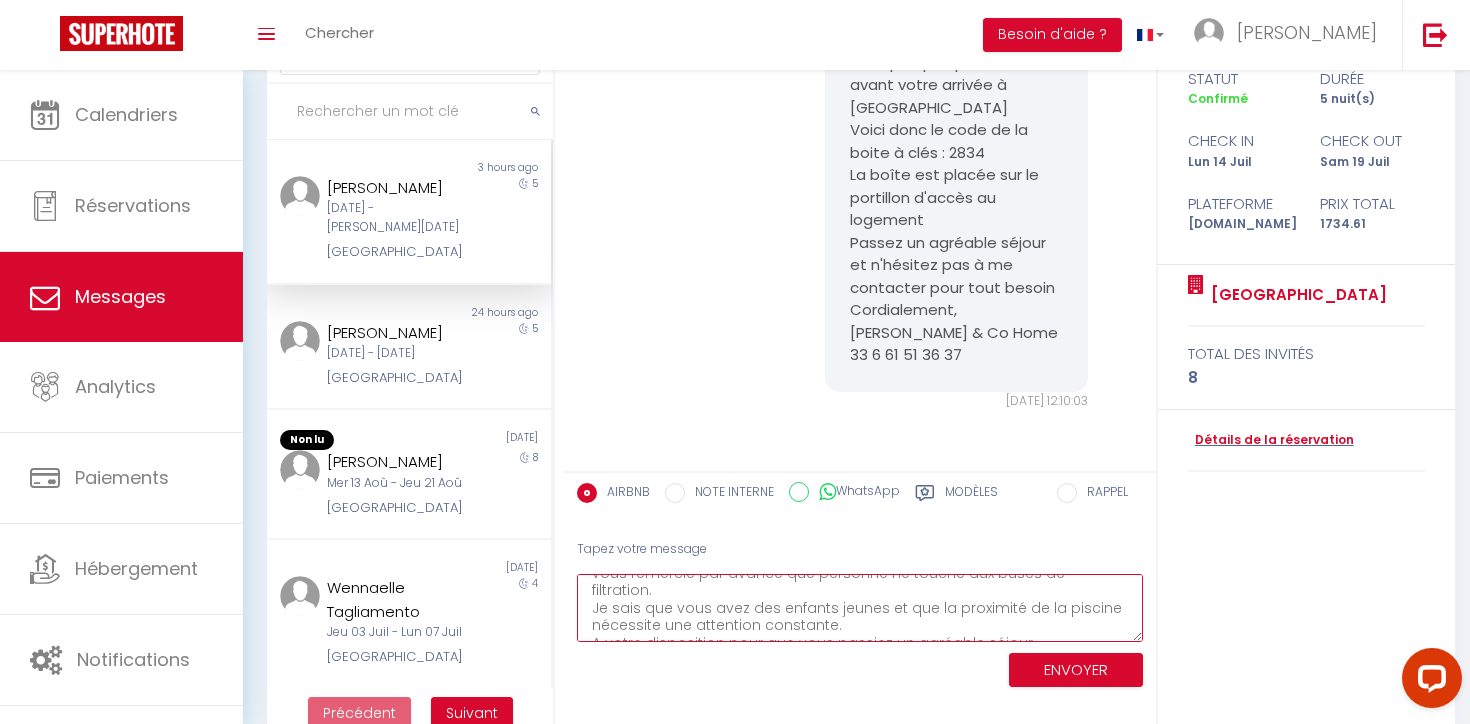 drag, startPoint x: 595, startPoint y: 624, endPoint x: 878, endPoint y: 618, distance: 283.0636 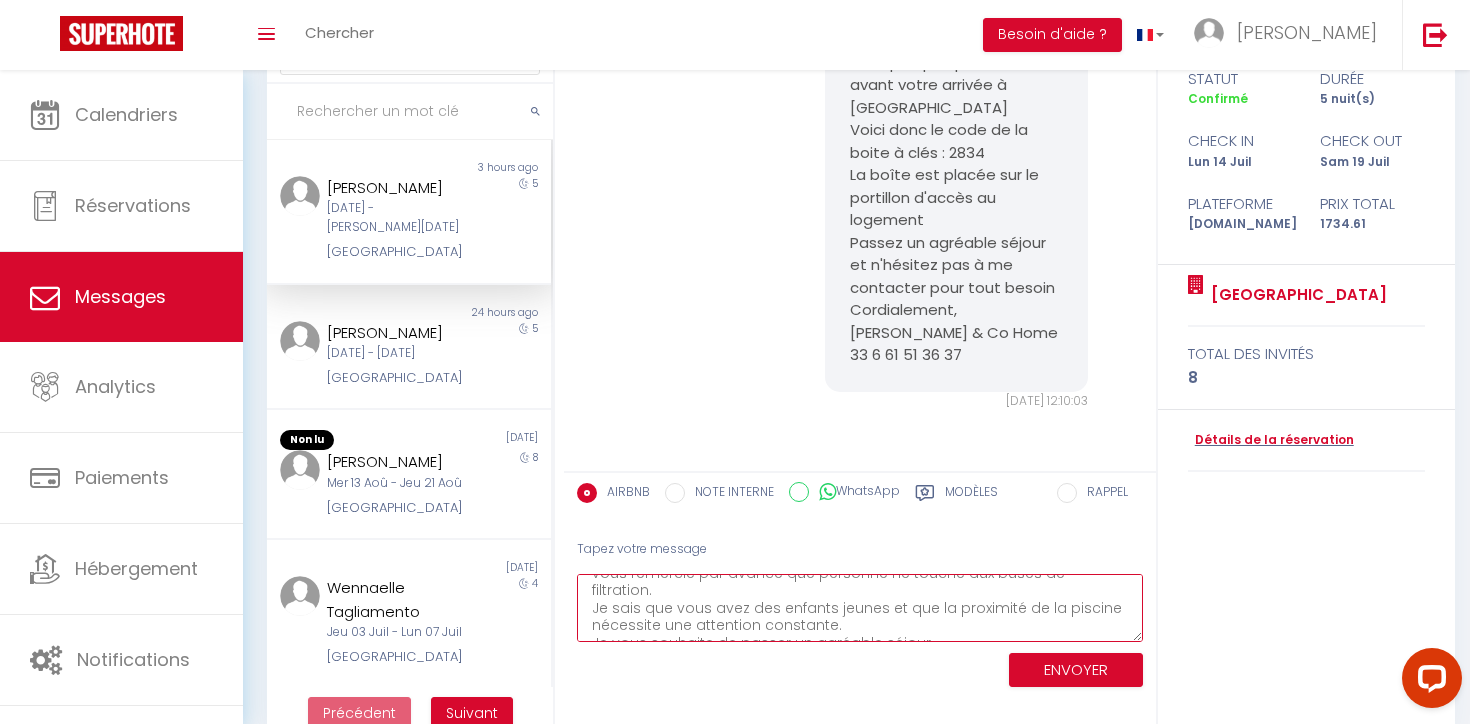 click on "[PERSON_NAME],
Vous allez arriver sous peu dans ma Villa et je vous souhaite une bonne installation.
Concernant la piscine, avec les fortes chaleurs estivales, il est essentiel de fermer le moins possible le dôme de protection, que ce soit de jour ou de nuit, au risque que l'eau tourne et vire au vert. C'est déjà arrivé et ça ne donne plus envie de se baigner, ce qui serait fort dommage pour vous et votre groupe.
Il est nécessaire en cours de séjour de réajuster le niveau d'eau avec le tuyau d'arrosage à proximité jusqu'au dessus du dessin de la frise et je vous remercie par avance que personne ne touche aux buses de filtration.
Je sais que vous avez des enfants jeunes et que la proximité de la piscine nécessite une attention constante.
Je vous souhaite de passer un agréable séjour
[PERSON_NAME]" at bounding box center (860, 608) 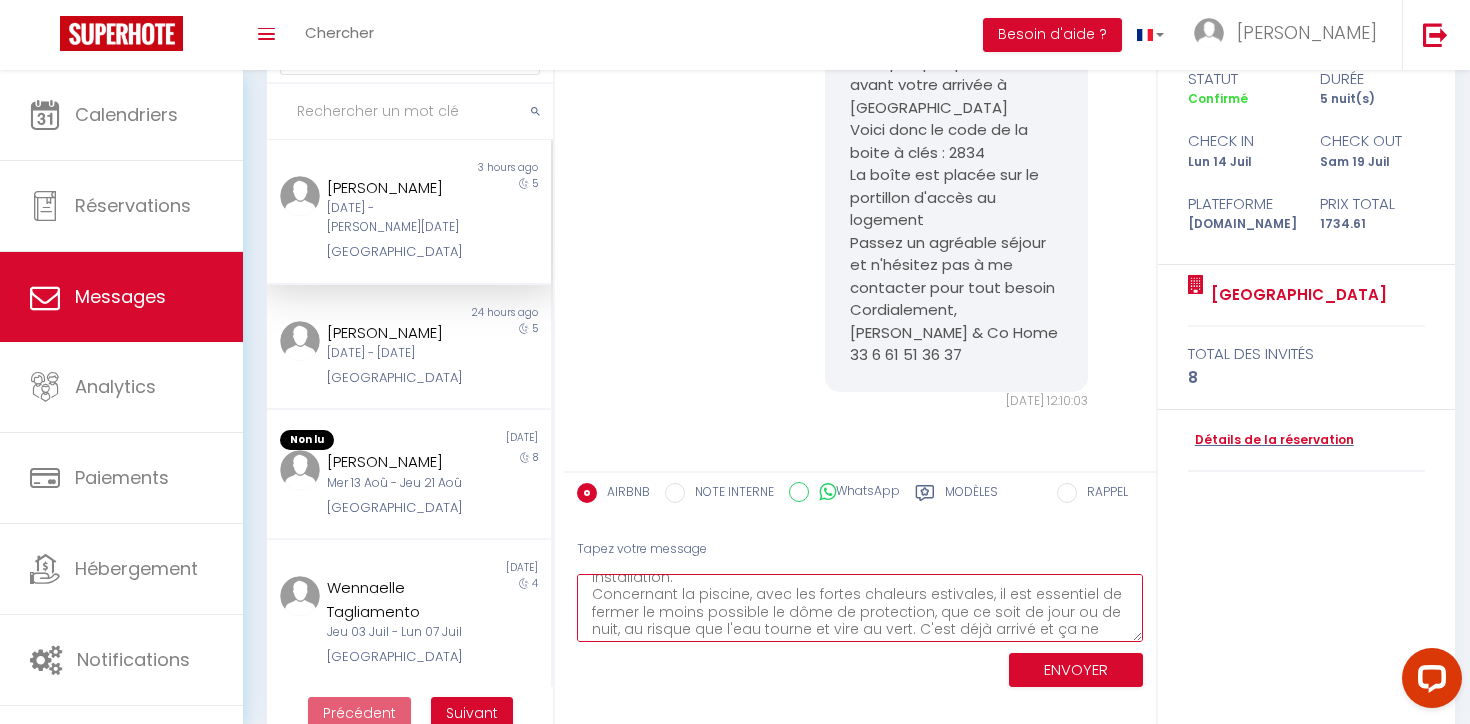 scroll, scrollTop: 40, scrollLeft: 0, axis: vertical 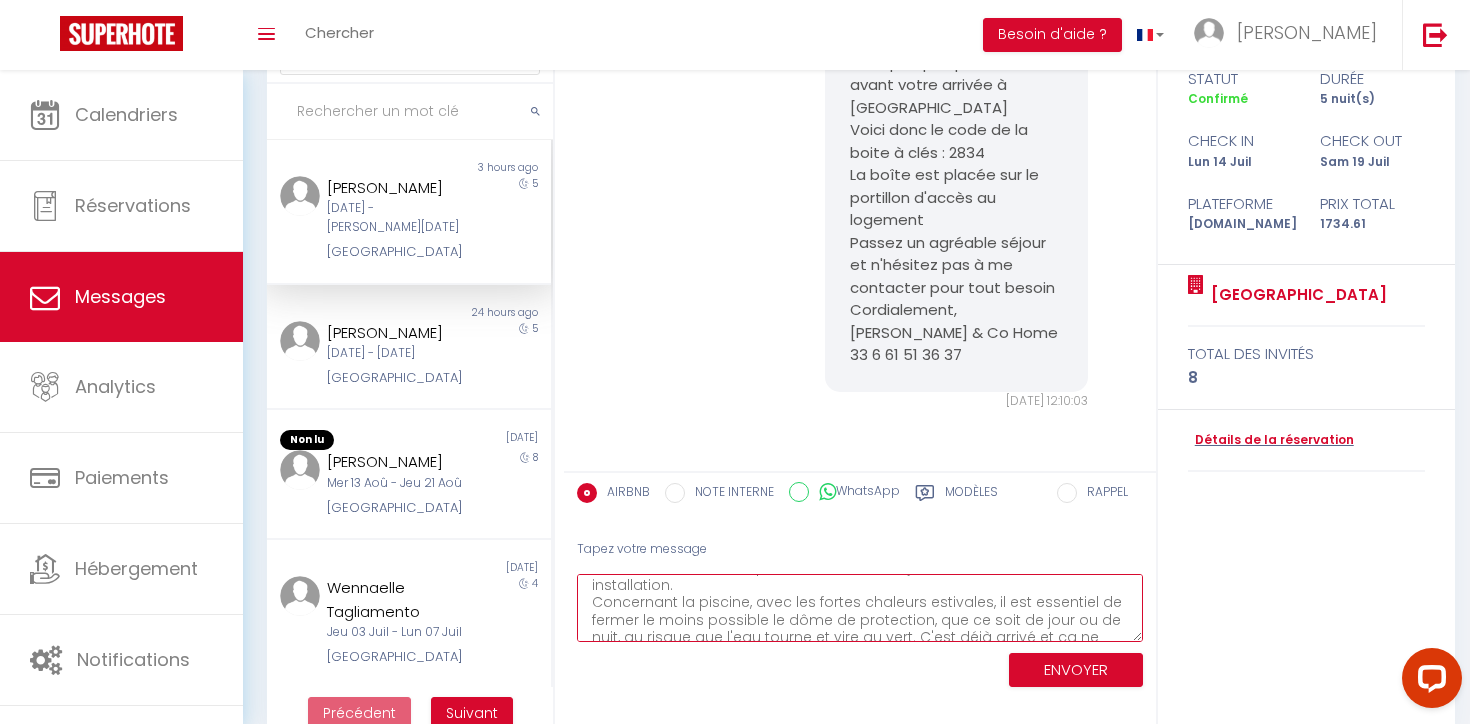 click on "[PERSON_NAME],
Vous allez arriver sous peu dans ma Villa et je vous souhaite une bonne installation.
Concernant la piscine, avec les fortes chaleurs estivales, il est essentiel de fermer le moins possible le dôme de protection, que ce soit de jour ou de nuit, au risque que l'eau tourne et vire au vert. C'est déjà arrivé et ça ne donne plus envie de se baigner, ce qui serait fort dommage pour vous et votre groupe.
Il est nécessaire en cours de séjour de réajuster le niveau d'eau avec le tuyau d'arrosage à proximité jusqu'au dessus du dessin de la frise et je vous remercie par avance que personne ne touche aux buses de filtration.
Je sais que vous avez des enfants jeunes et que la proximité de la piscine nécessite une attention constante.
Je vous souhaite de passer un agréable séjour et je reste à votre disposition pendant ce temps
[PERSON_NAME]" at bounding box center [860, 608] 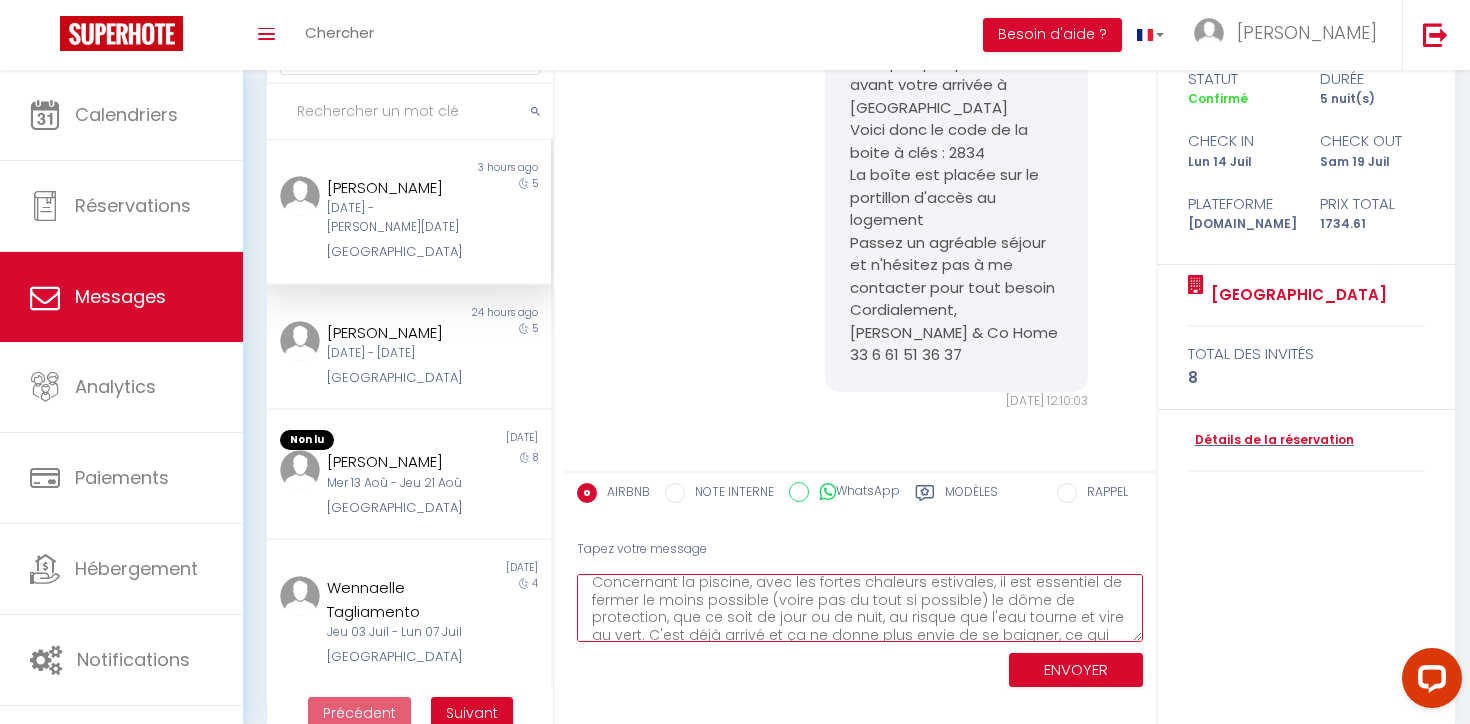 scroll, scrollTop: 58, scrollLeft: 0, axis: vertical 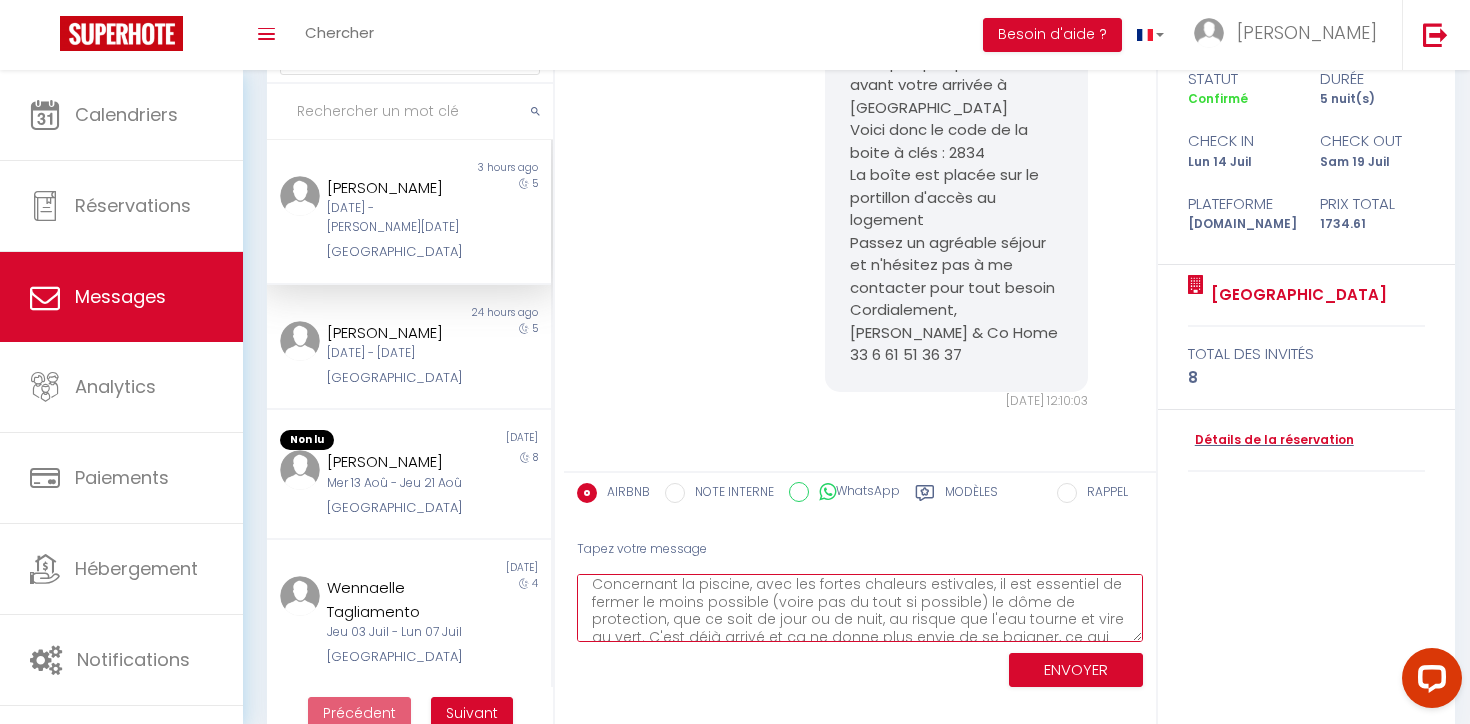 drag, startPoint x: 896, startPoint y: 601, endPoint x: 937, endPoint y: 600, distance: 41.01219 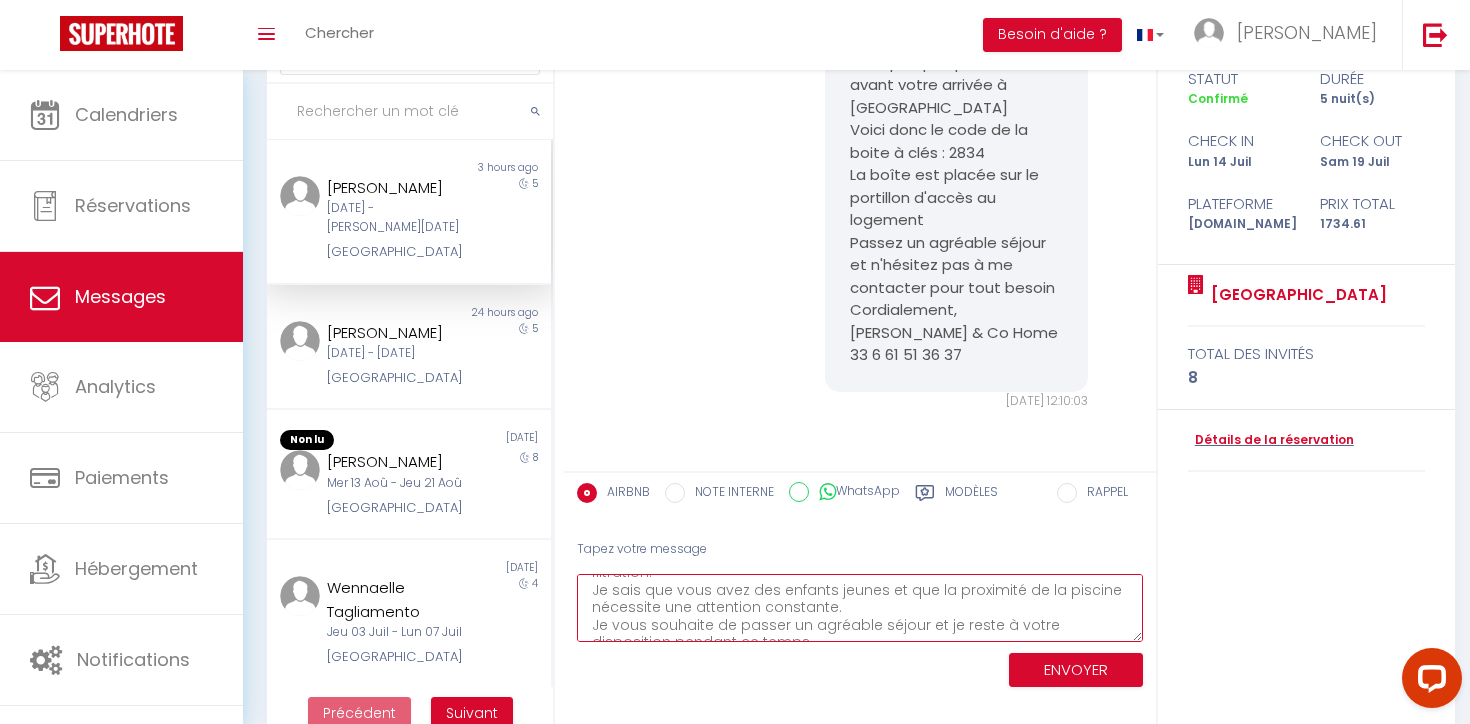 scroll, scrollTop: 216, scrollLeft: 0, axis: vertical 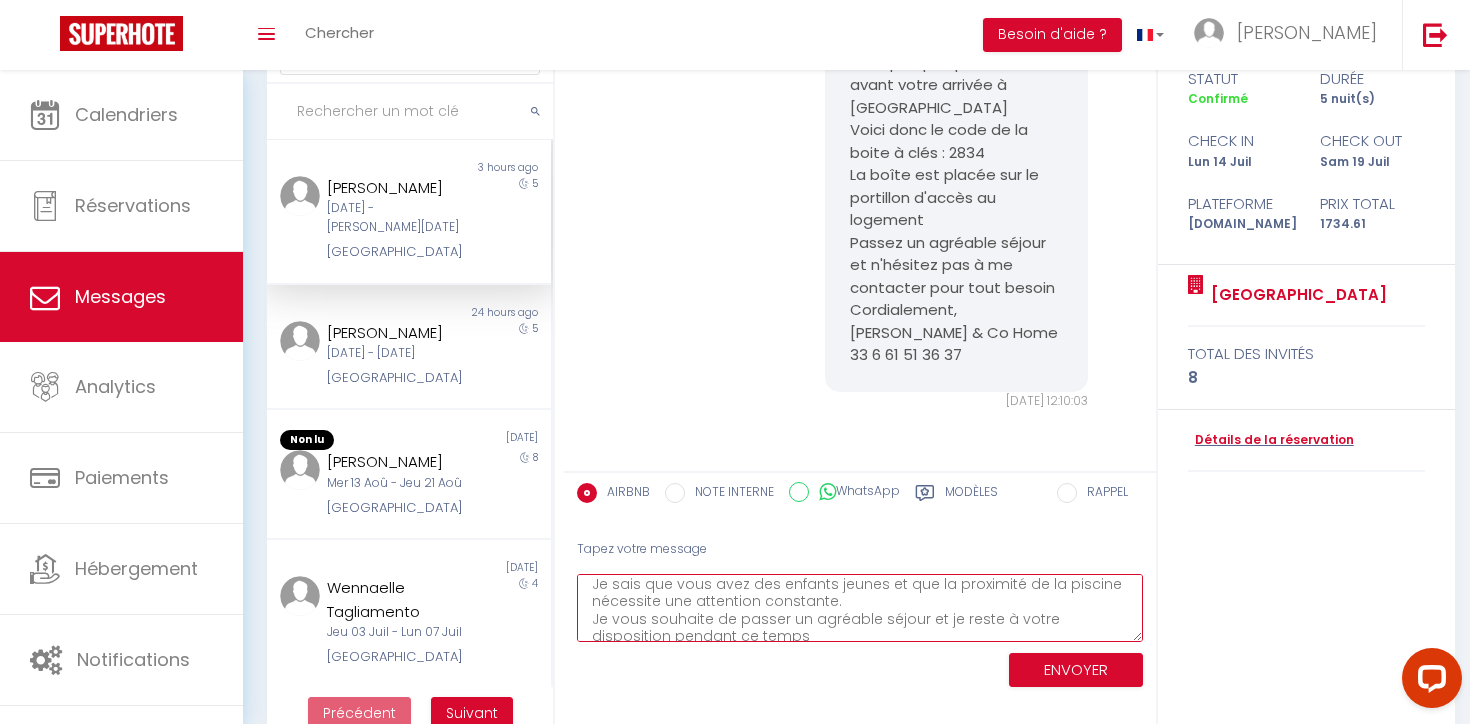 drag, startPoint x: 593, startPoint y: 620, endPoint x: 724, endPoint y: 623, distance: 131.03435 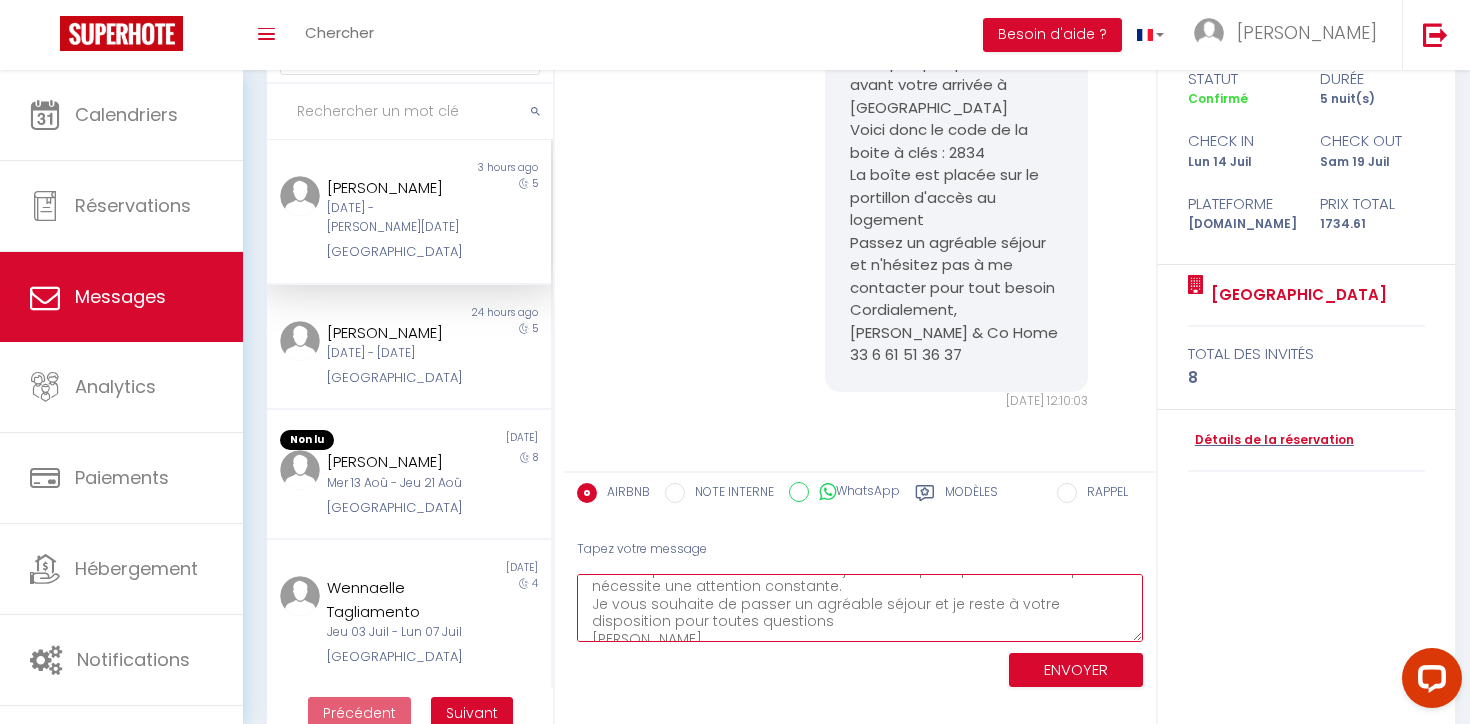 scroll, scrollTop: 232, scrollLeft: 0, axis: vertical 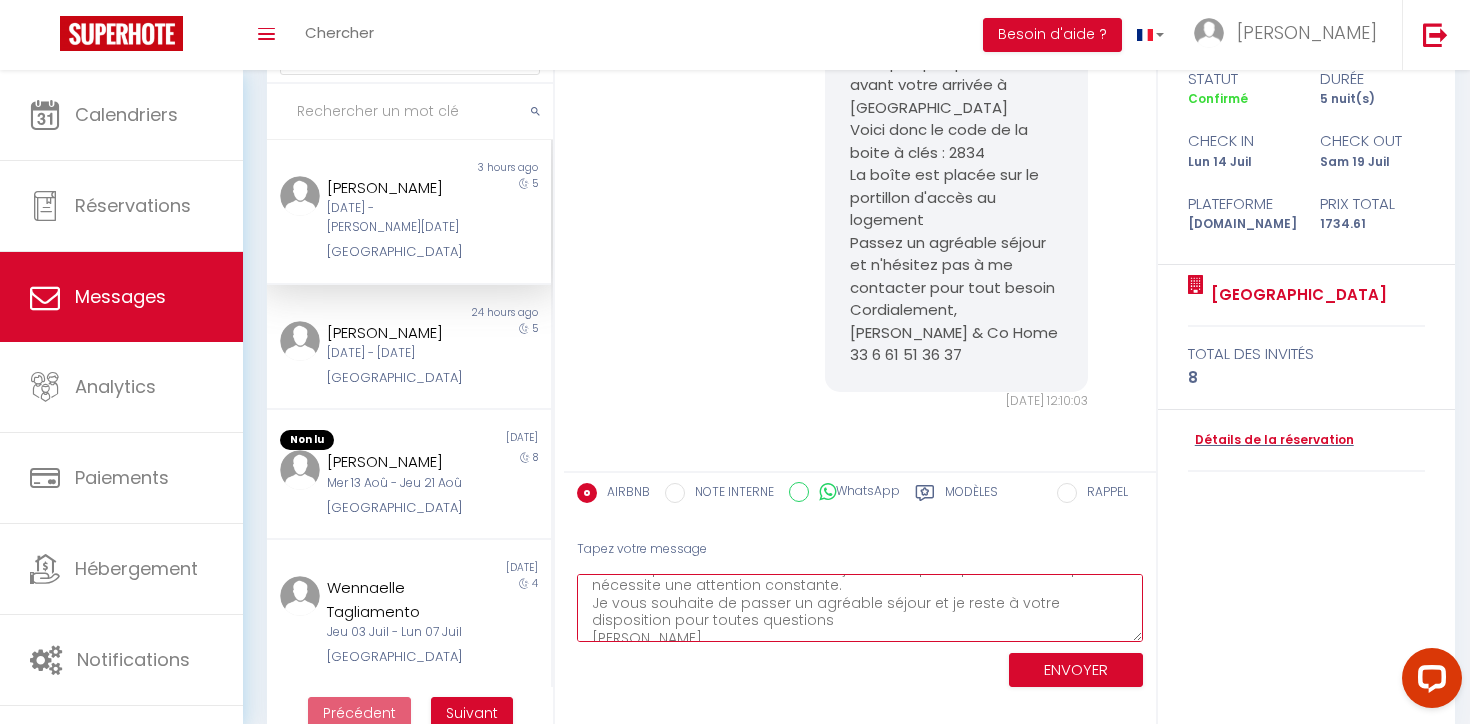 click on "[PERSON_NAME],
Vous allez arriver sous peu dans ma Villa et je vous souhaite une bonne installation.
Concernant la piscine, avec les fortes chaleurs estivales, il est essentiel de fermer le moins possible (voire pas du tout dans l'idéal) le dôme de protection, que ce soit de jour ou de nuit, au risque que l'eau tourne et vire au vert. C'est déjà arrivé et ça ne donne plus envie de se baigner, ce qui serait fort dommage pour vous et votre groupe.
Il est nécessaire en cours de séjour de réajuster le niveau d'eau avec le tuyau d'arrosage à proximité jusqu'au dessus du dessin de la frise et je vous remercie par avance que personne ne touche aux buses de filtration.
Je sais que vous avez des enfants jeunes et que la proximité de la piscine nécessite une attention constante.
Je vous souhaite de passer un agréable séjour et je reste à votre disposition pour toutes questions
[PERSON_NAME]" at bounding box center (860, 608) 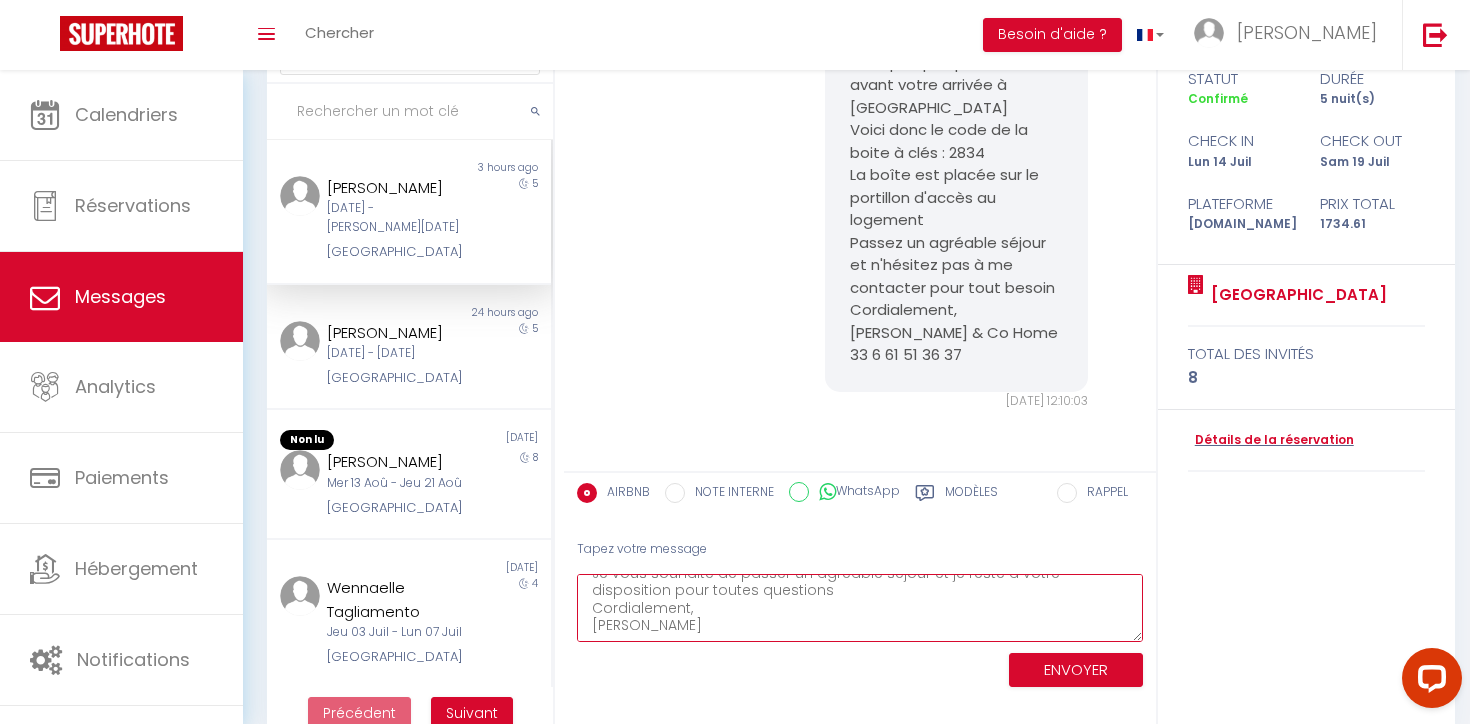 scroll, scrollTop: 261, scrollLeft: 0, axis: vertical 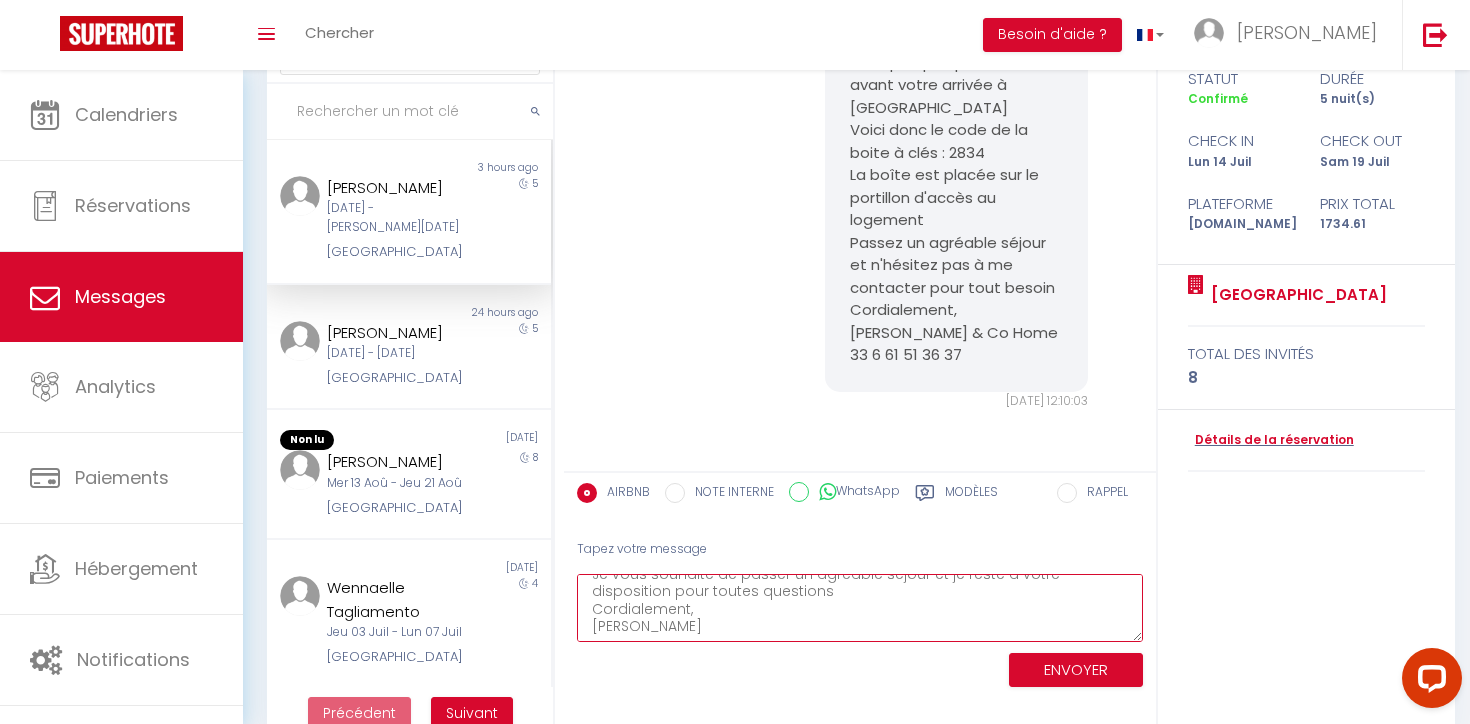 type on "[PERSON_NAME],
Vous allez arriver sous peu dans ma Villa et je vous souhaite une bonne installation.
Concernant la piscine, avec les fortes chaleurs estivales, il est essentiel de fermer le moins possible (voire pas du tout dans l'idéal) le dôme de protection, que ce soit de jour ou de nuit, au risque que l'eau tourne et vire au vert. C'est déjà arrivé et ça ne donne plus envie de se baigner, ce qui serait fort dommage pour vous et votre groupe.
Il est nécessaire en cours de séjour de réajuster le niveau d'eau avec le tuyau d'arrosage à proximité jusqu'au dessus du dessin de la frise et je vous remercie par avance que personne ne touche aux buses de filtration.
Je sais que vous avez des enfants jeunes et que la proximité de la piscine nécessite une attention constante.
Je vous souhaite de passer un agréable séjour et je reste à votre disposition pour toutes questions
Cordialement,
[PERSON_NAME]" 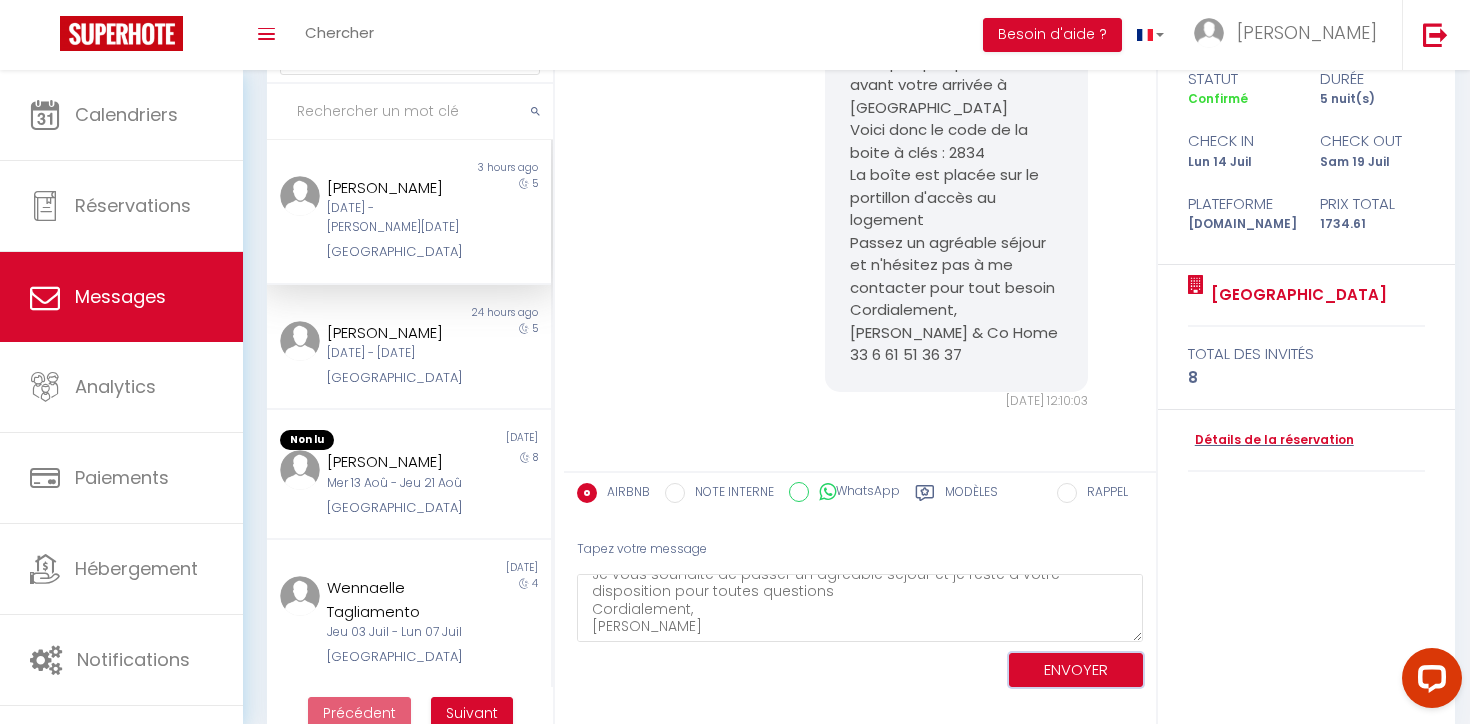 click on "ENVOYER" at bounding box center [1076, 670] 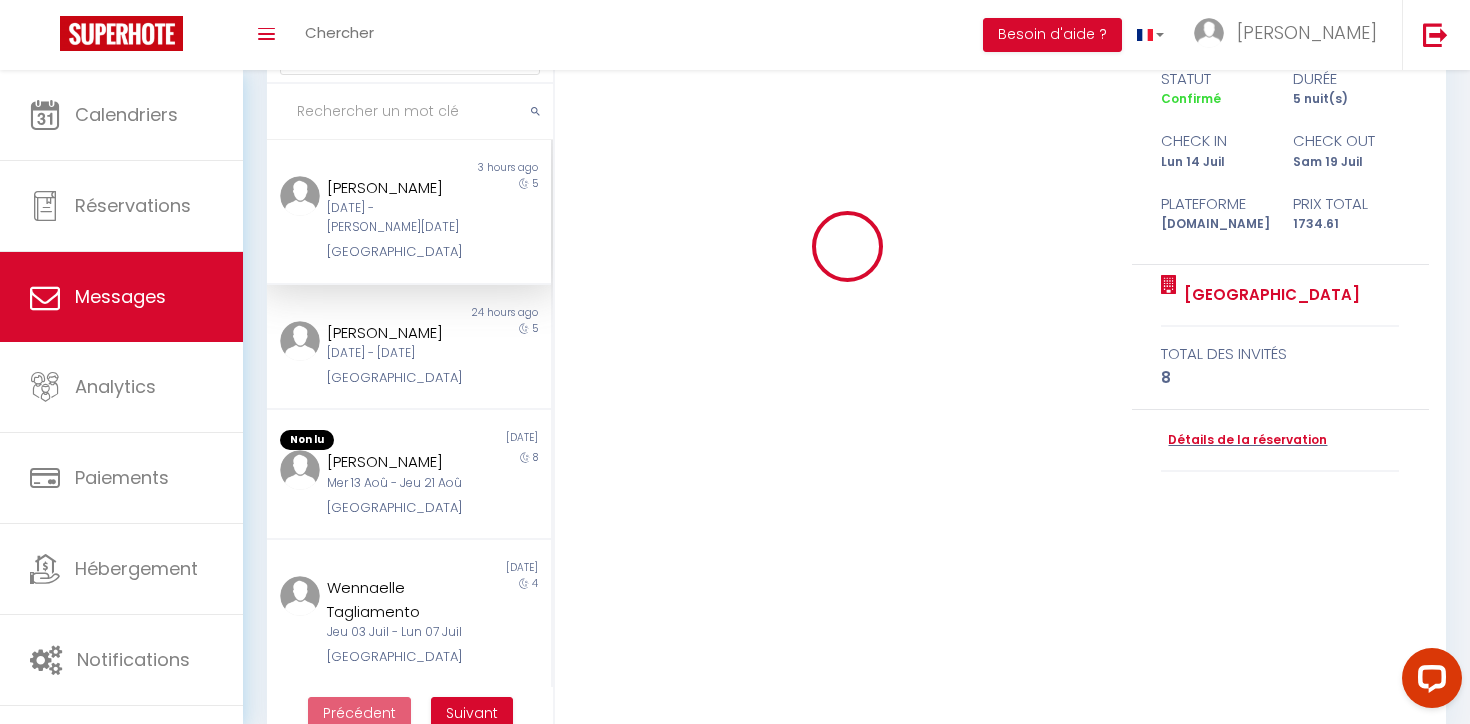 type 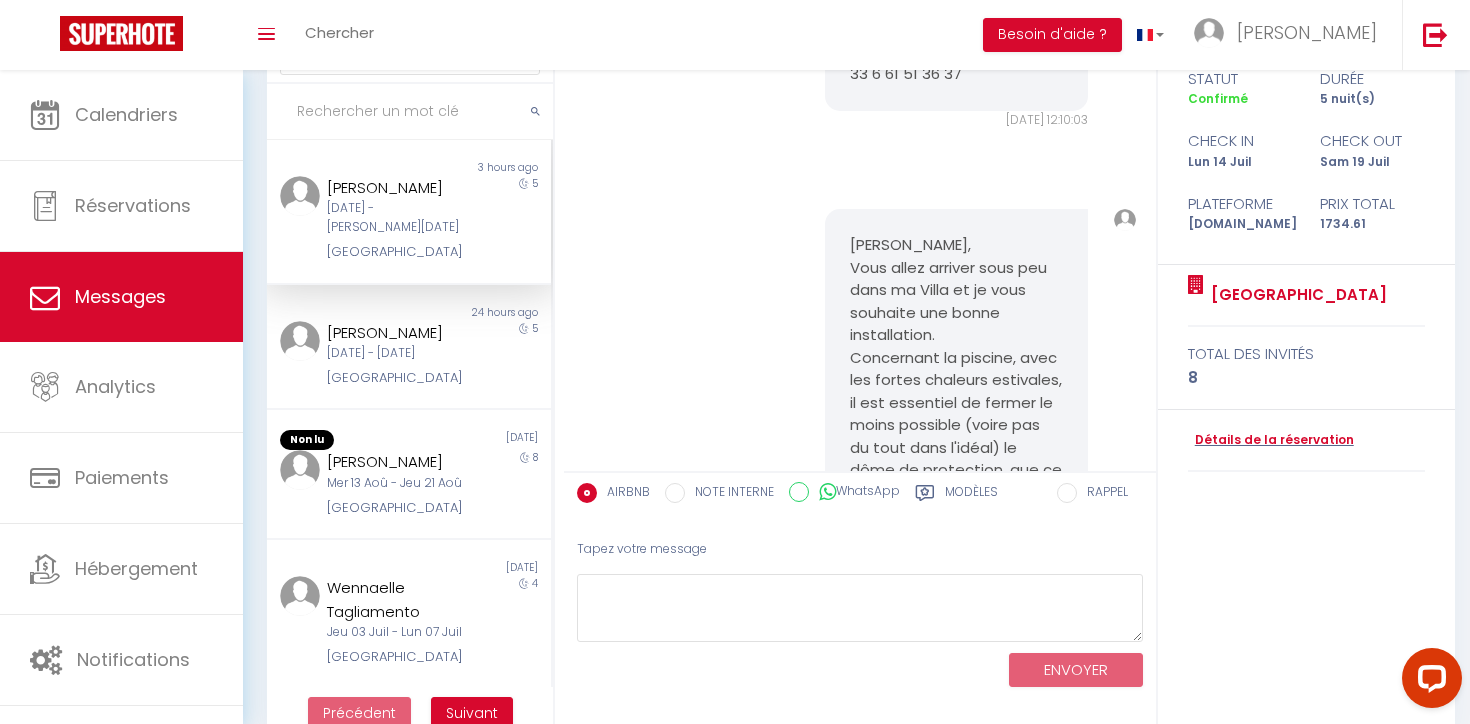 scroll, scrollTop: 0, scrollLeft: 0, axis: both 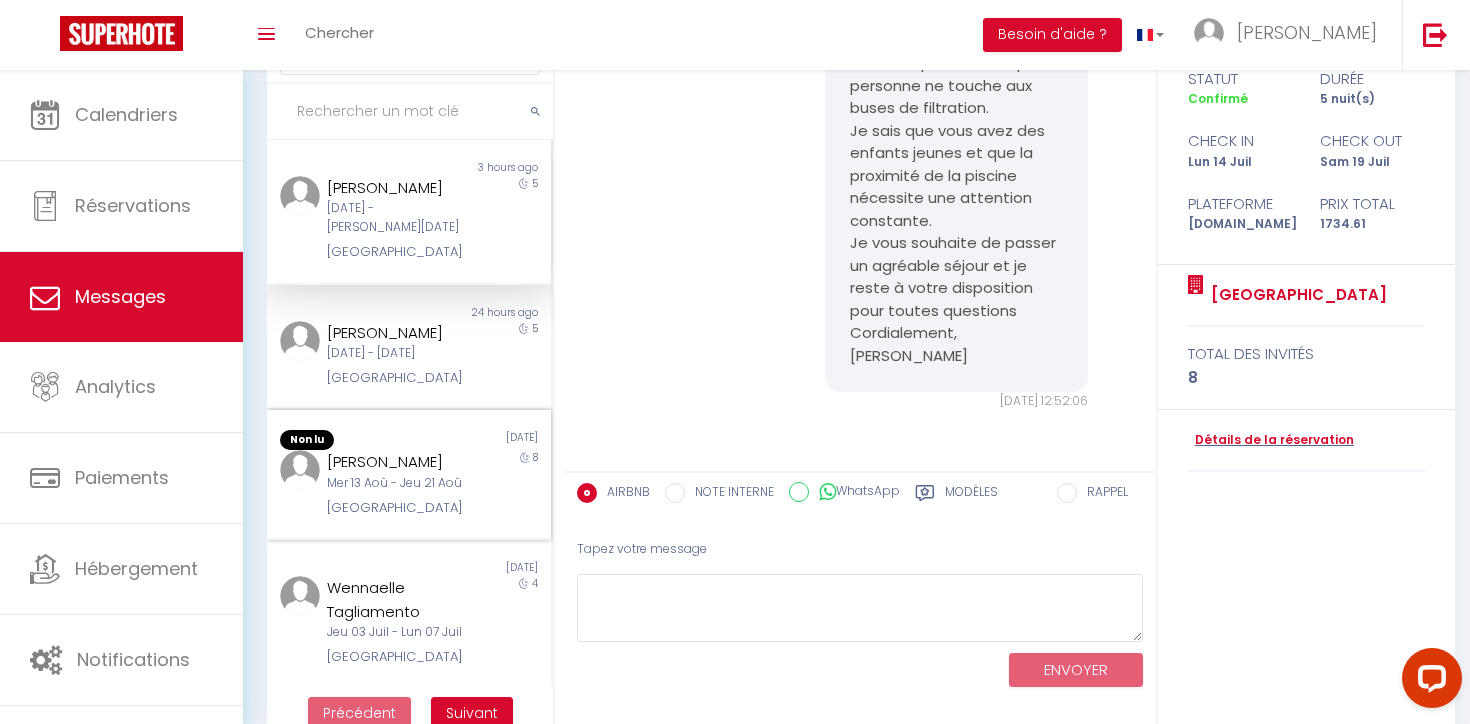 click on "[PERSON_NAME]" at bounding box center (397, 462) 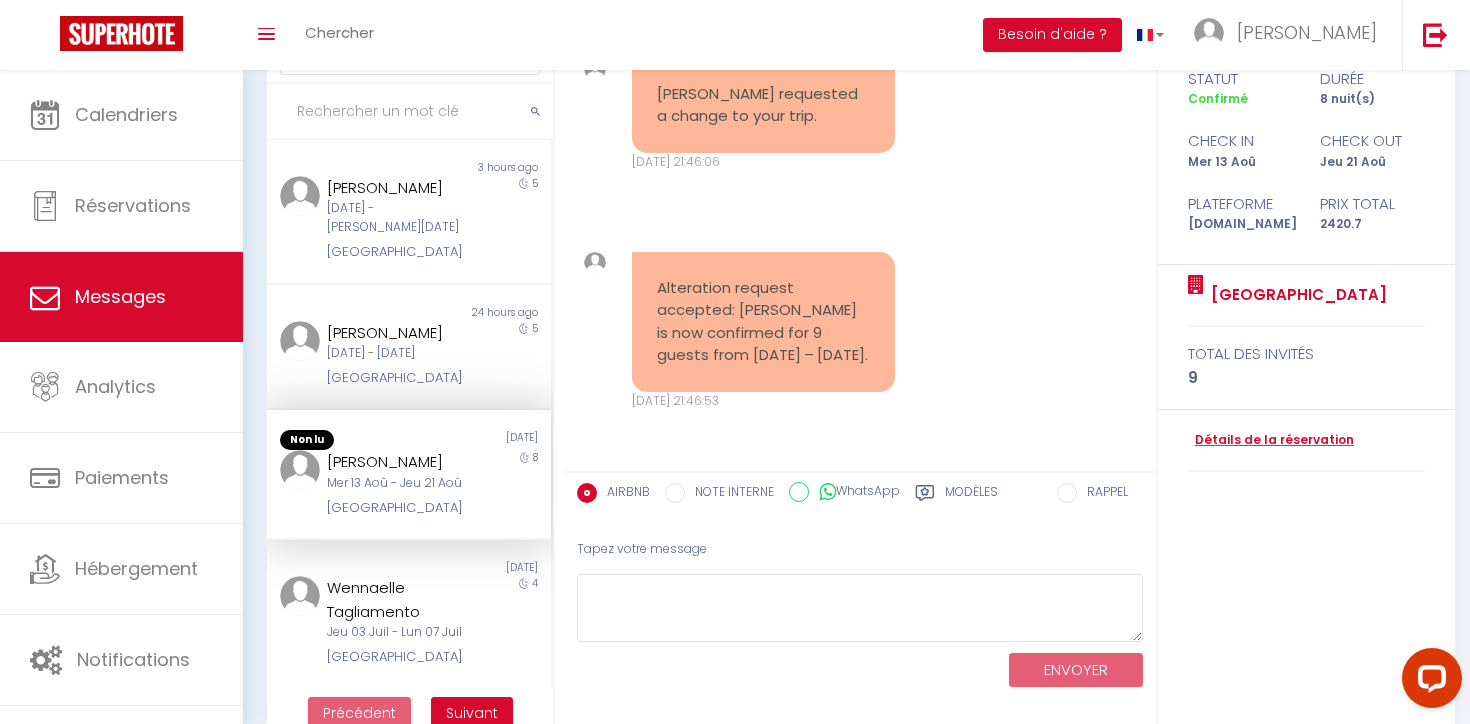 scroll, scrollTop: 5115, scrollLeft: 0, axis: vertical 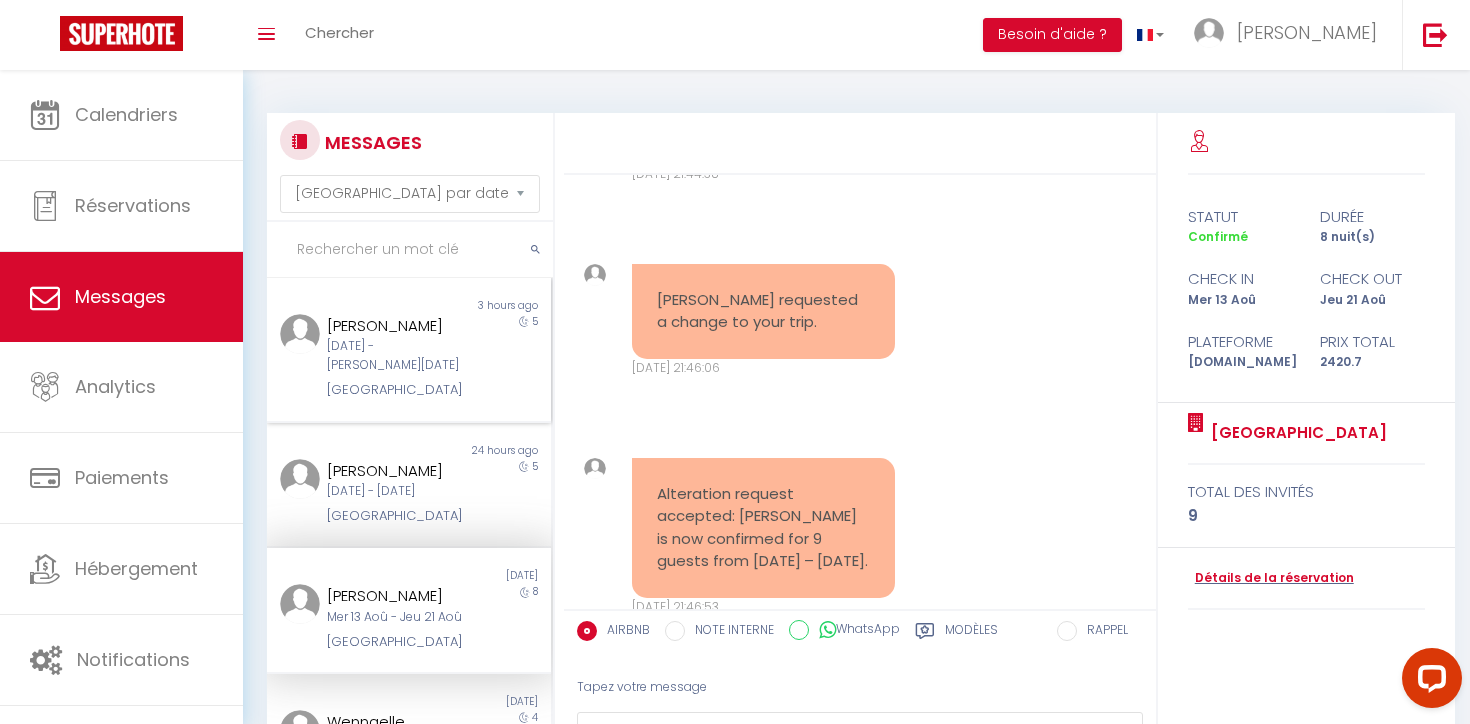 click on "[DATE] - [PERSON_NAME][DATE]" at bounding box center (397, 356) 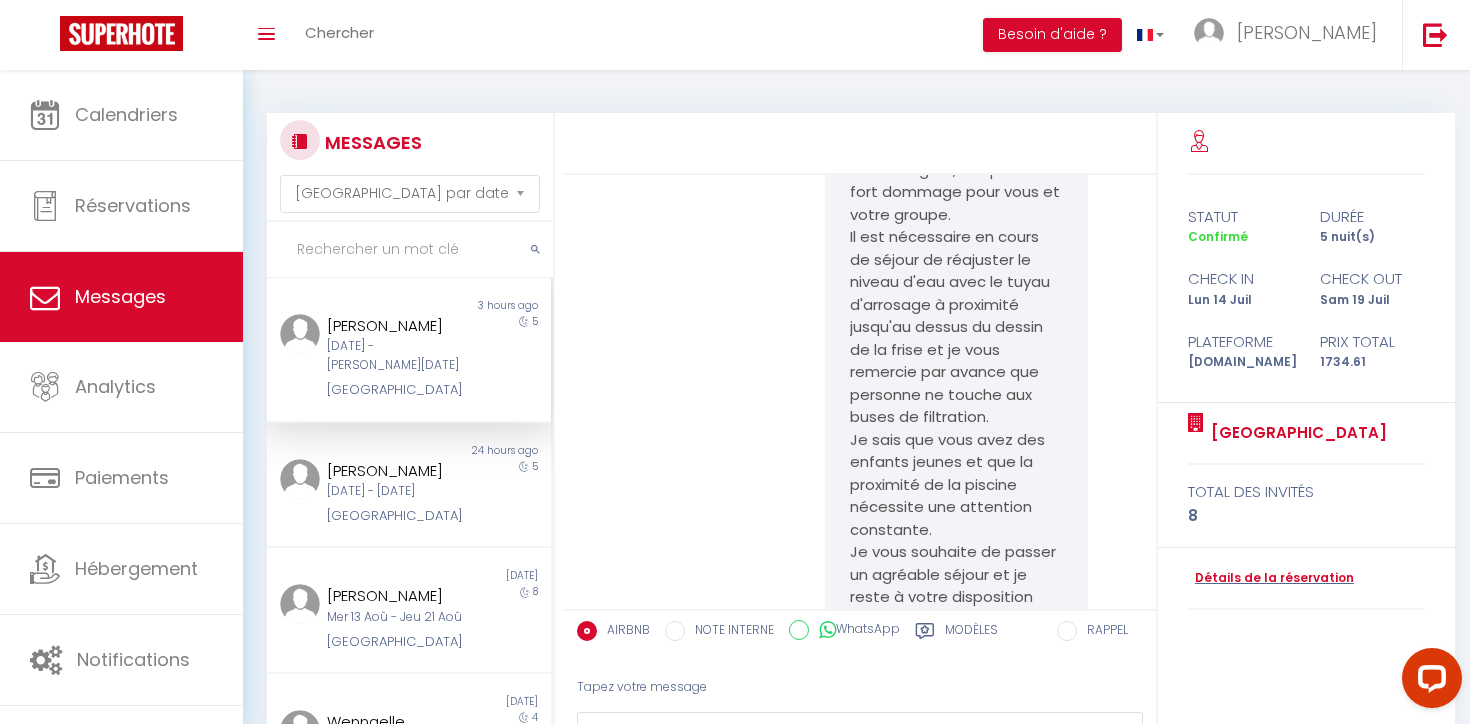 scroll, scrollTop: 5724, scrollLeft: 0, axis: vertical 